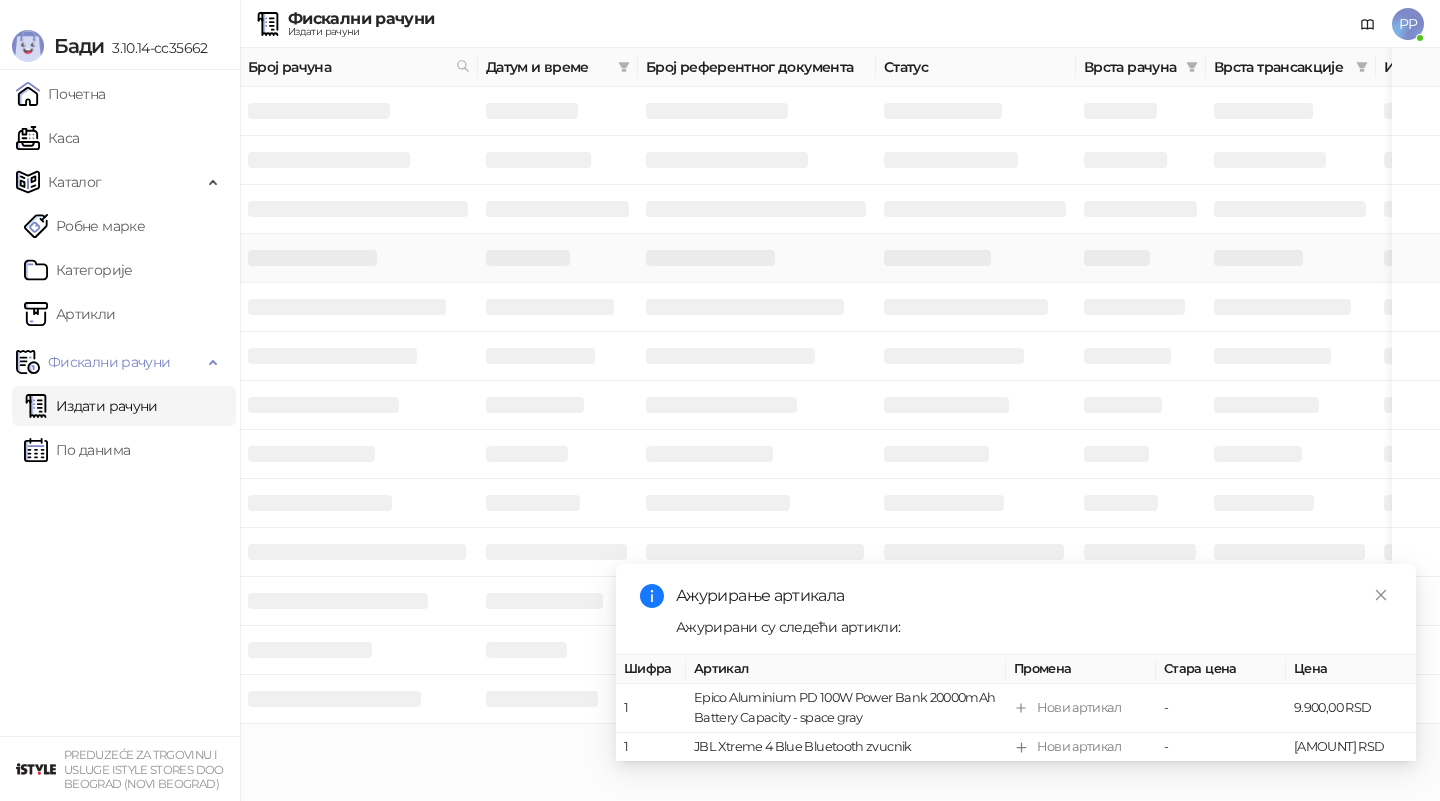 scroll, scrollTop: 0, scrollLeft: 0, axis: both 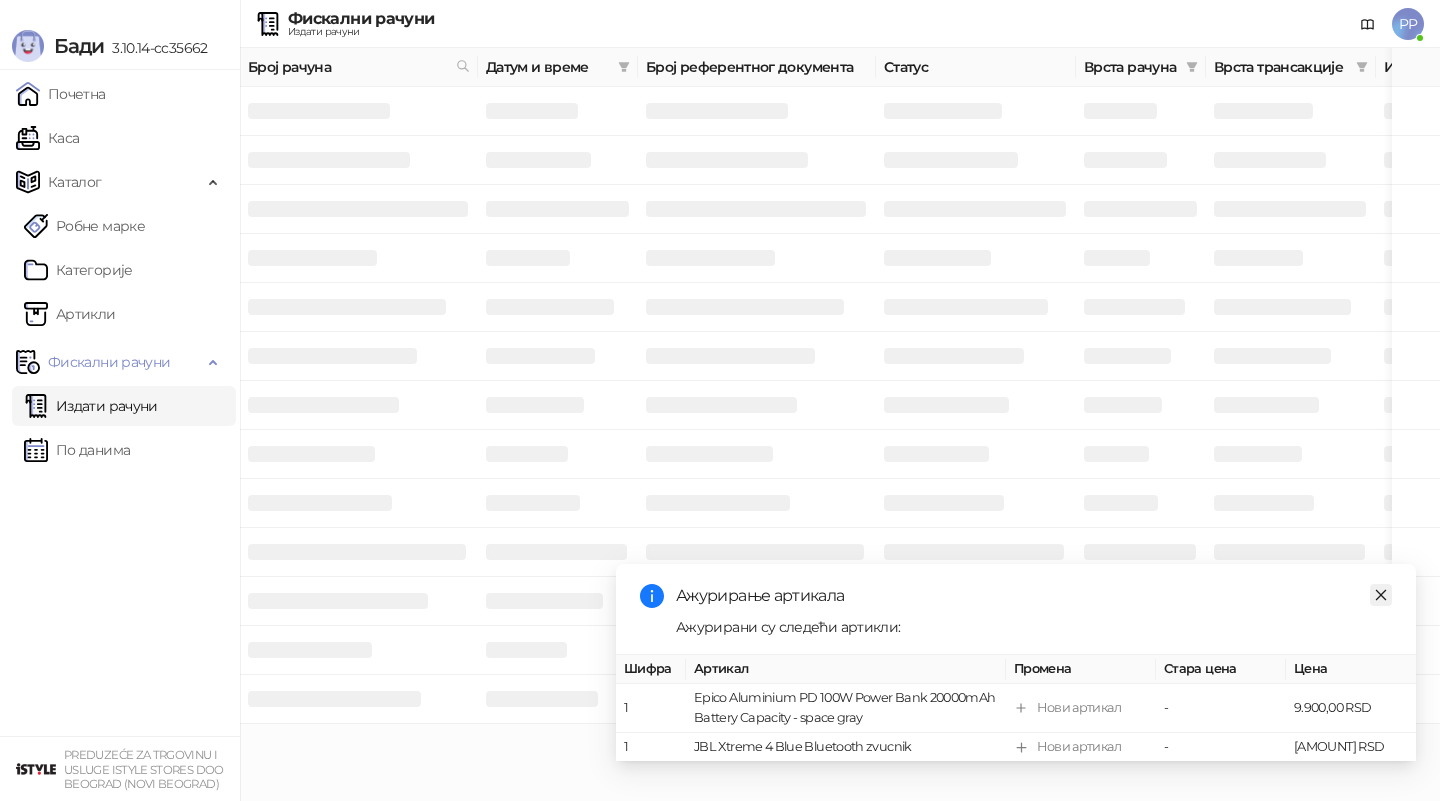 click 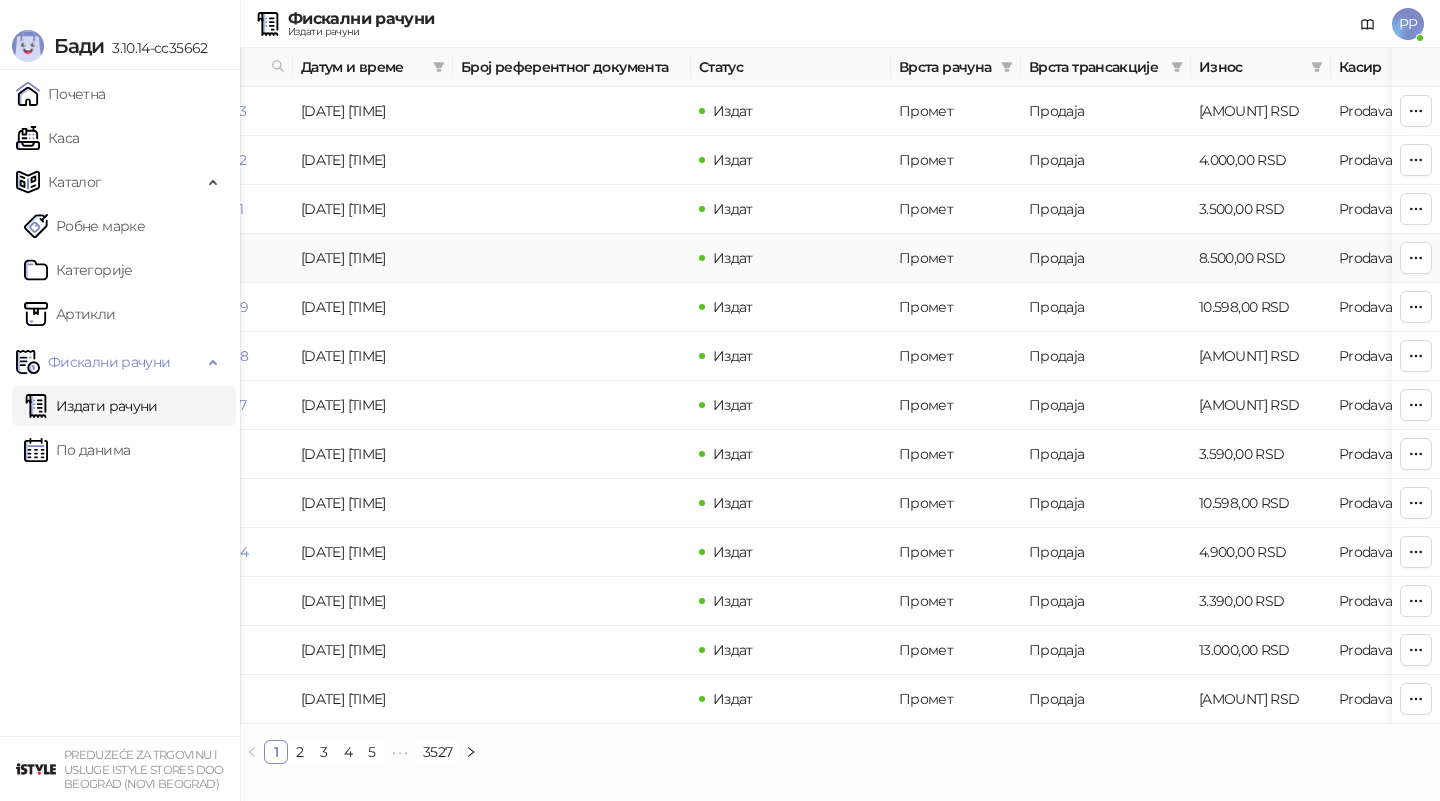 scroll, scrollTop: 0, scrollLeft: 0, axis: both 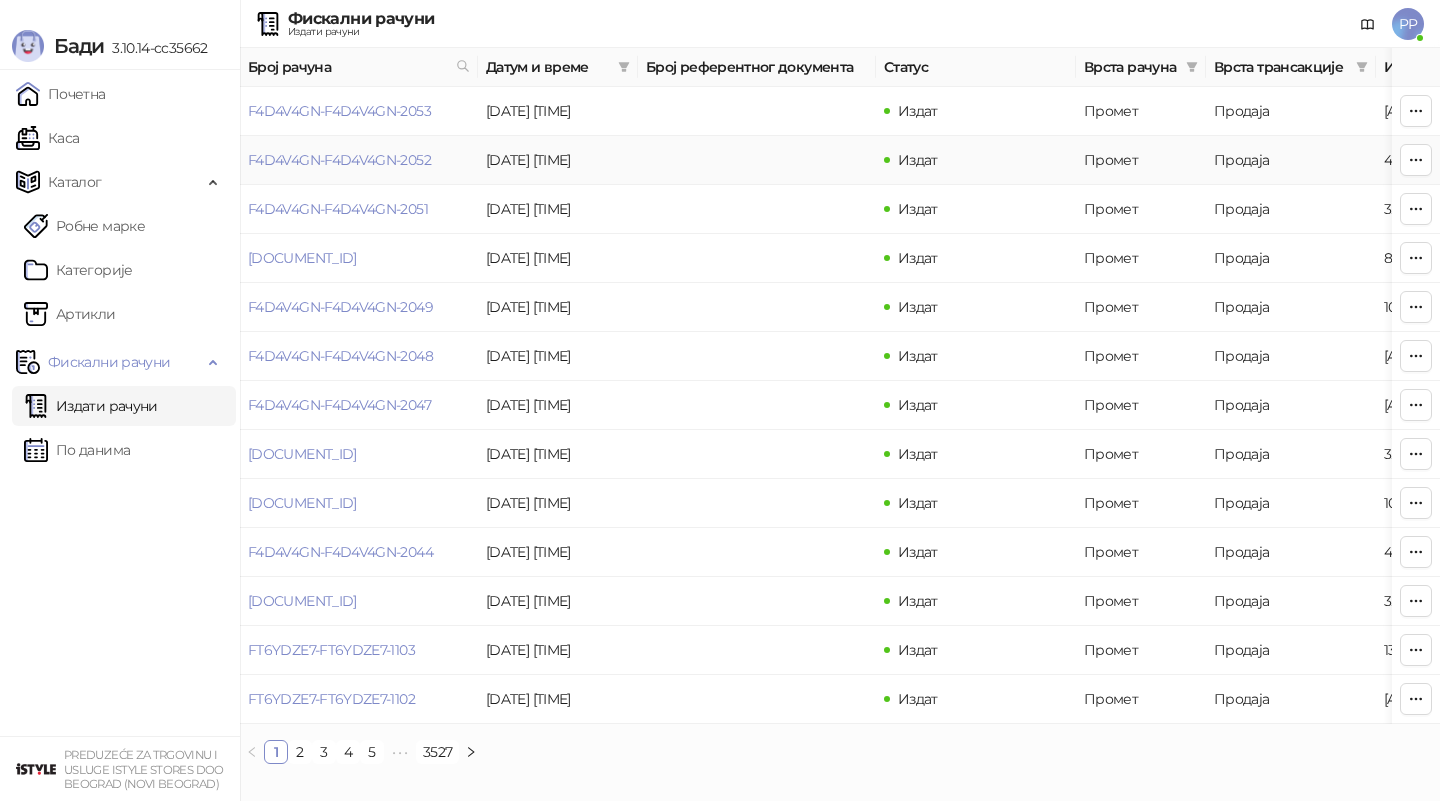 click on "F4D4V4GN-F4D4V4GN-2052" at bounding box center [359, 160] 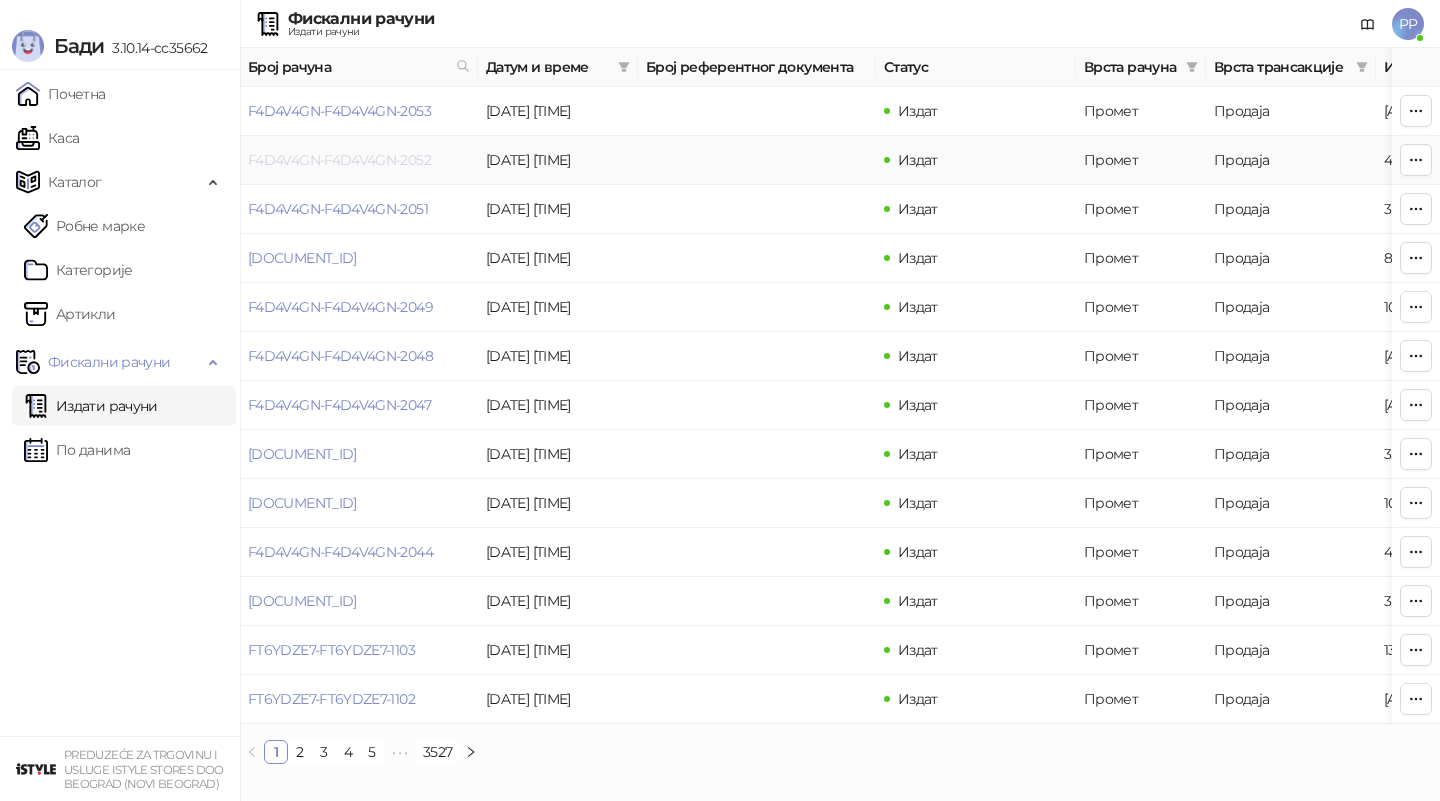 click on "F4D4V4GN-F4D4V4GN-2052" at bounding box center (339, 160) 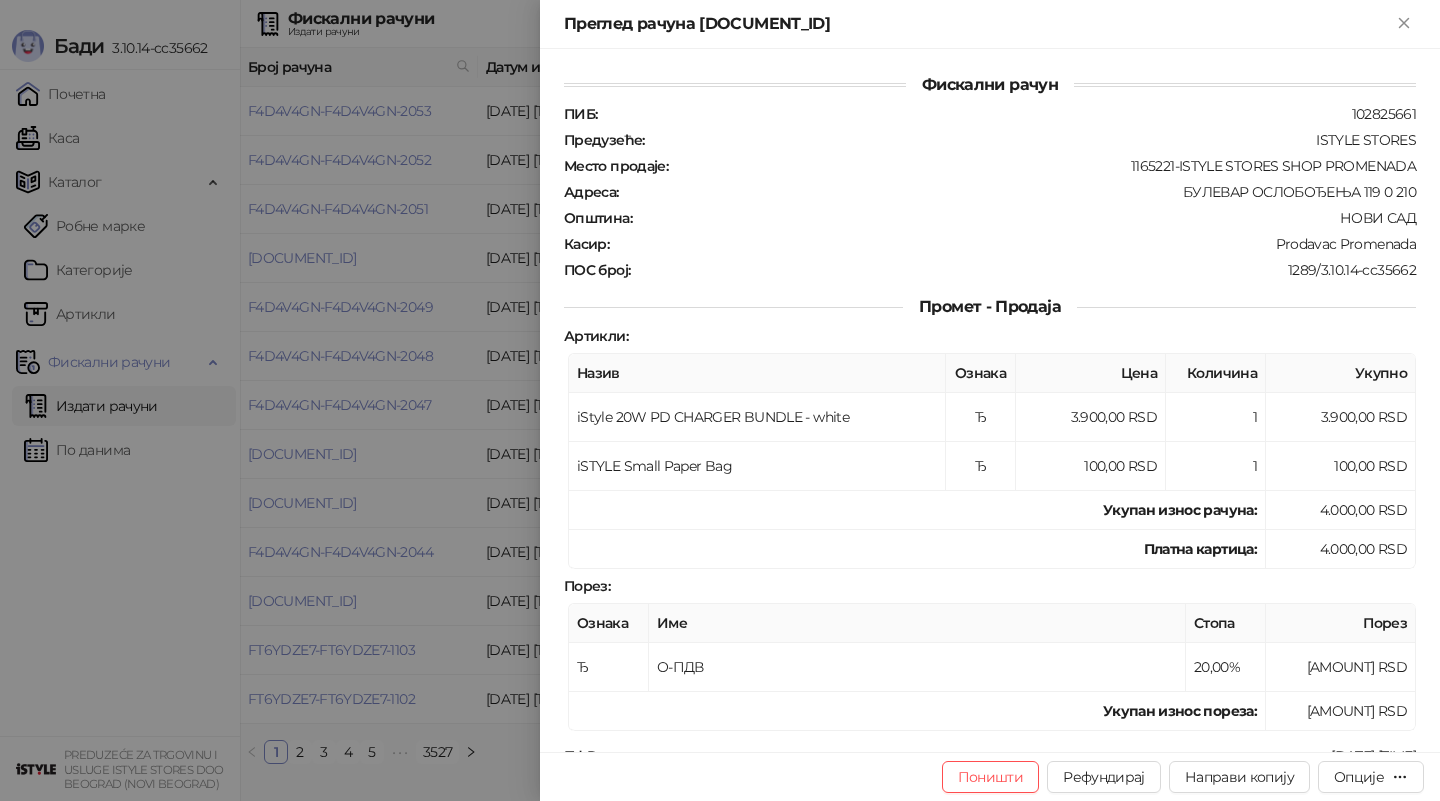 click at bounding box center [720, 400] 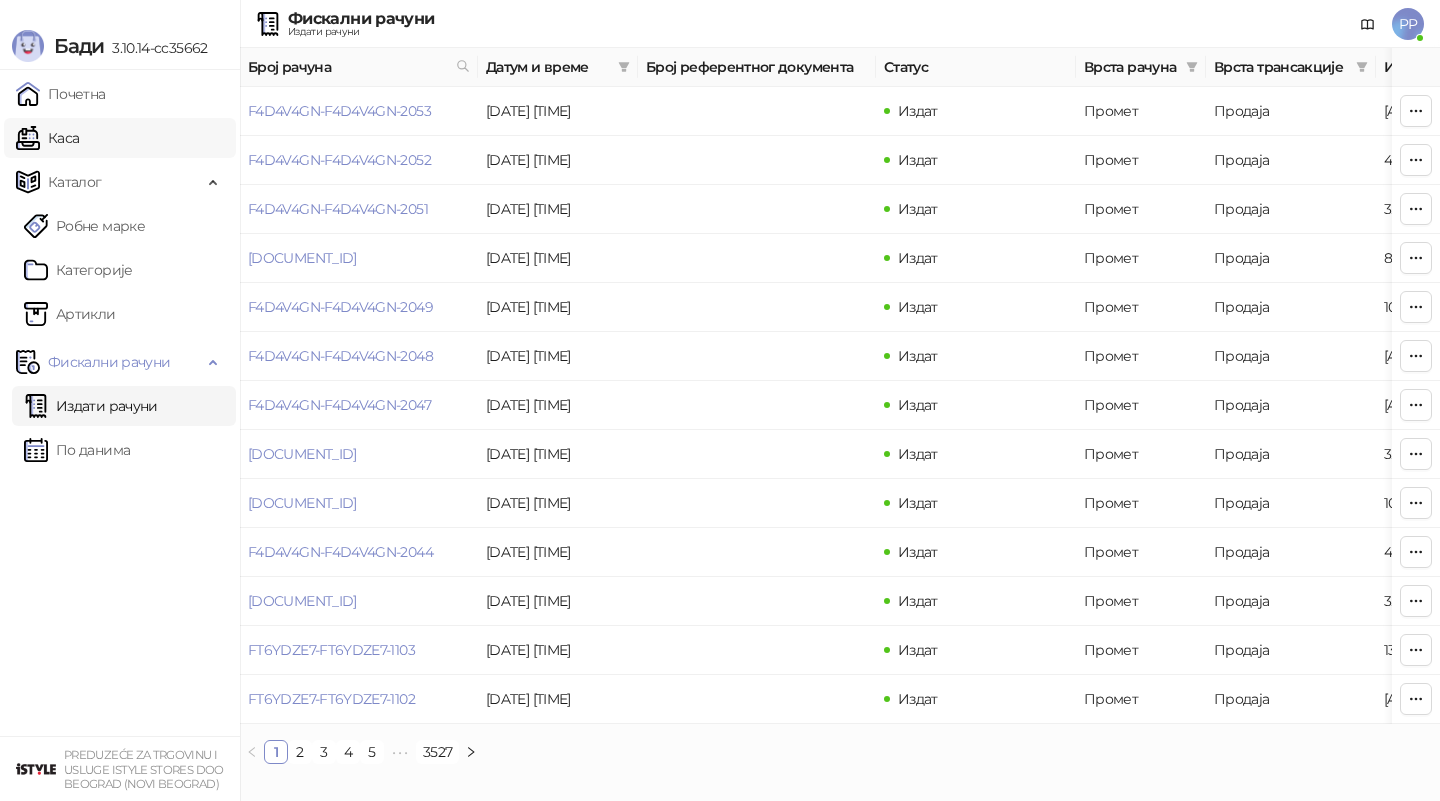 click on "Каса" at bounding box center [47, 138] 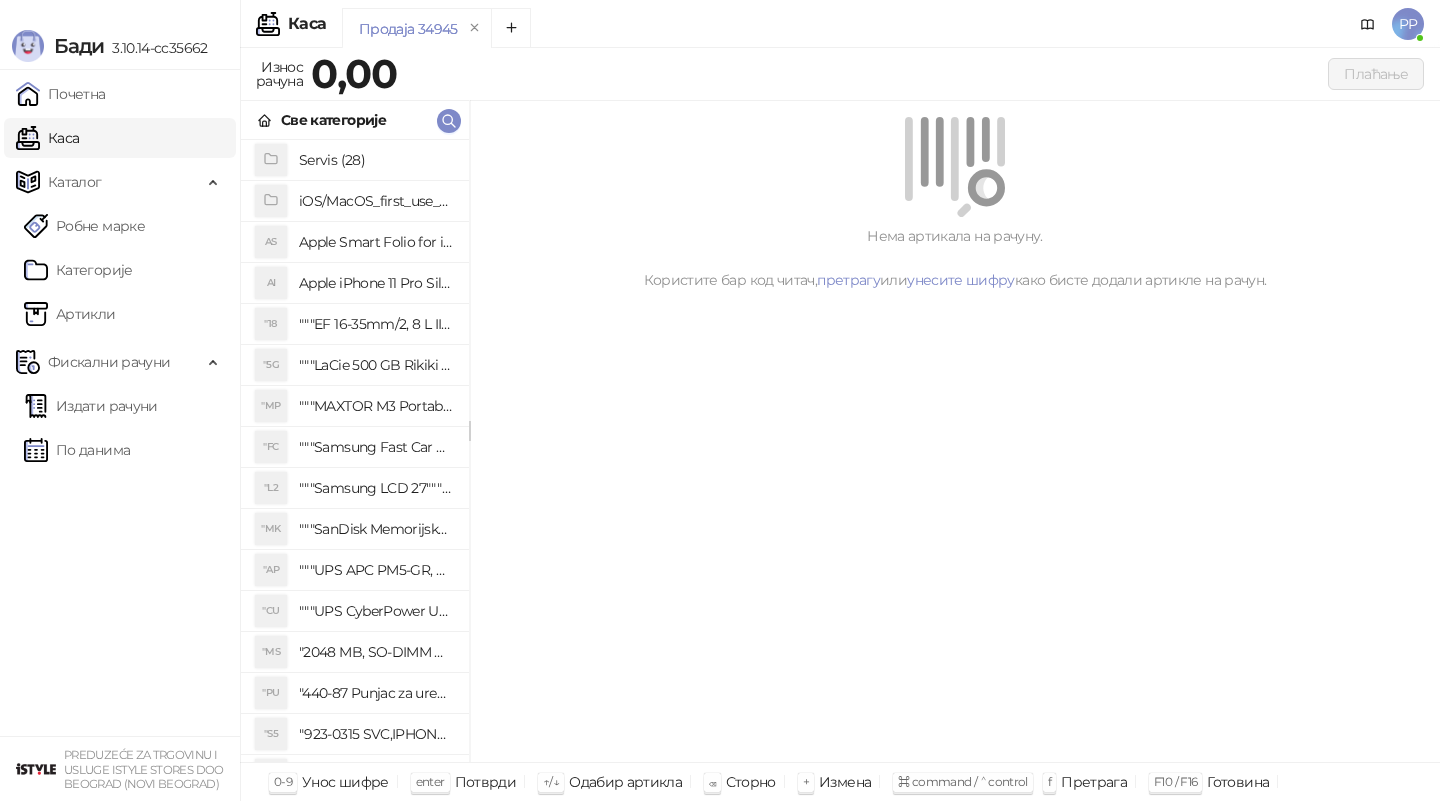 click on "Све категорије" at bounding box center (355, 120) 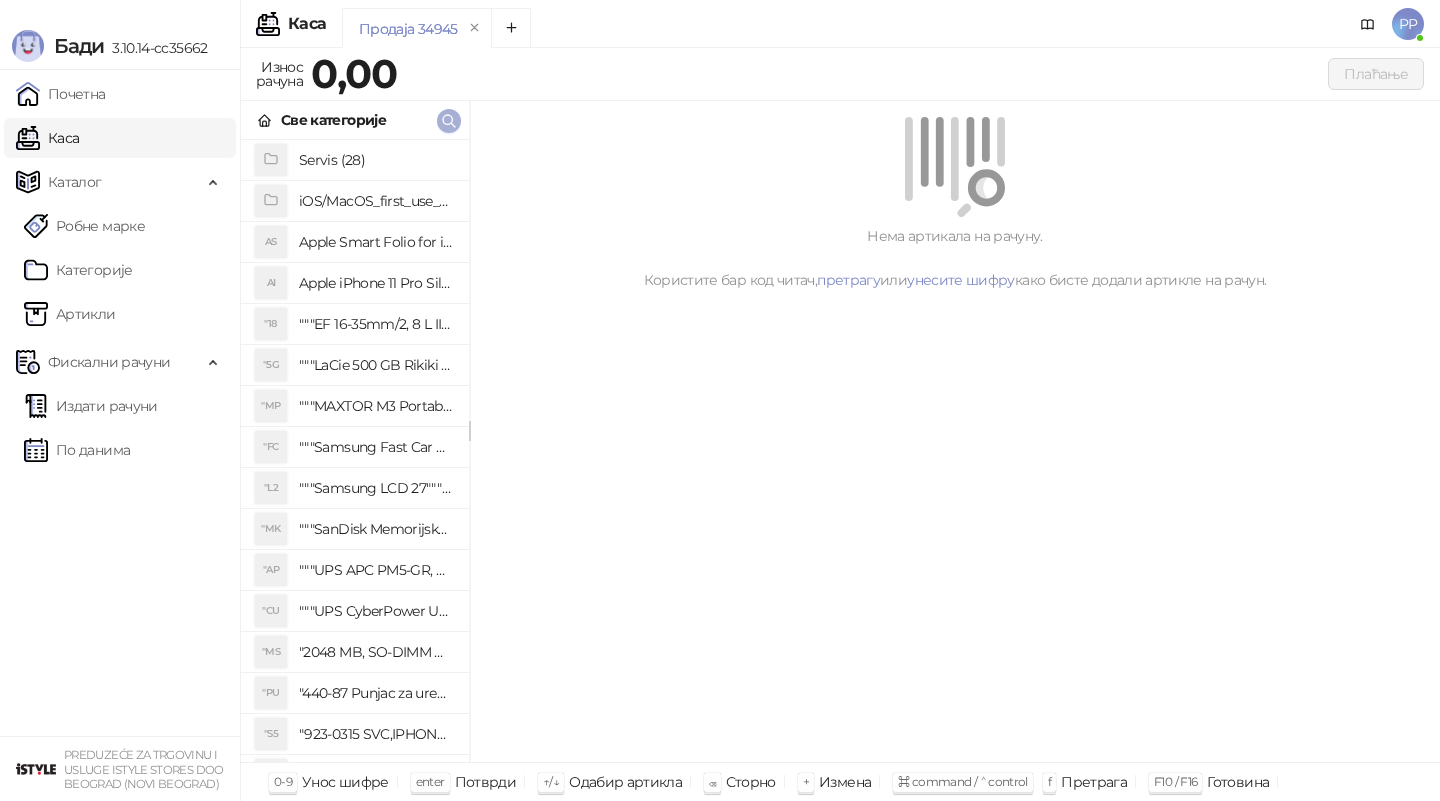 click at bounding box center [449, 121] 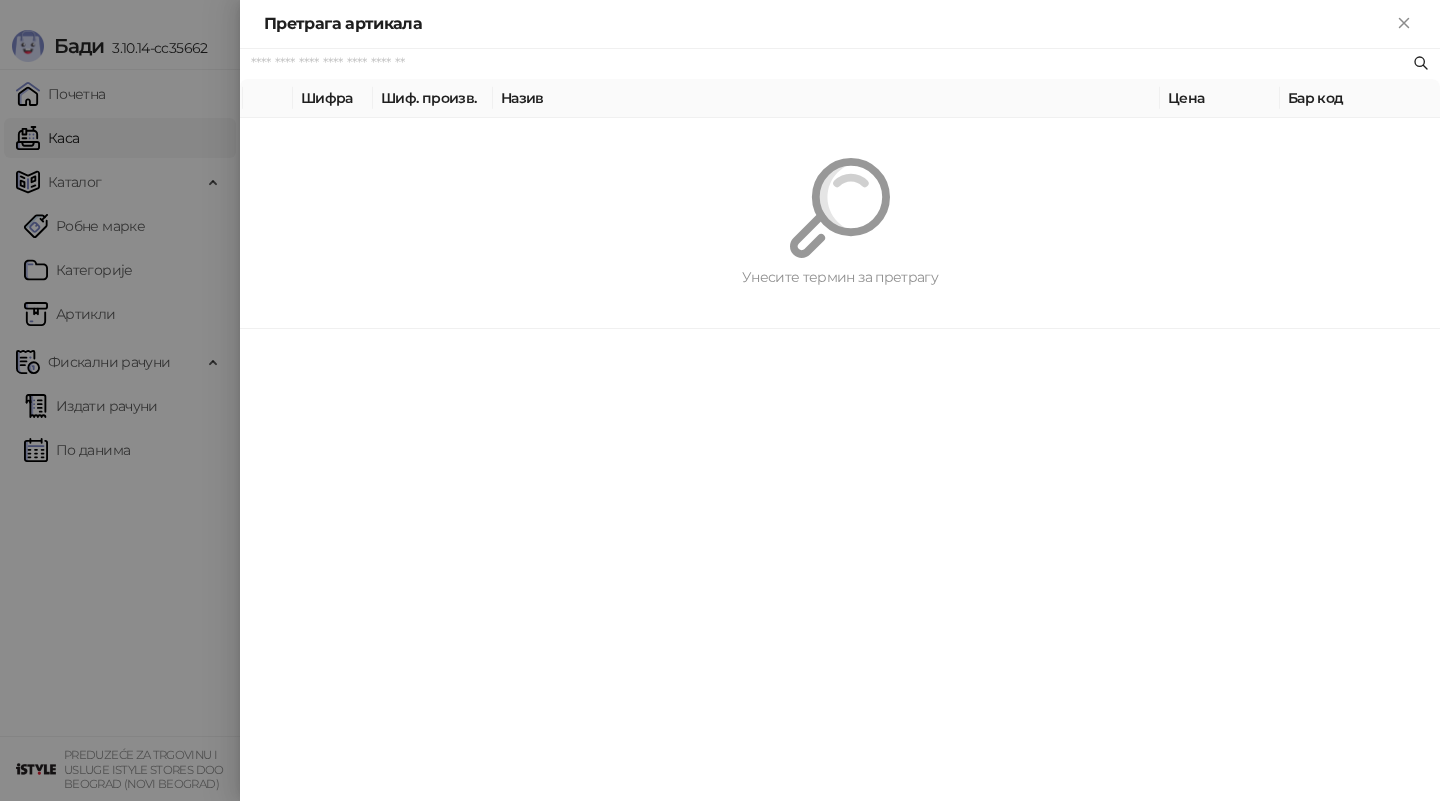 paste on "*********" 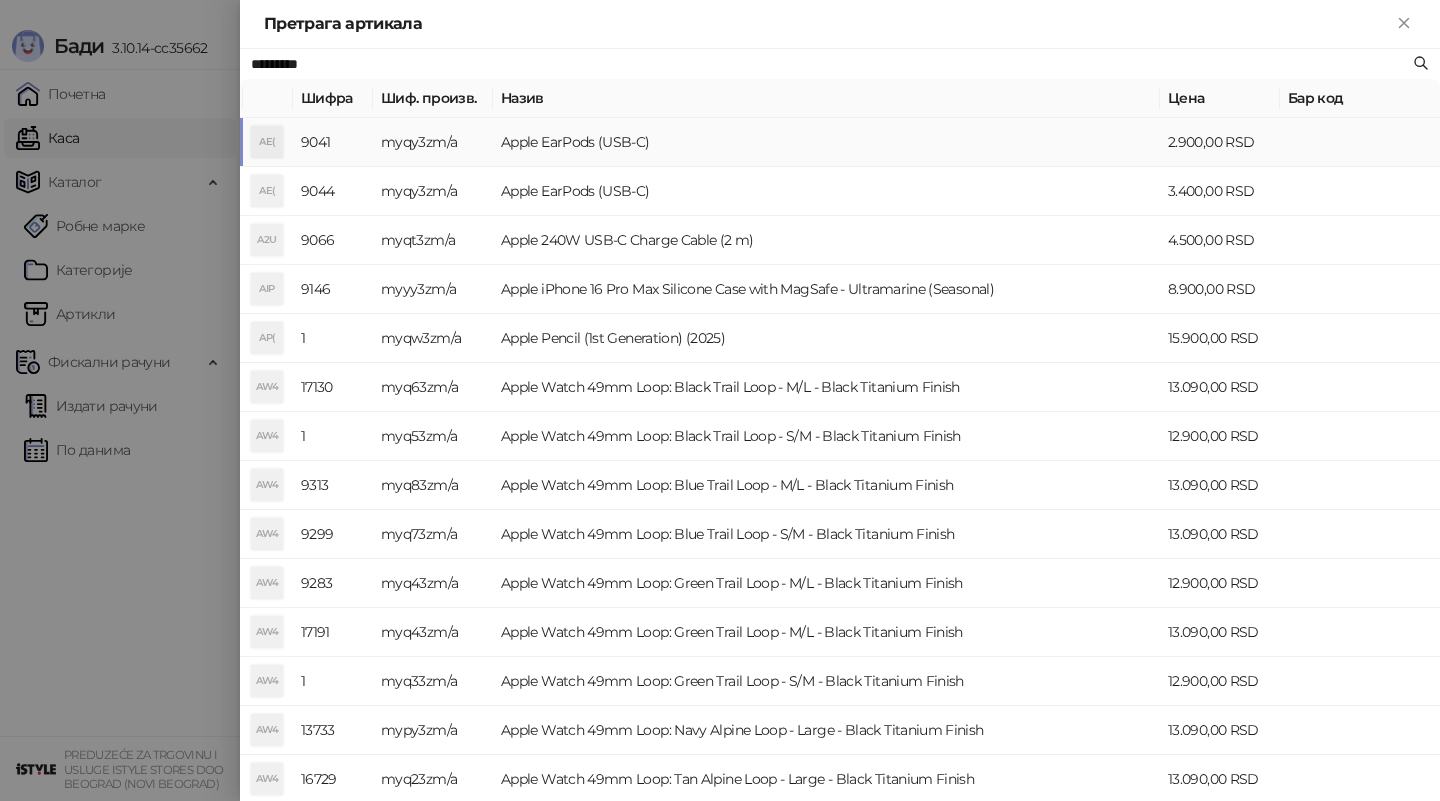 type on "*********" 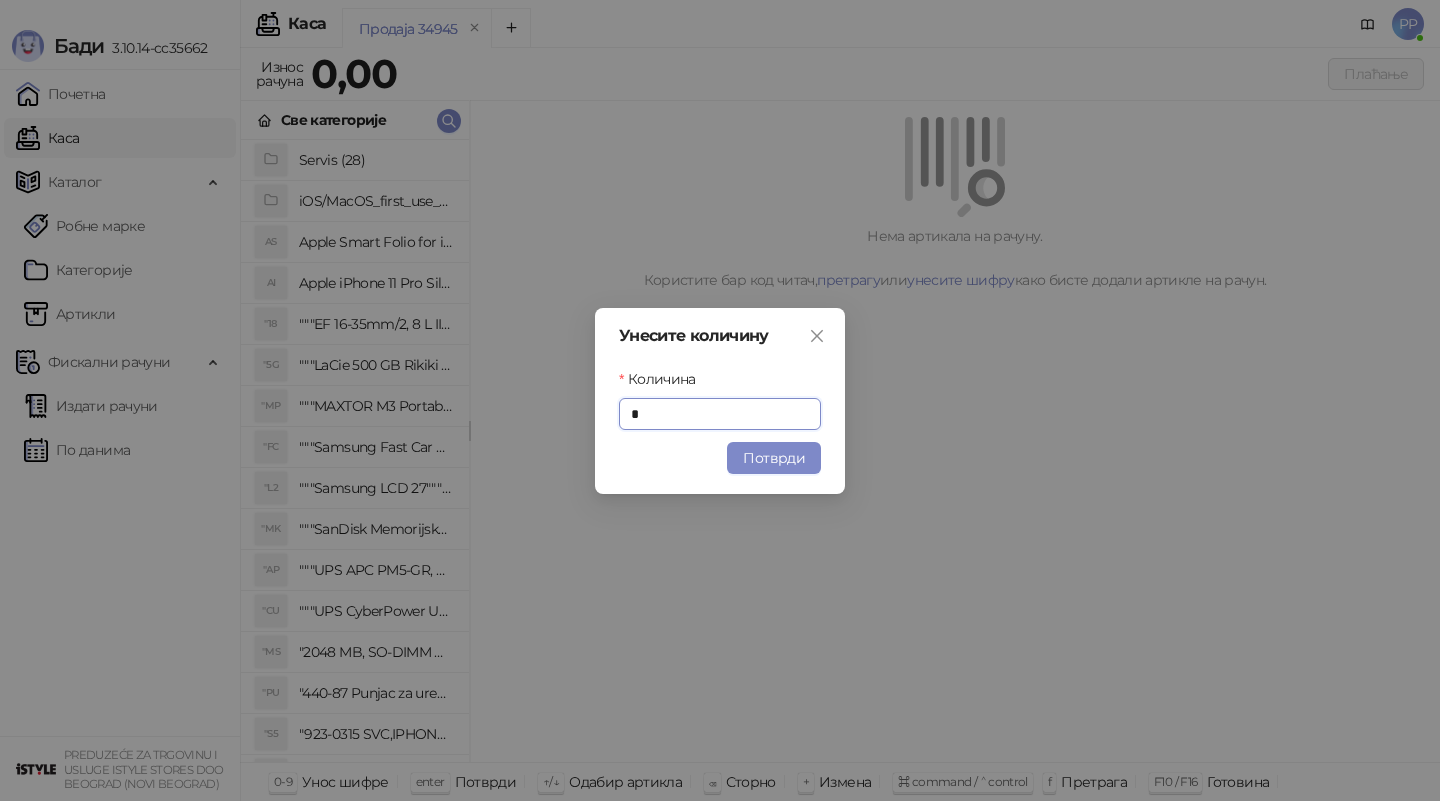 click on "Потврди" at bounding box center [774, 458] 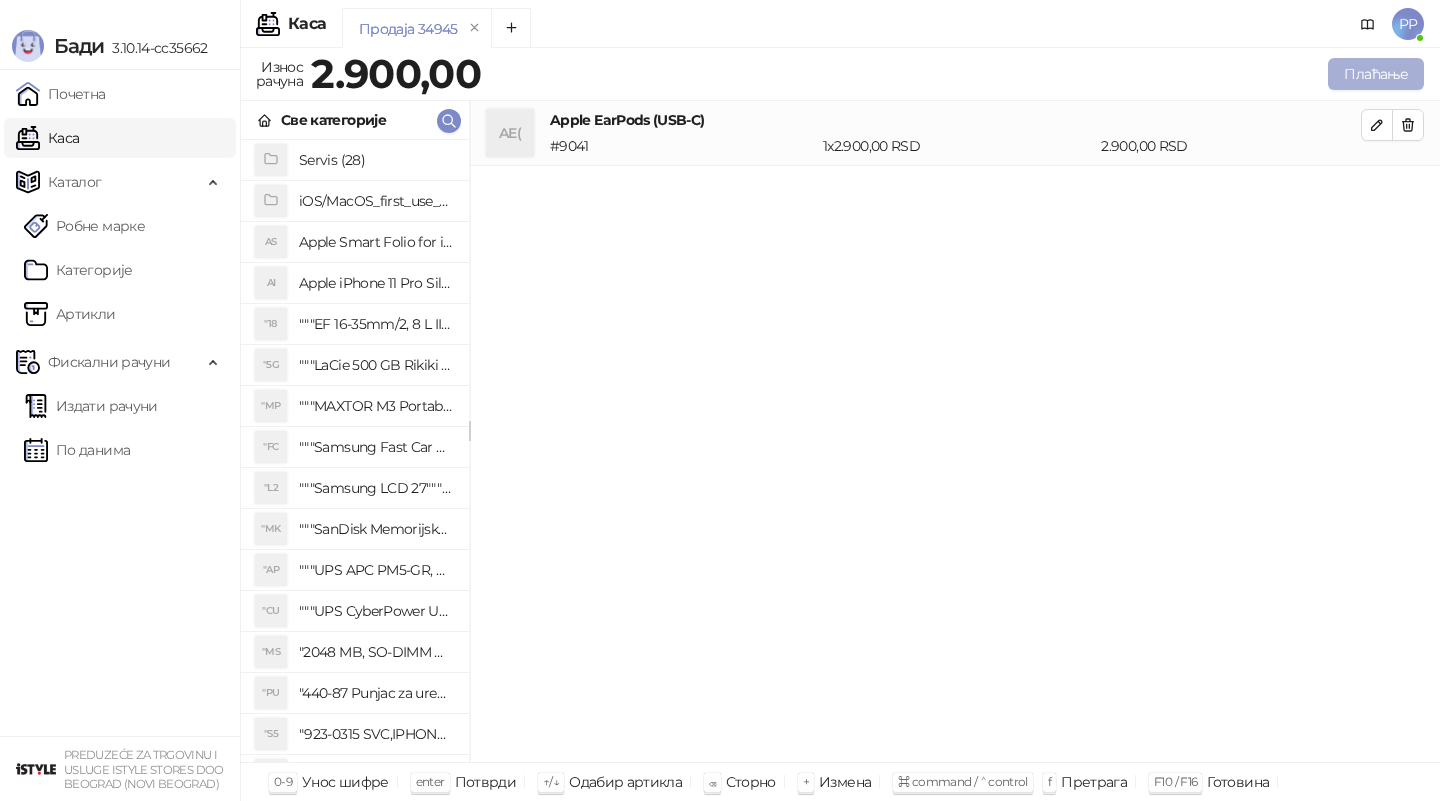 click on "Плаћање" at bounding box center [1376, 74] 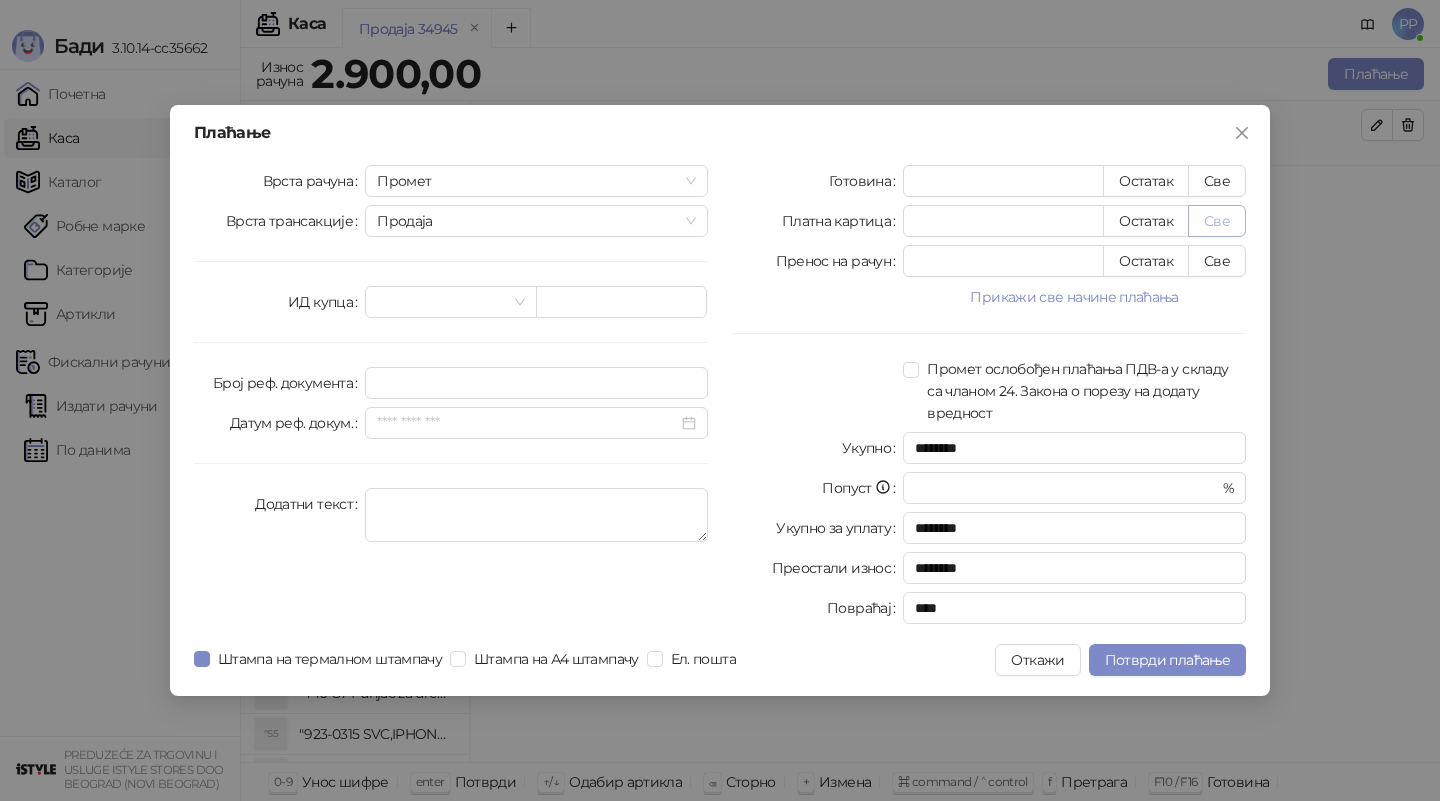 click on "Све" at bounding box center (1217, 221) 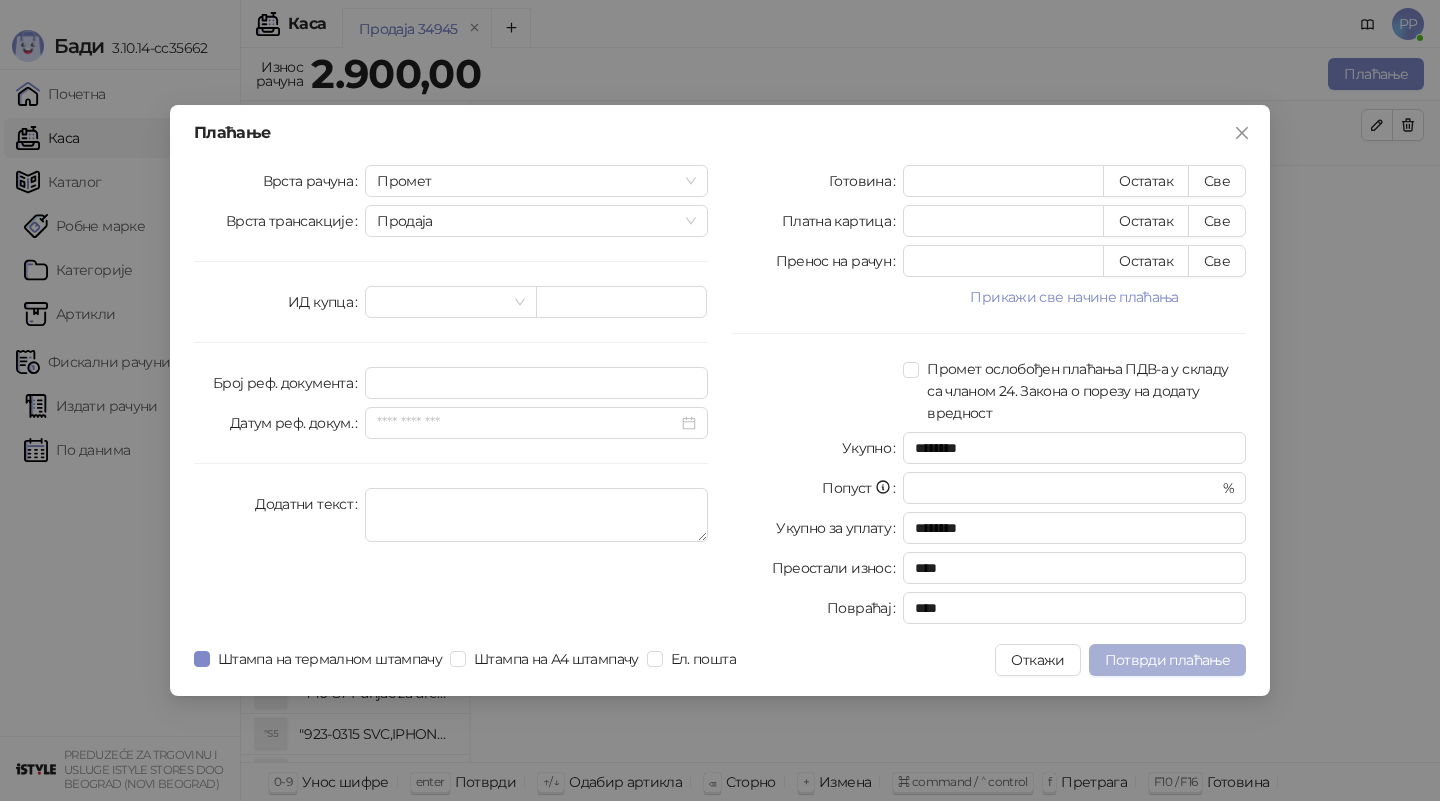 click on "Потврди плаћање" at bounding box center [1167, 660] 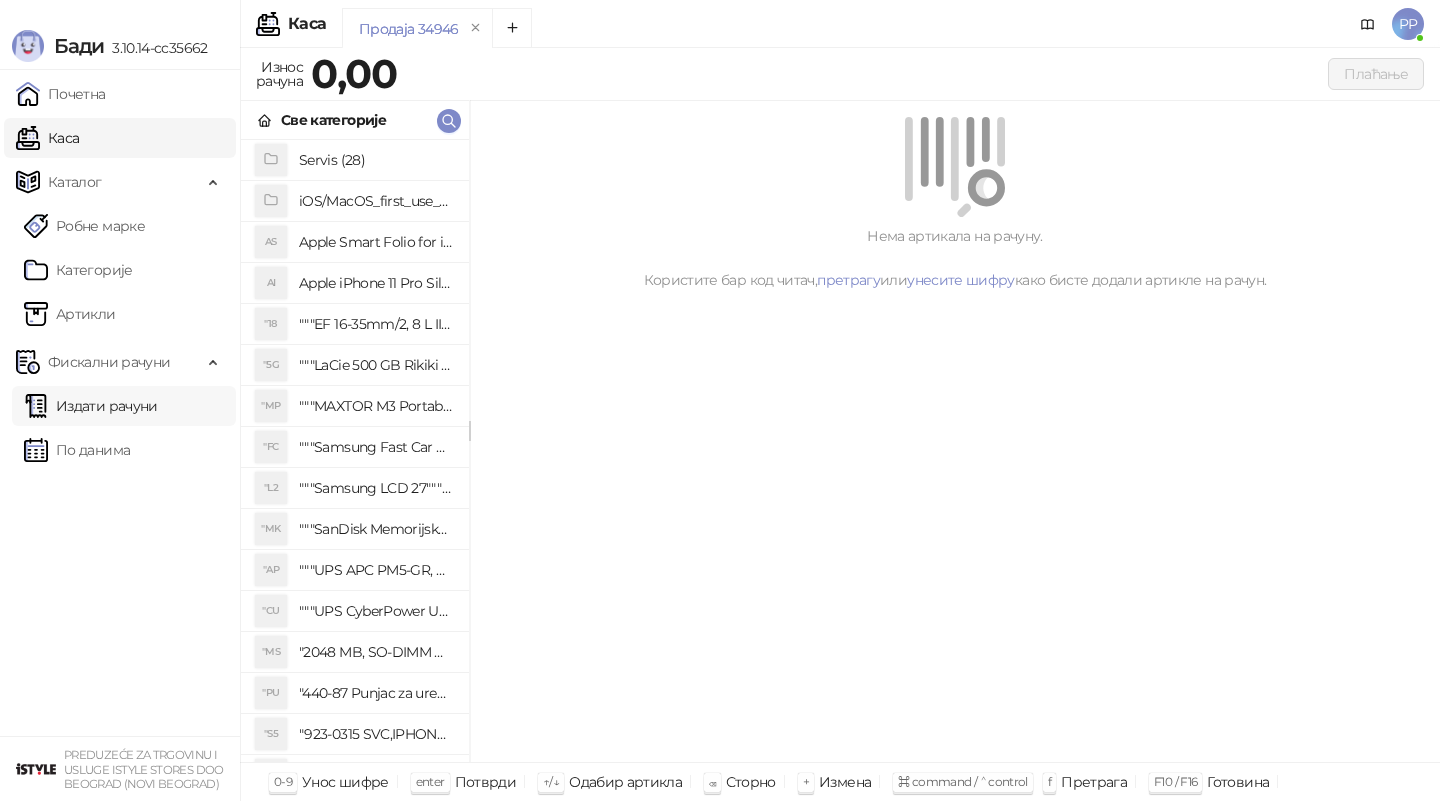 click on "Издати рачуни" at bounding box center [91, 406] 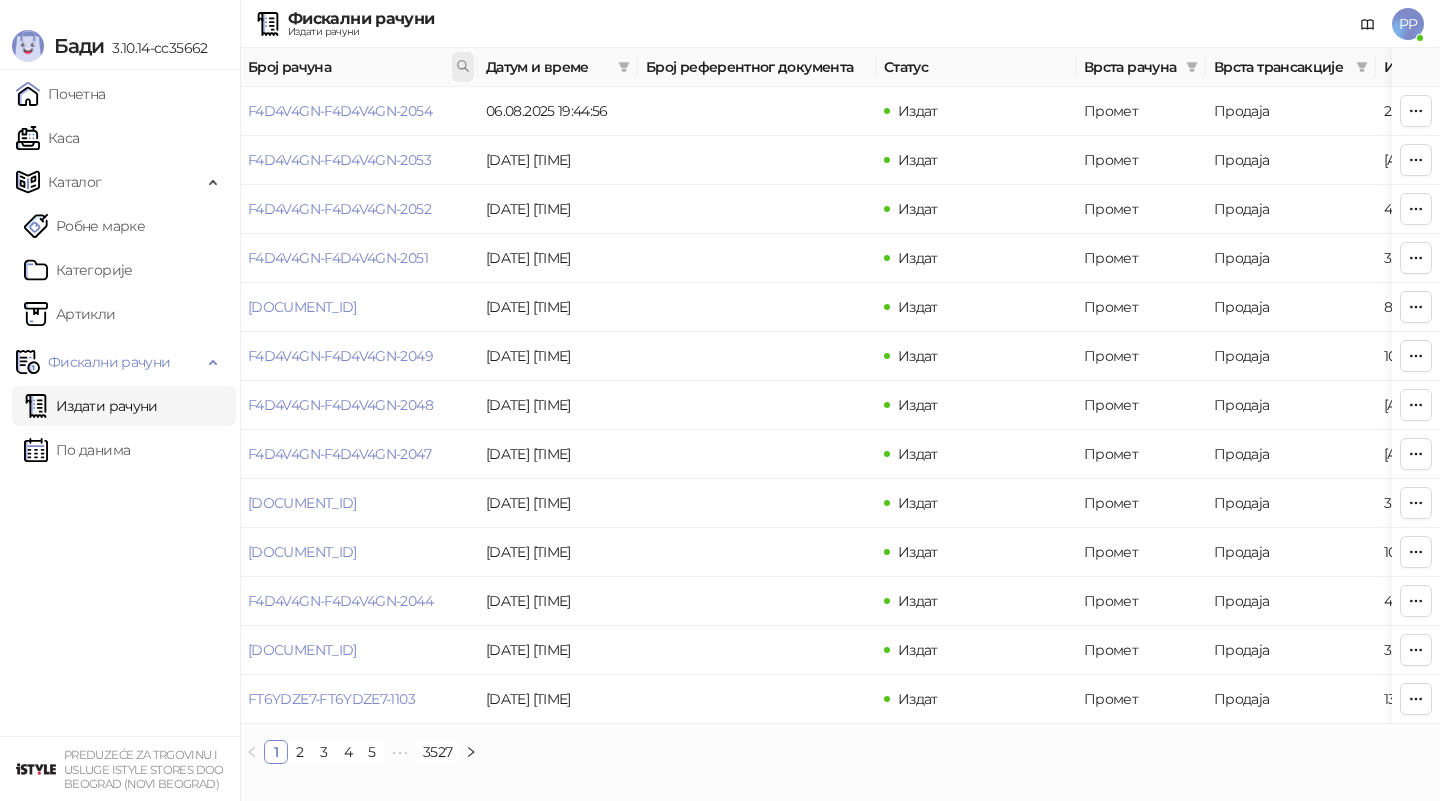 click 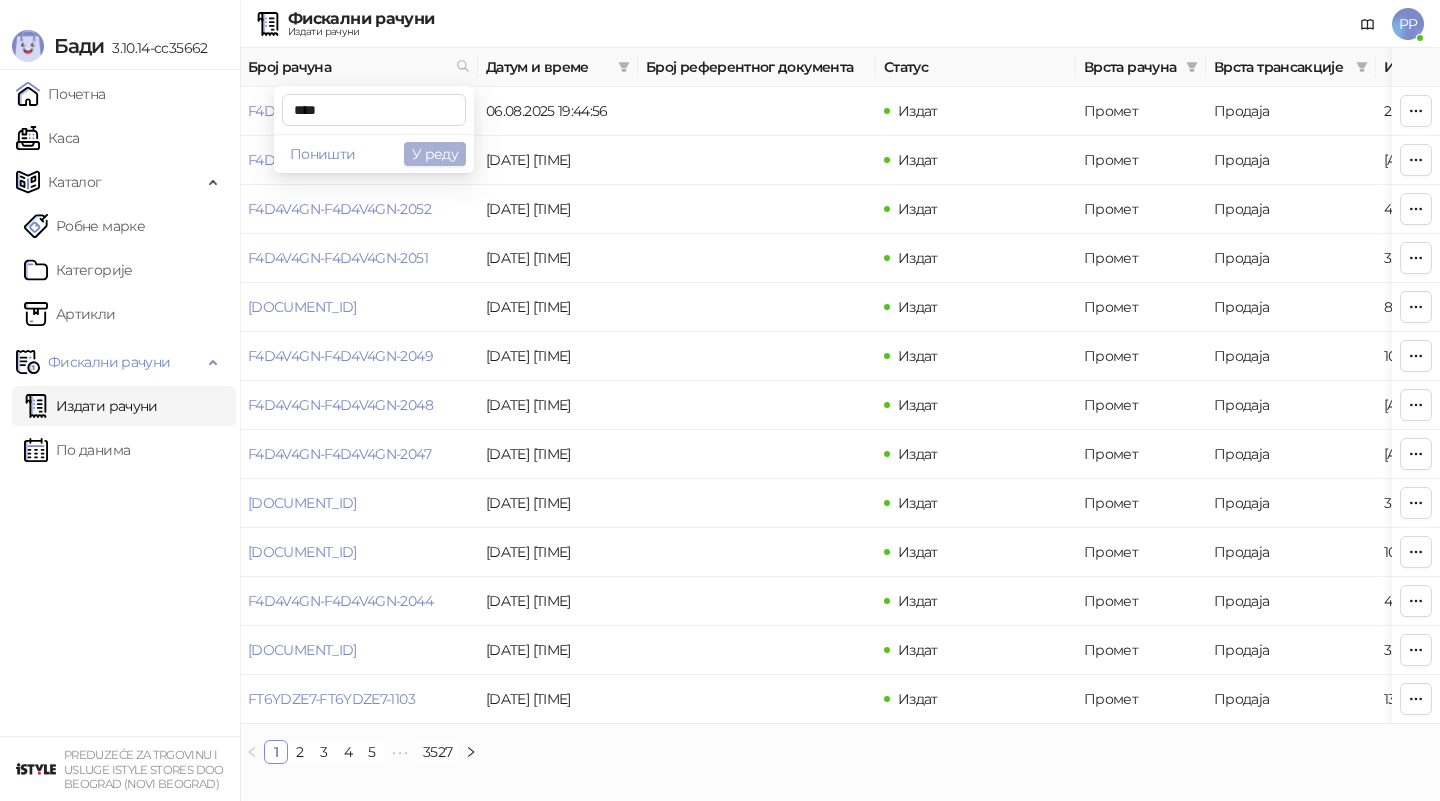 type on "****" 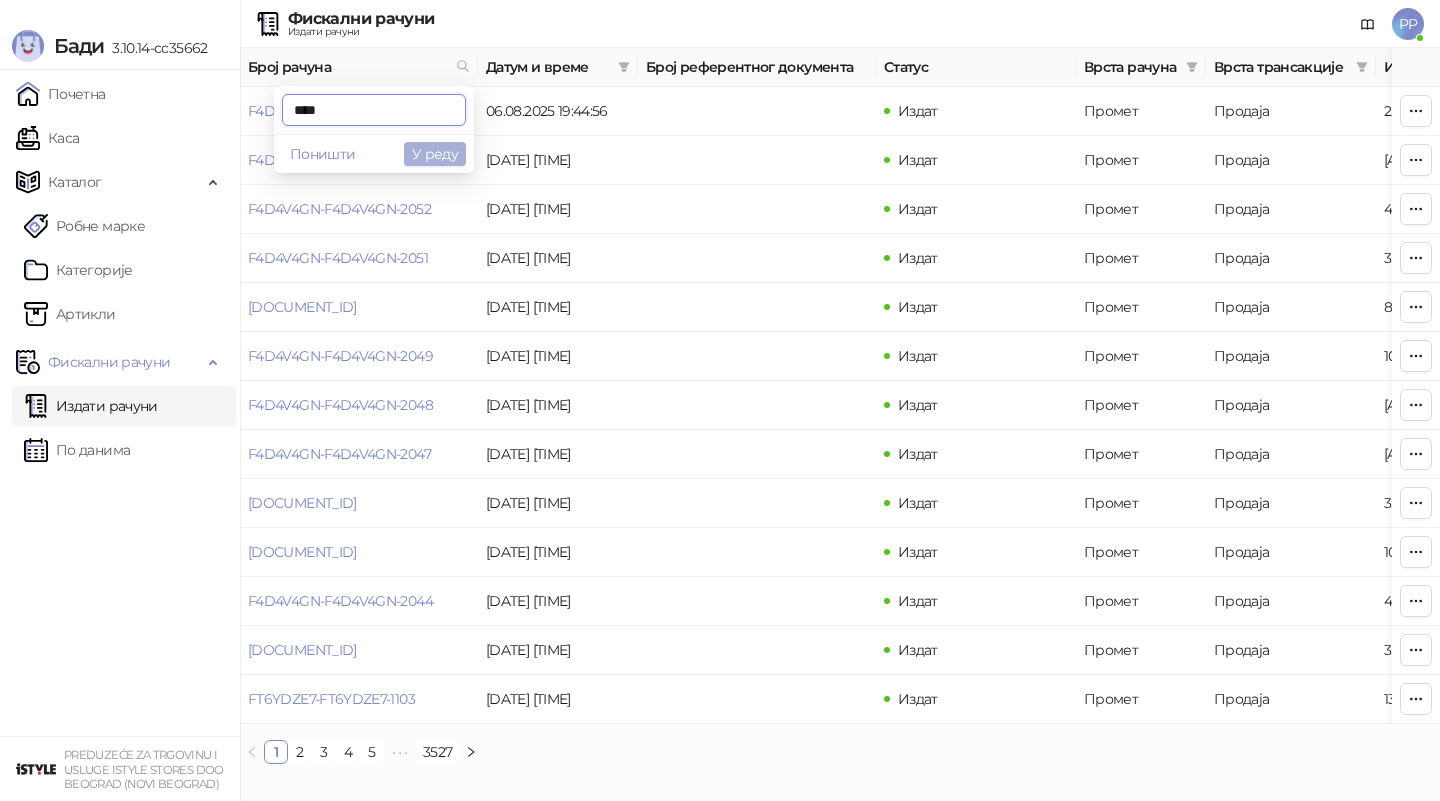 click on "У реду" at bounding box center [435, 154] 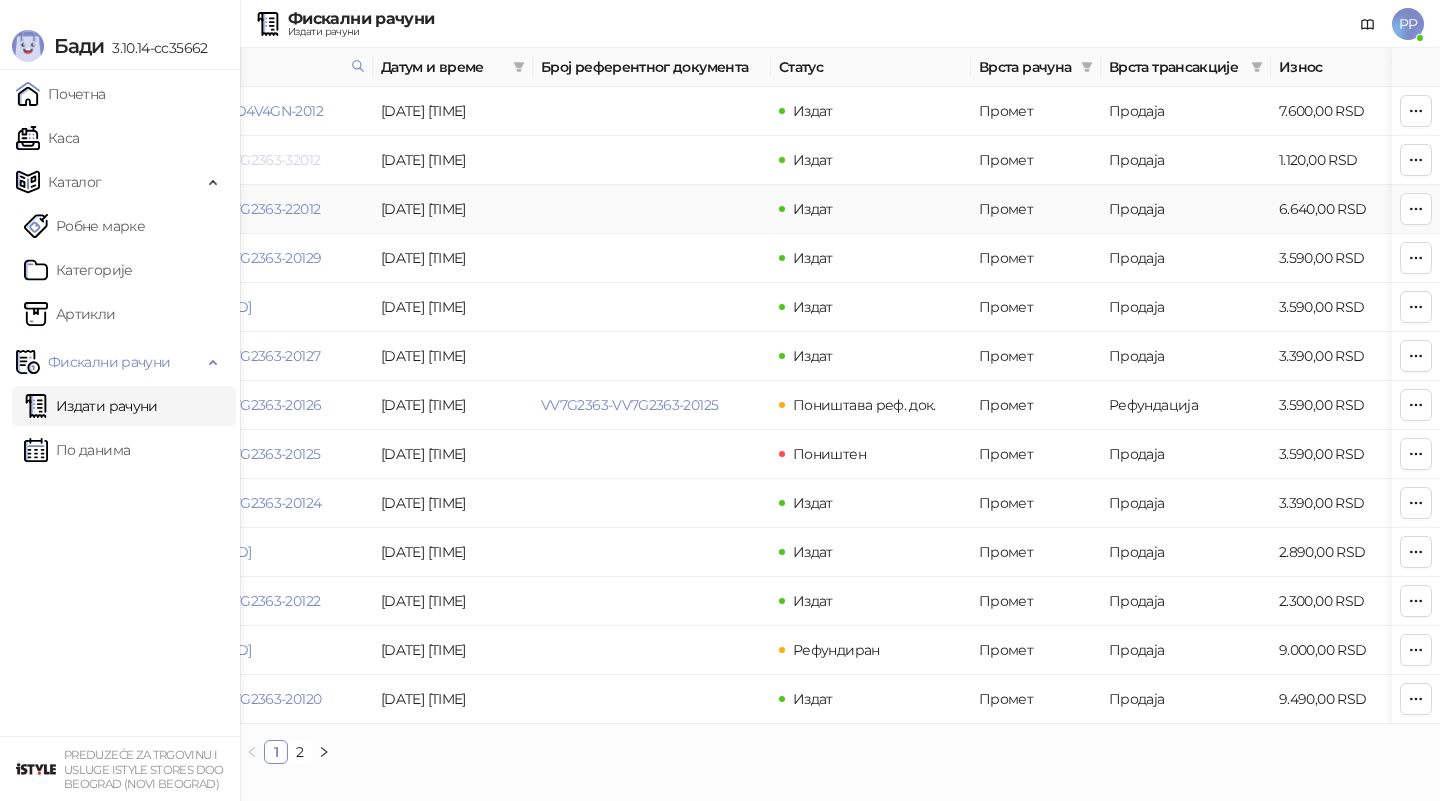 scroll, scrollTop: 0, scrollLeft: 75, axis: horizontal 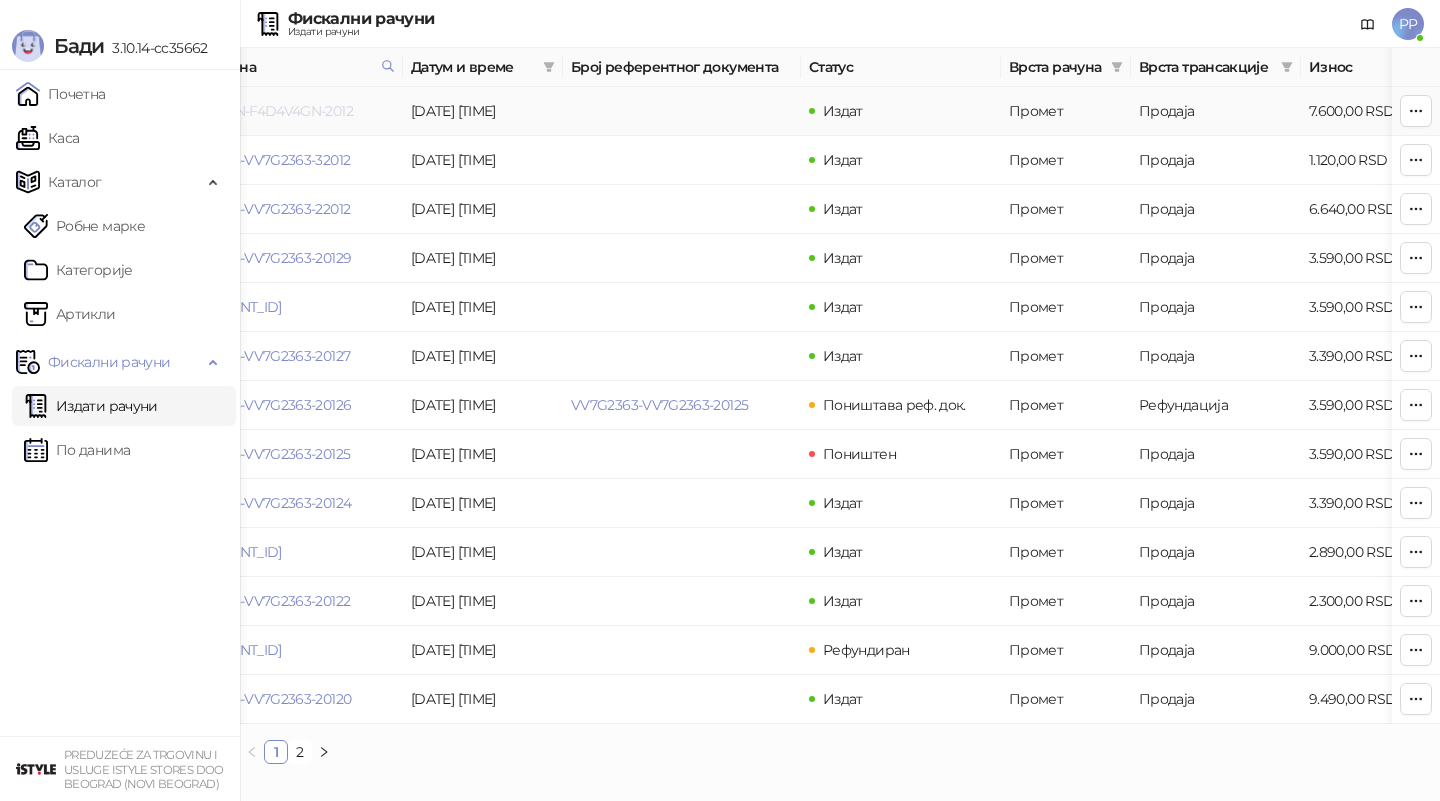 click on "F4D4V4GN-F4D4V4GN-2012" at bounding box center [263, 111] 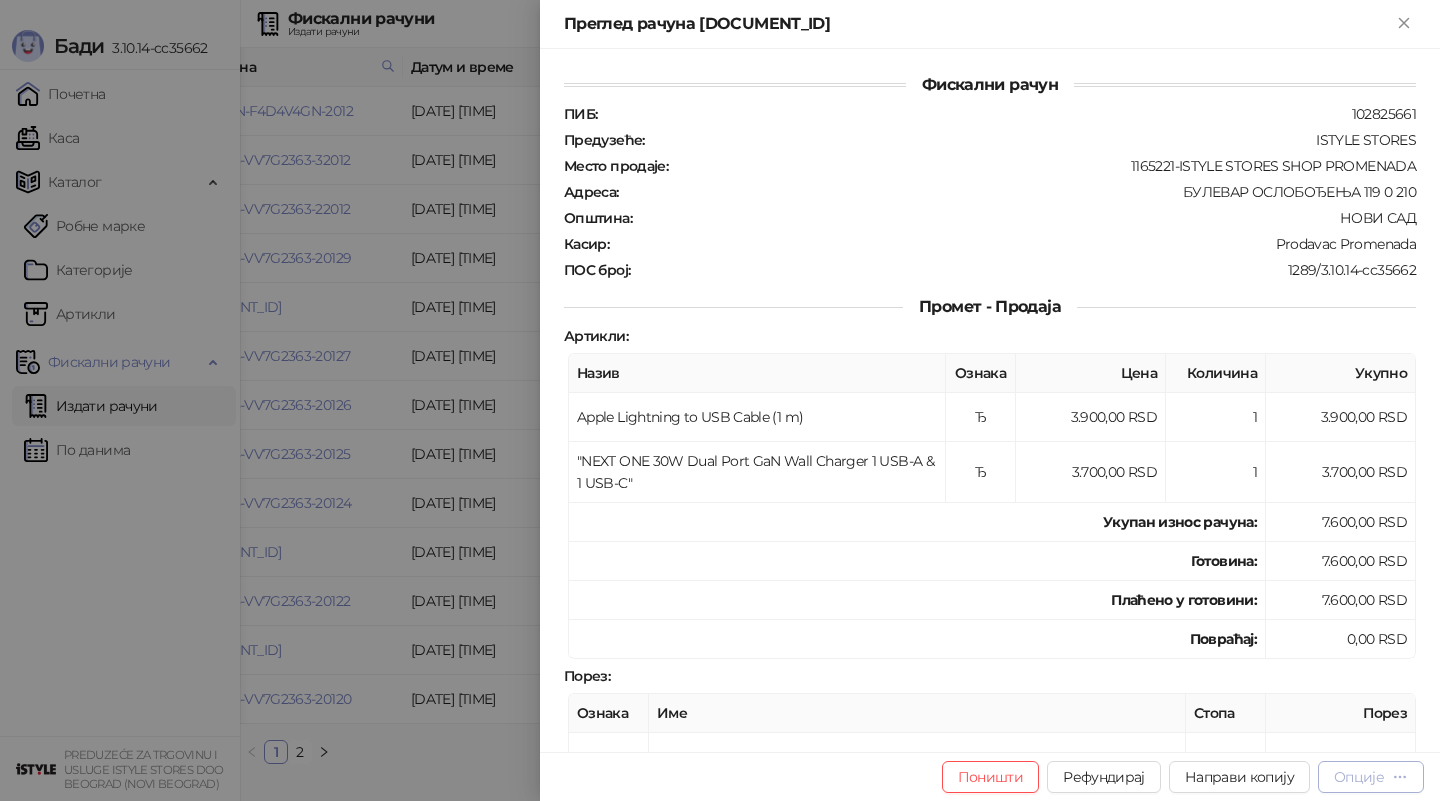 click on "Опције" at bounding box center (1359, 777) 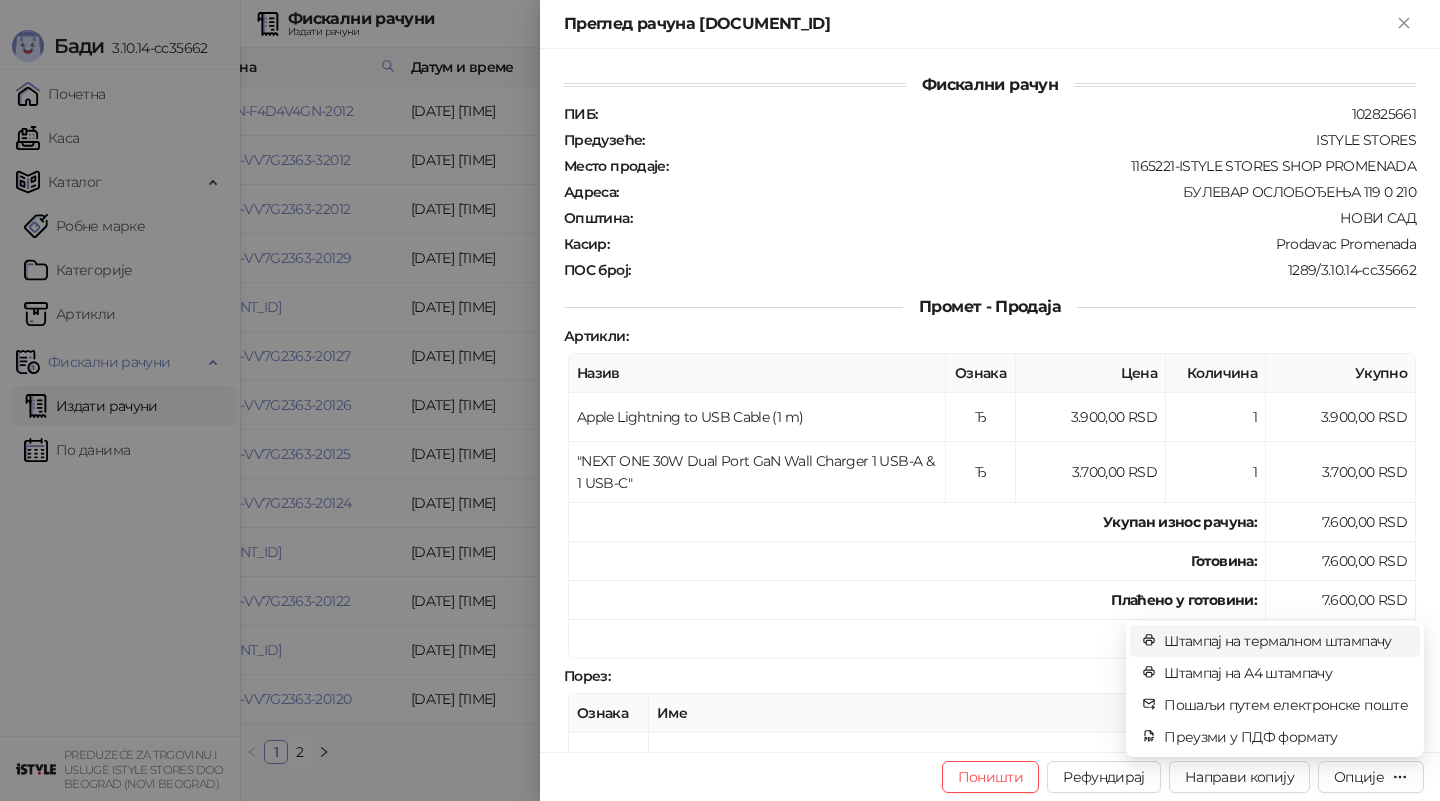 click on "Штампај на термалном штампачу" at bounding box center (1286, 641) 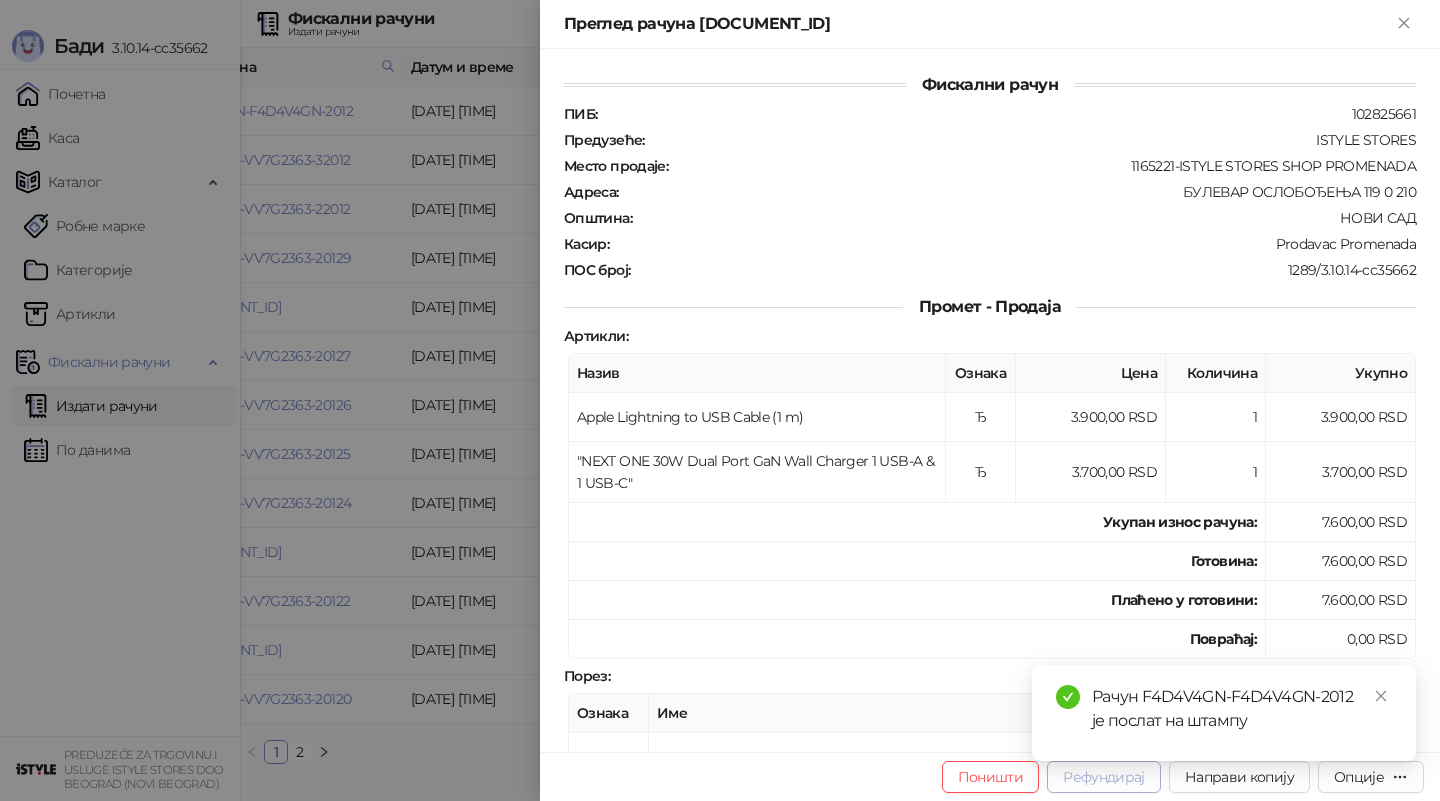 click on "Рефундирај" at bounding box center [1104, 777] 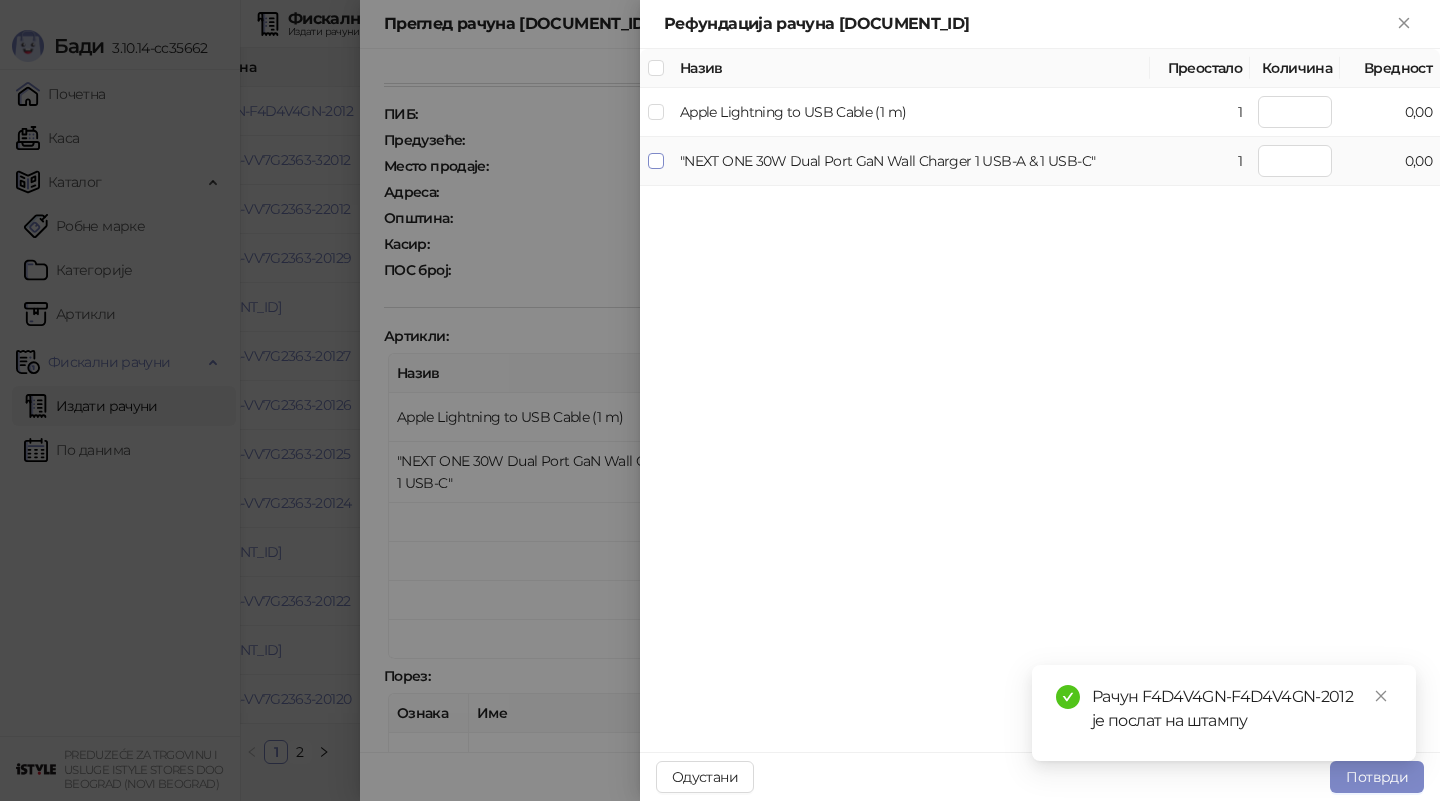 type on "*" 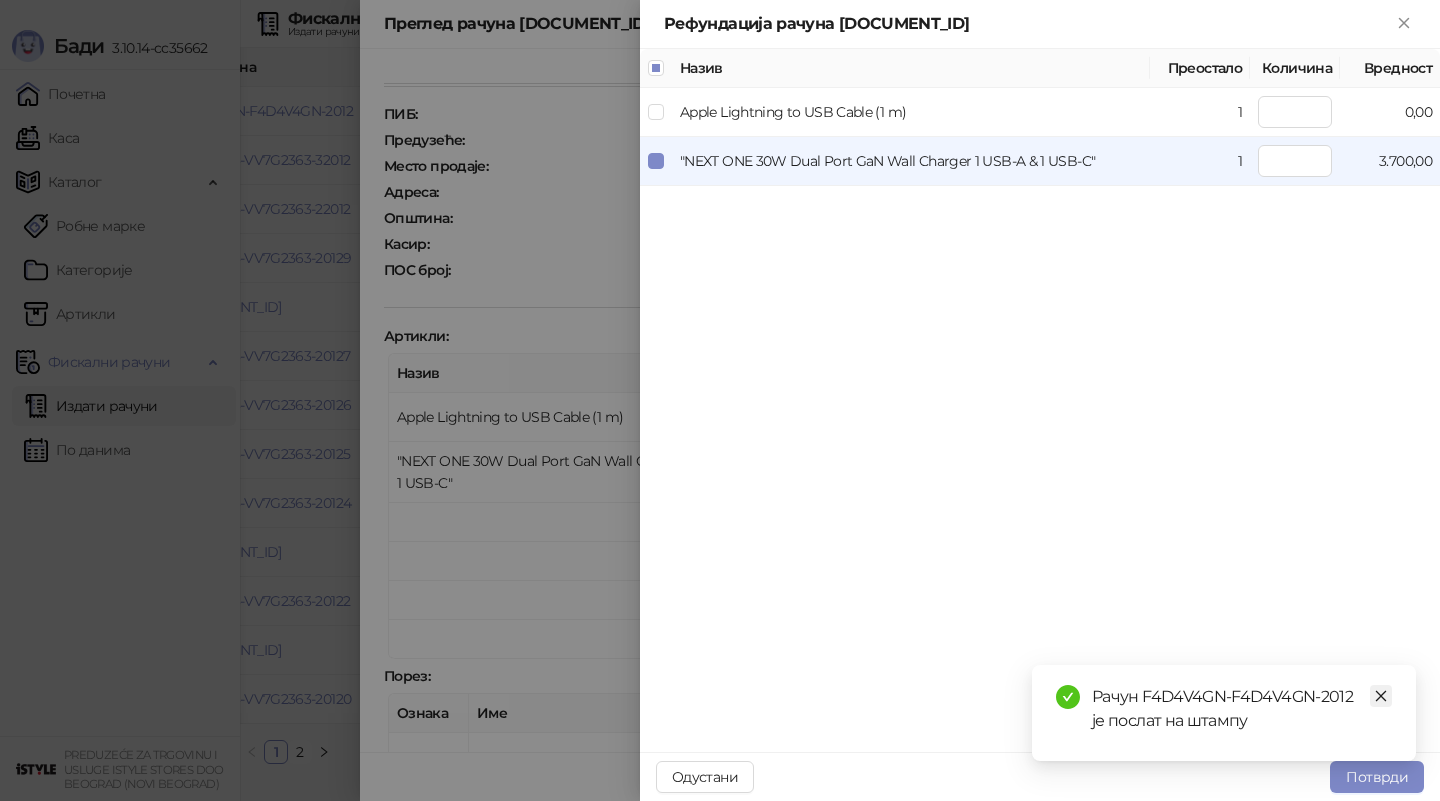 click 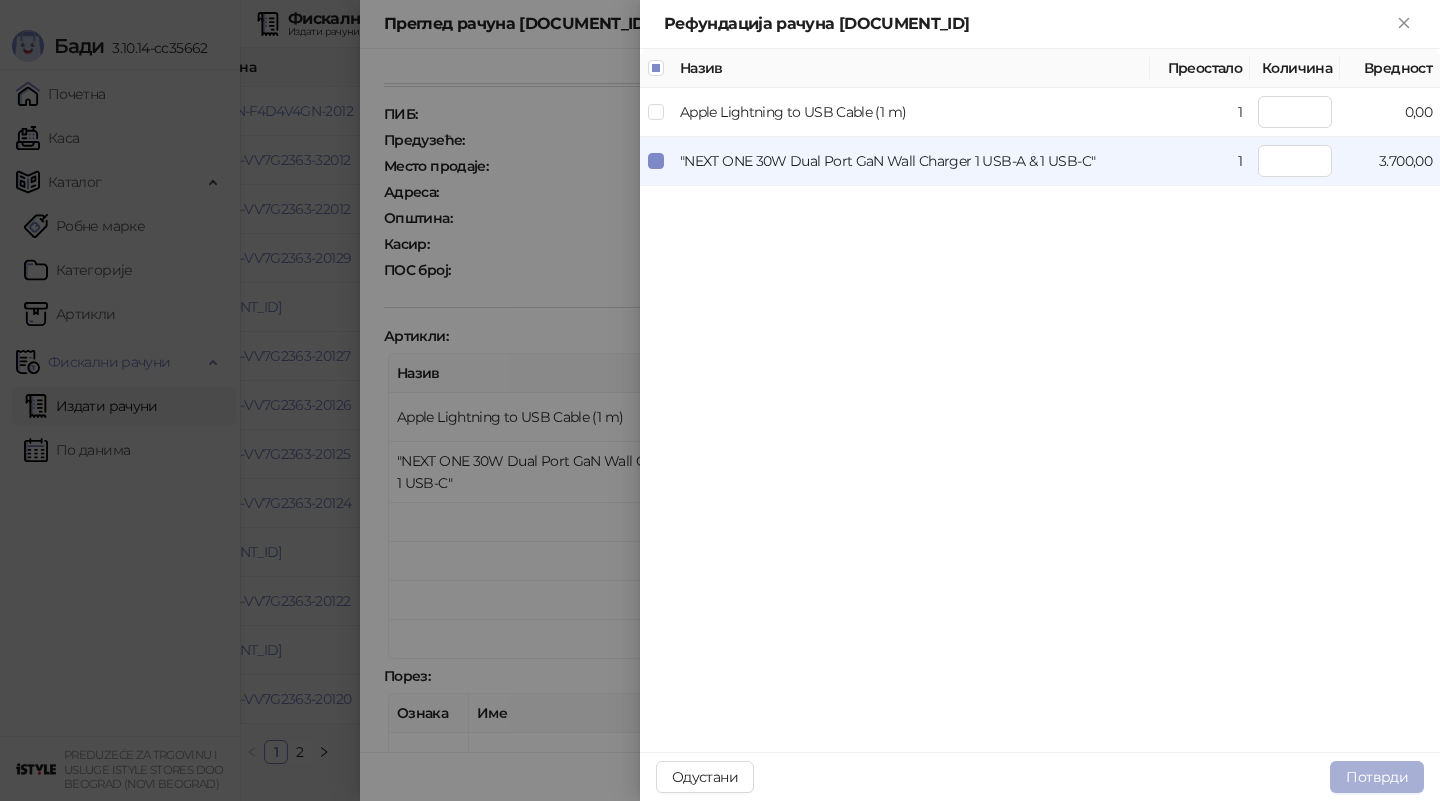 click on "Потврди" at bounding box center (1377, 777) 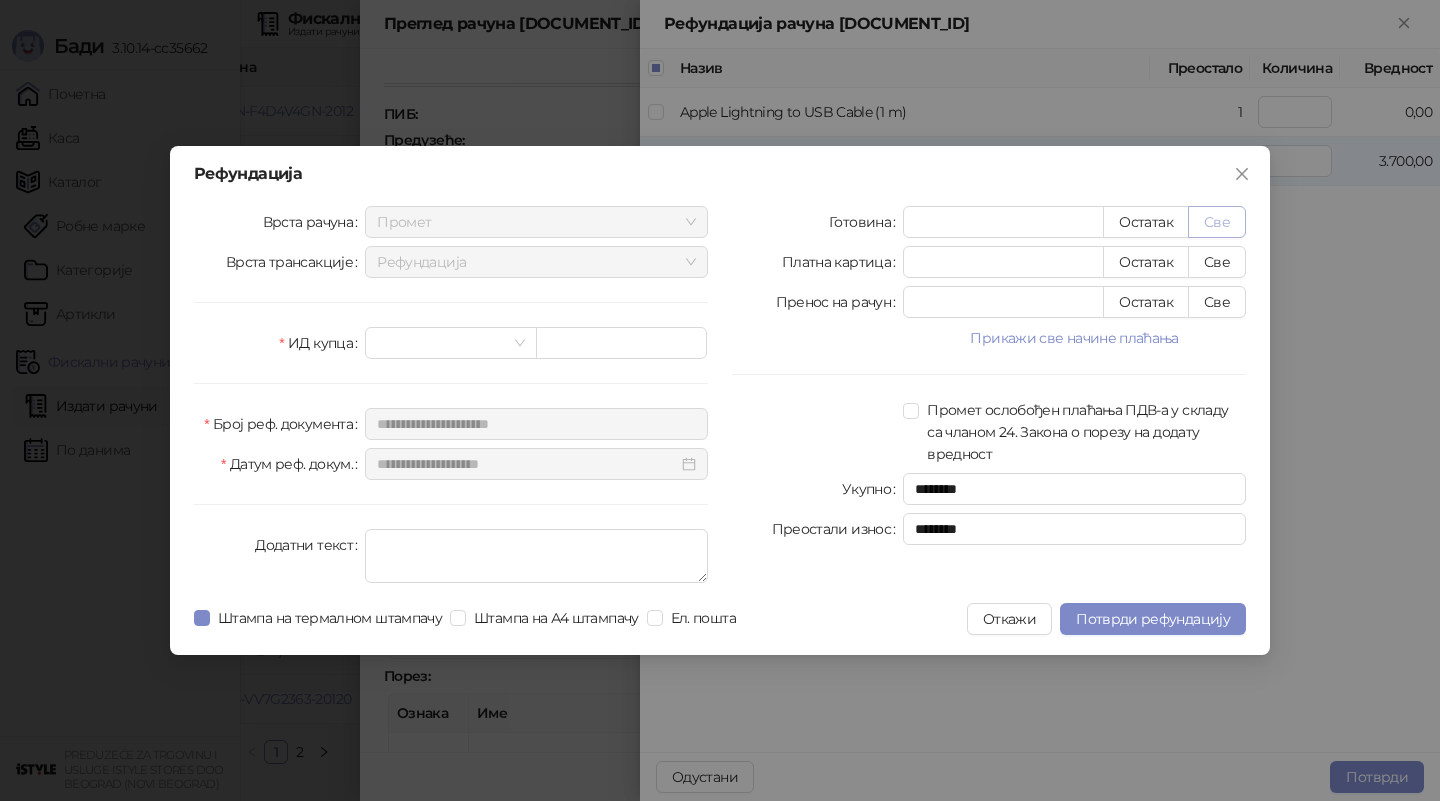 click on "Све" at bounding box center (1217, 222) 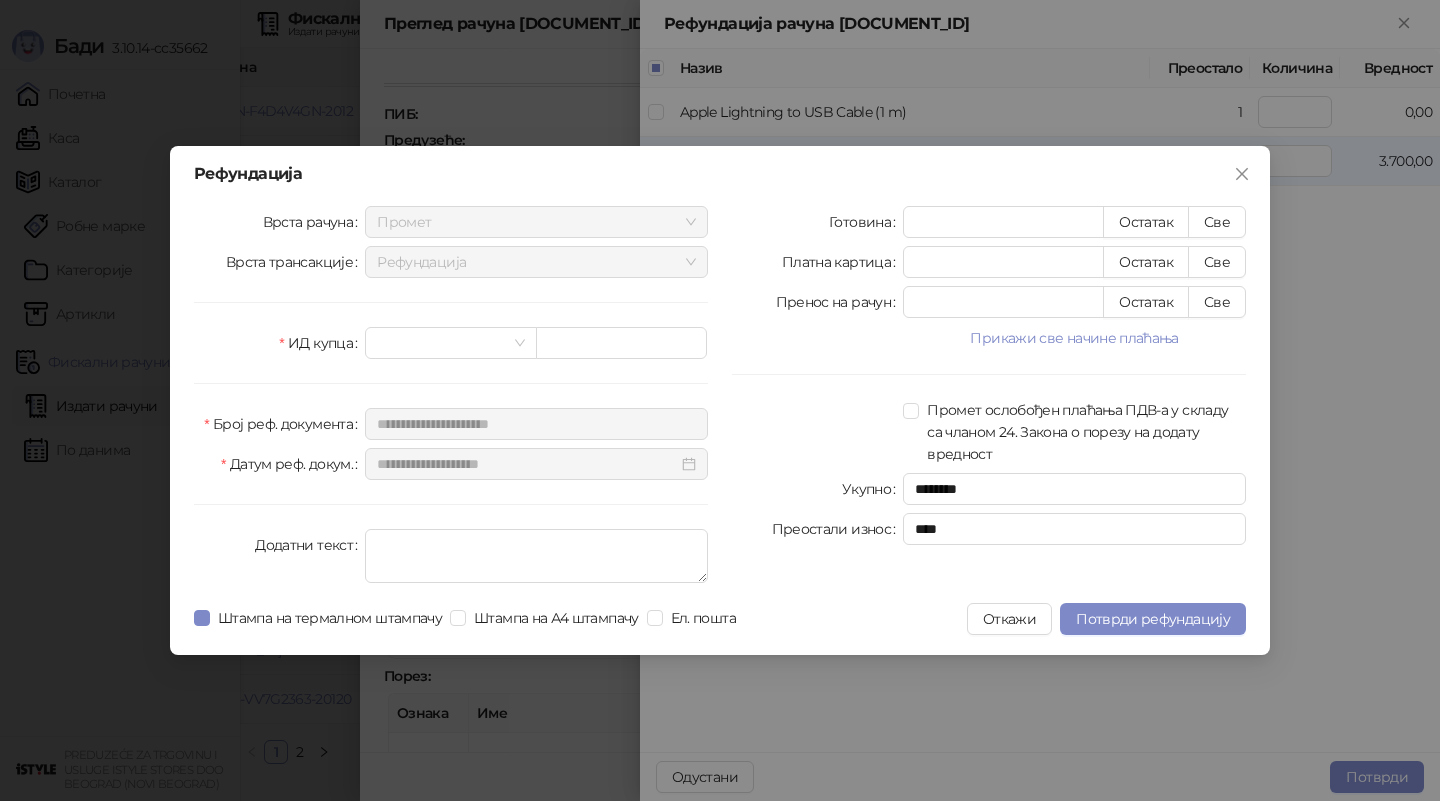 click on "**********" at bounding box center (451, 398) 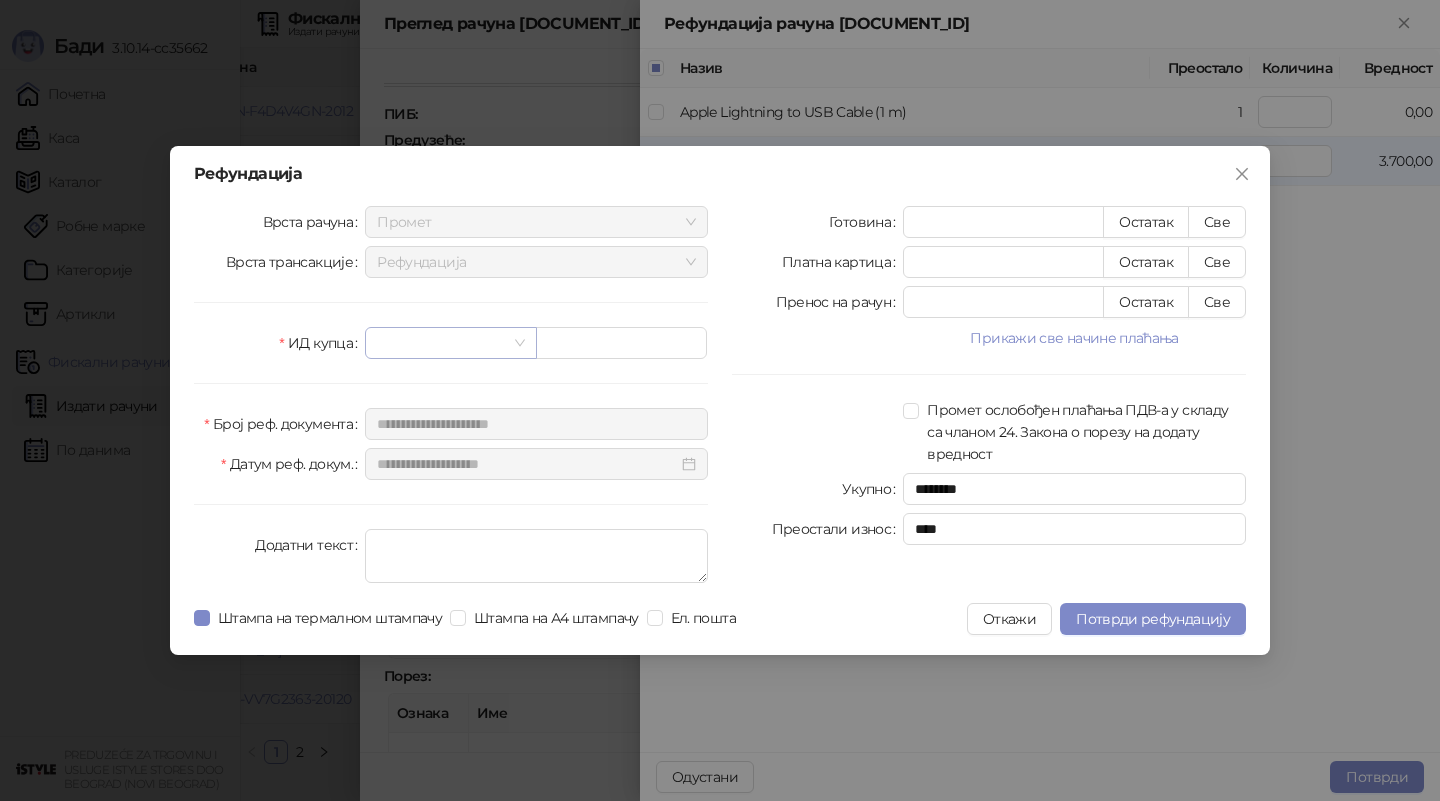 click at bounding box center [441, 343] 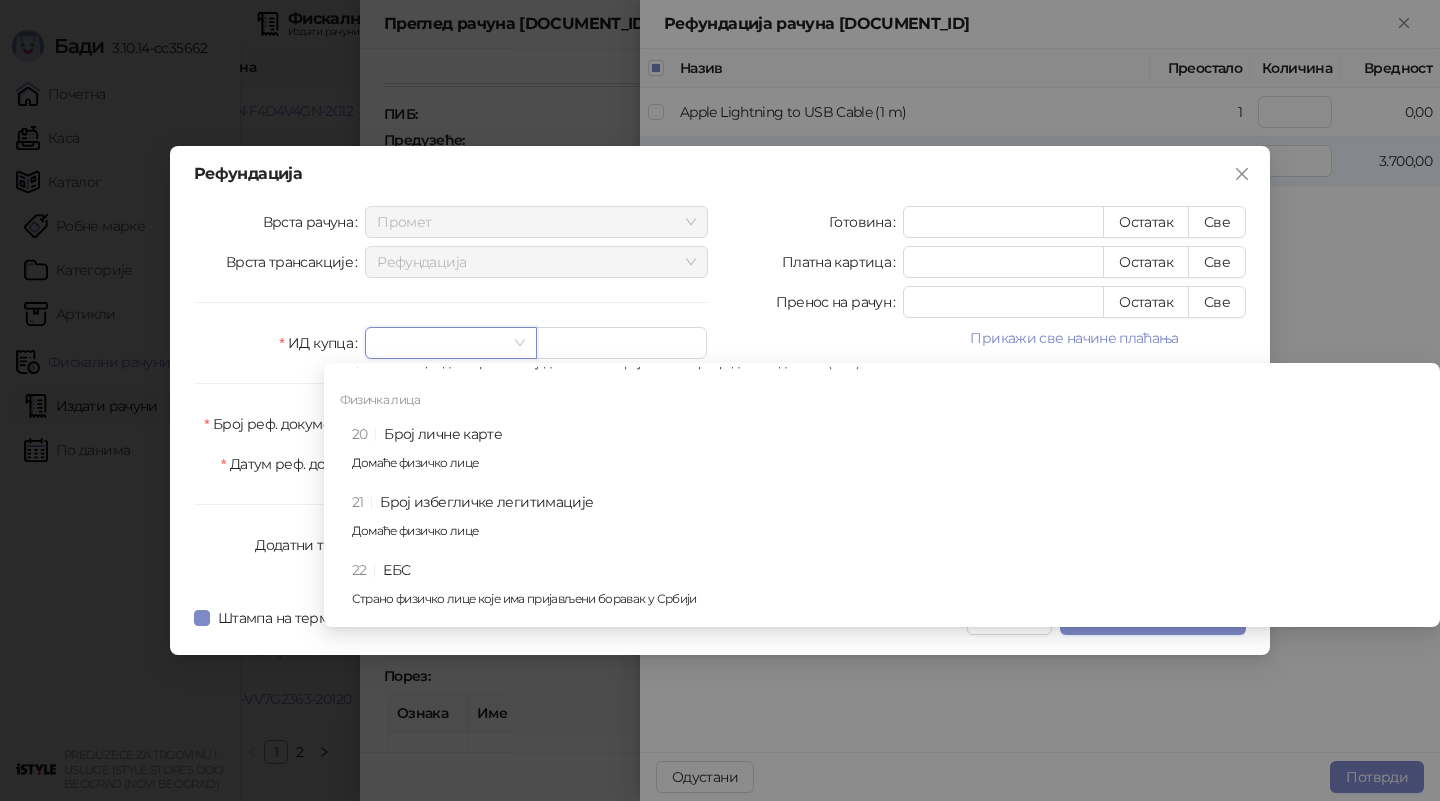 scroll, scrollTop: 489, scrollLeft: 0, axis: vertical 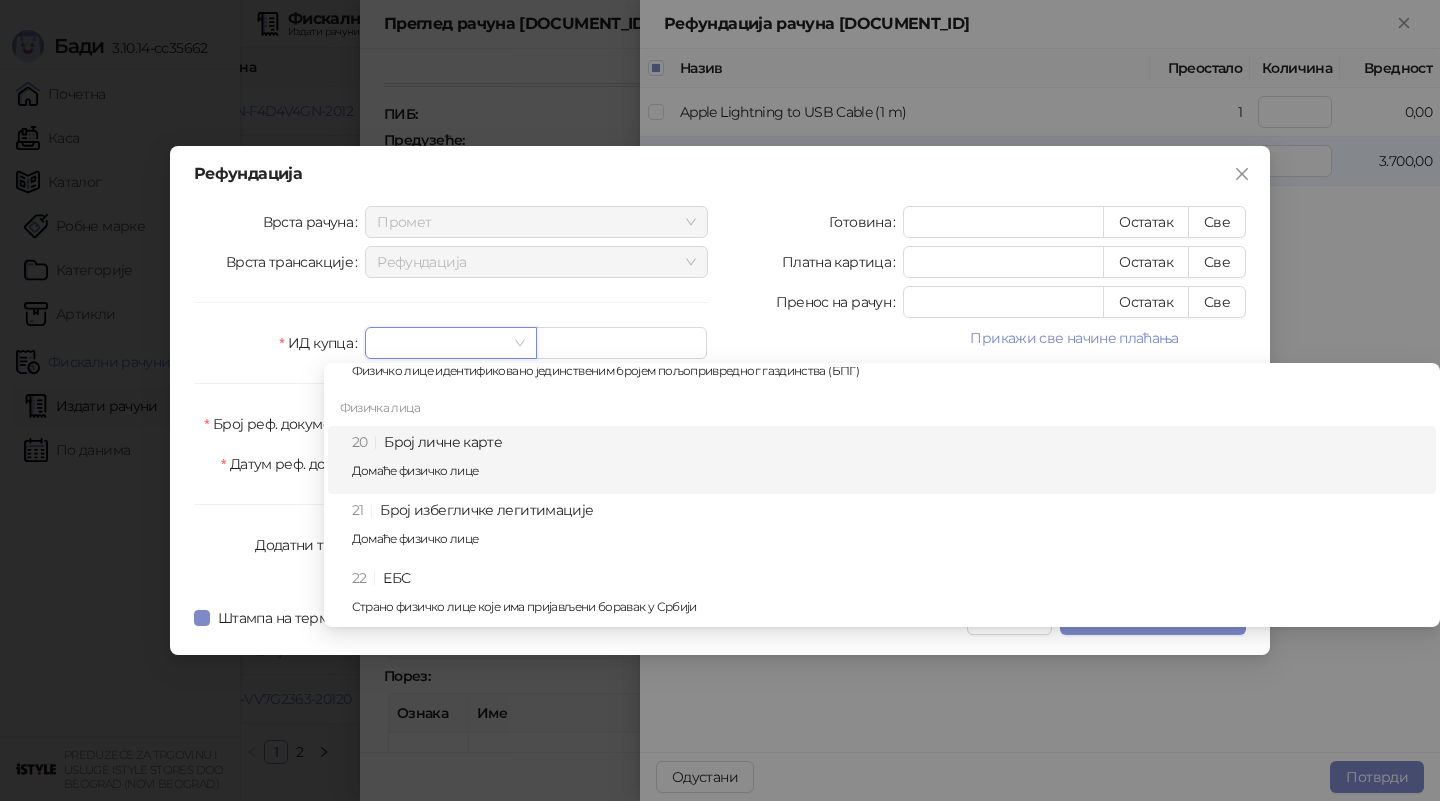click on "[NUMBER] Број личне карте Домаће физичко лице" at bounding box center (888, 460) 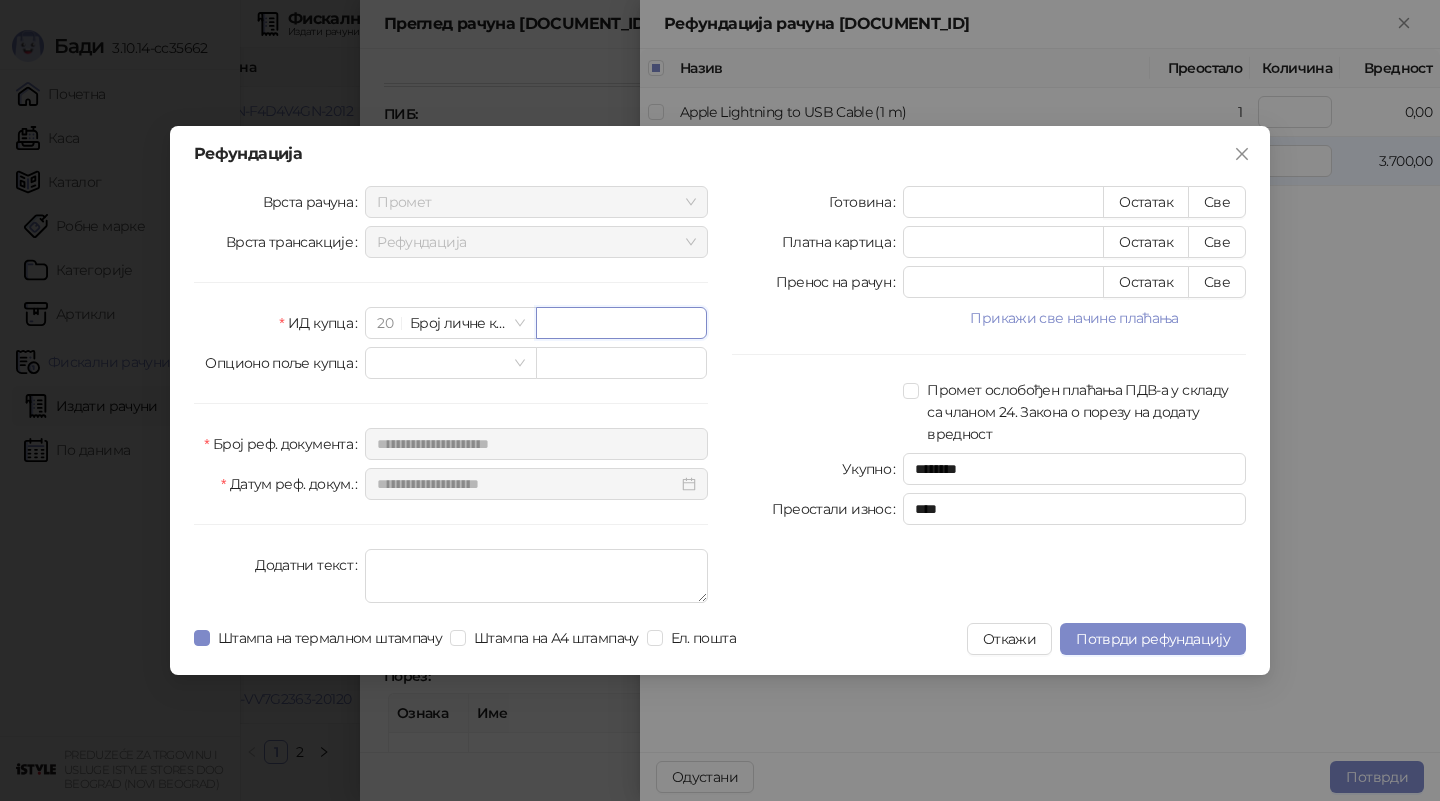 click at bounding box center [621, 323] 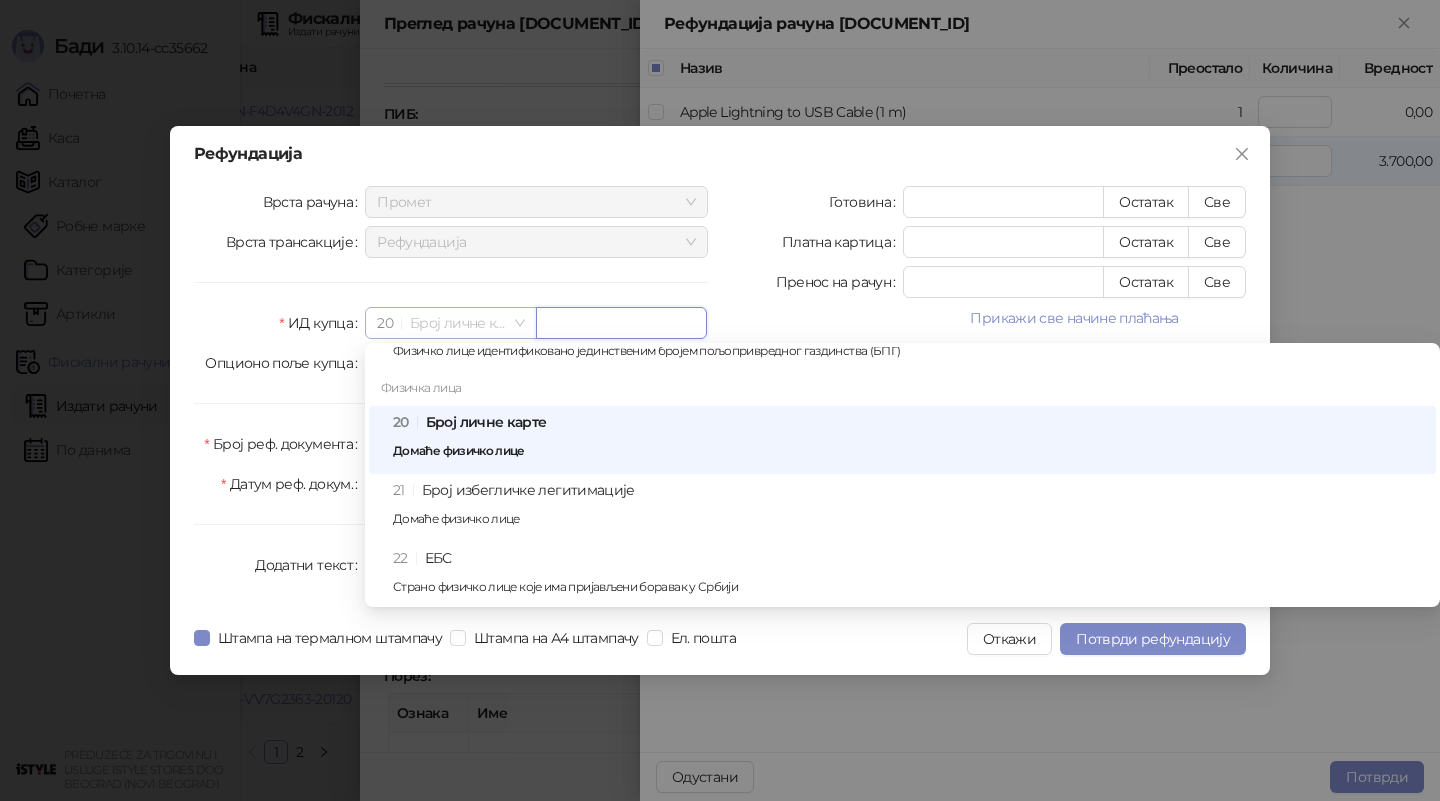 click on "[NUMBER] Број личне карте" at bounding box center [450, 323] 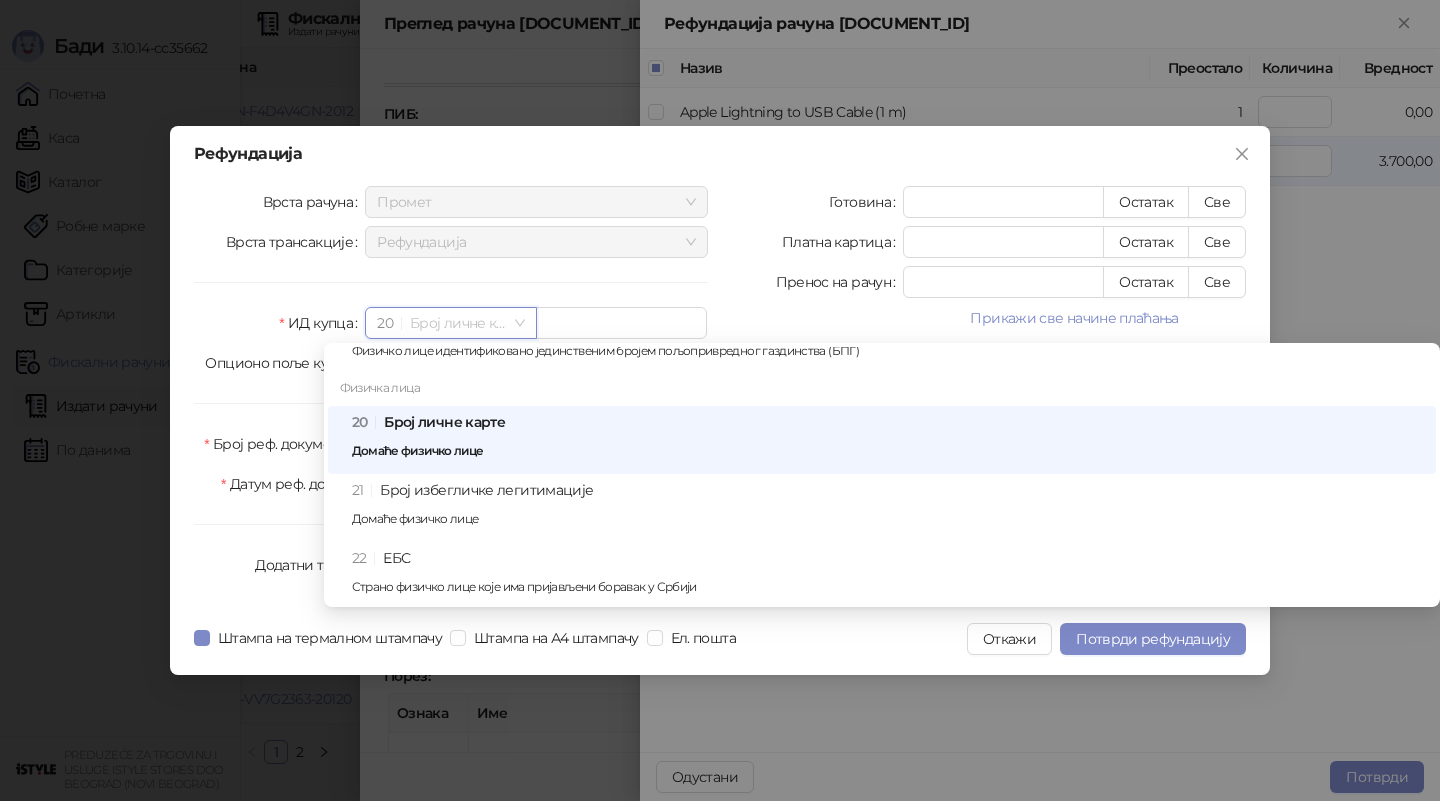 click on "[NUMBER] Број личне карте Домаће физичко лице" at bounding box center [888, 440] 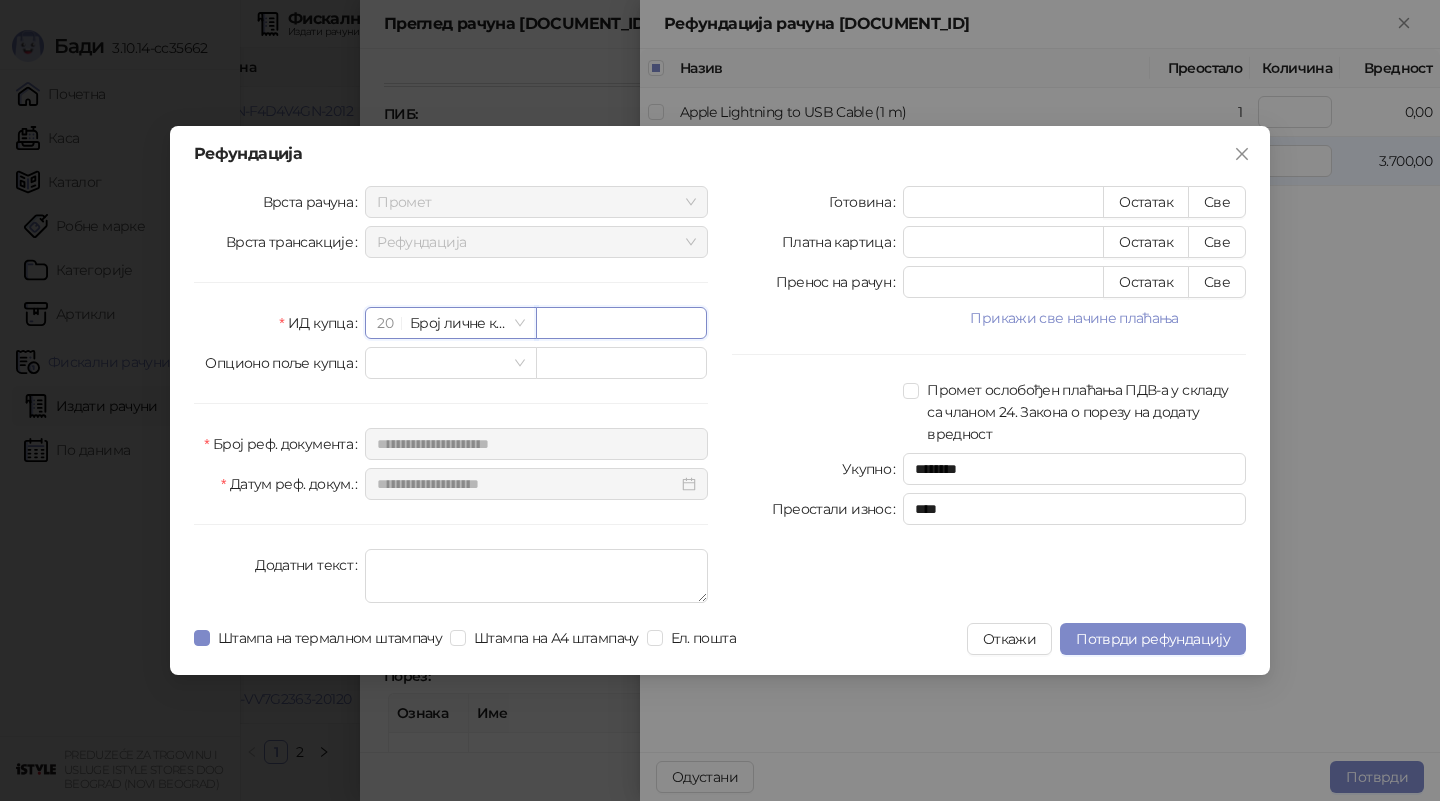 click at bounding box center [621, 323] 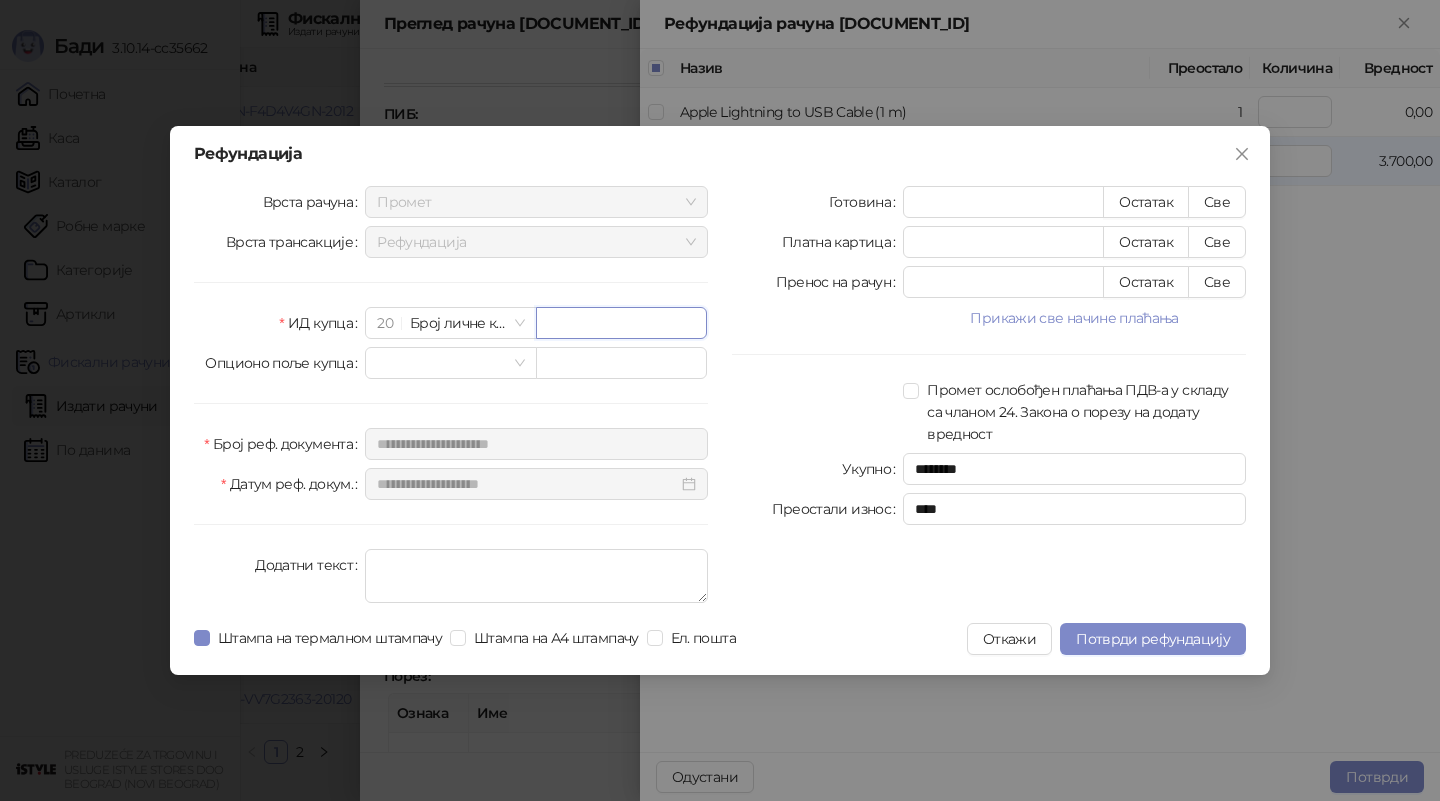 click at bounding box center [621, 323] 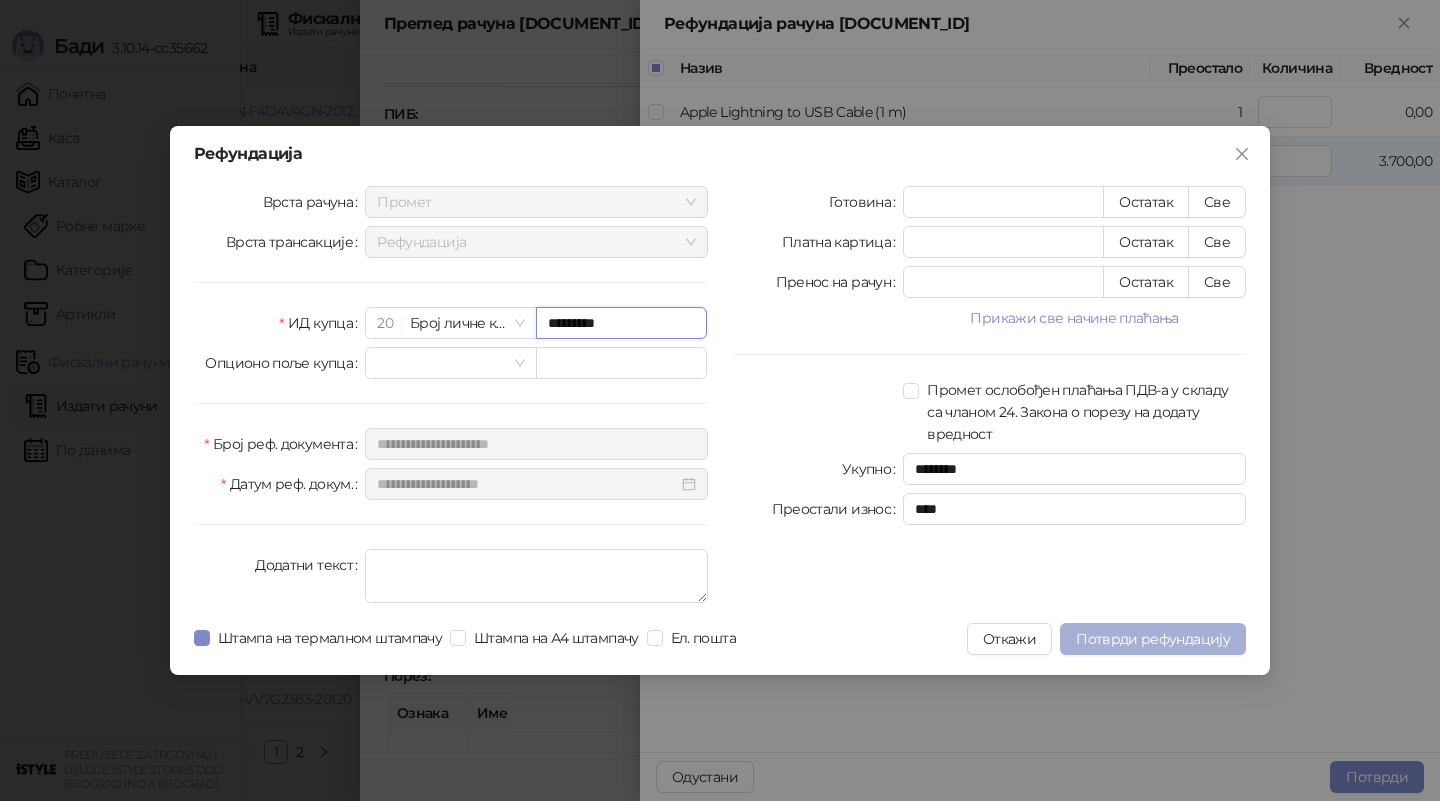 type on "*********" 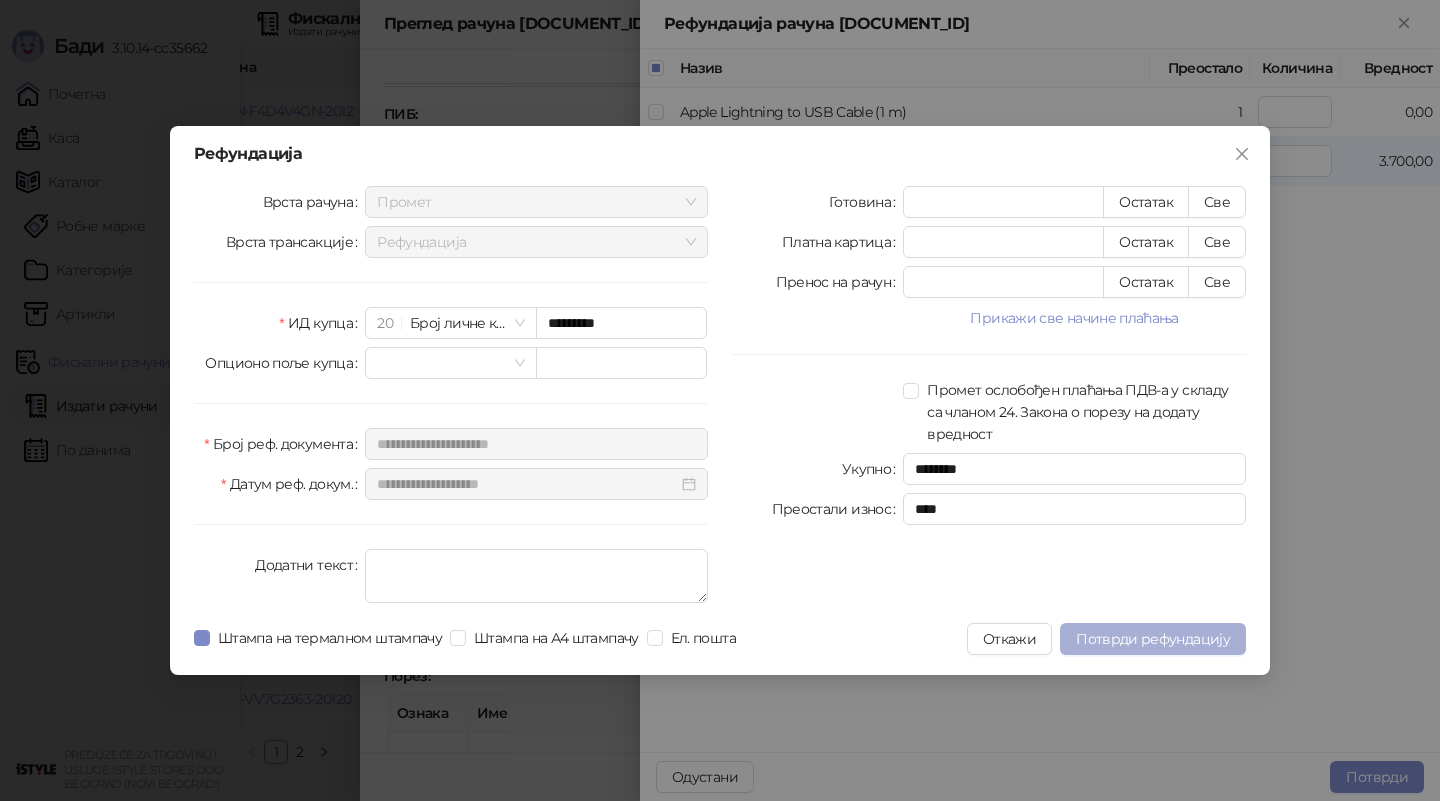 click on "Потврди рефундацију" at bounding box center [1153, 639] 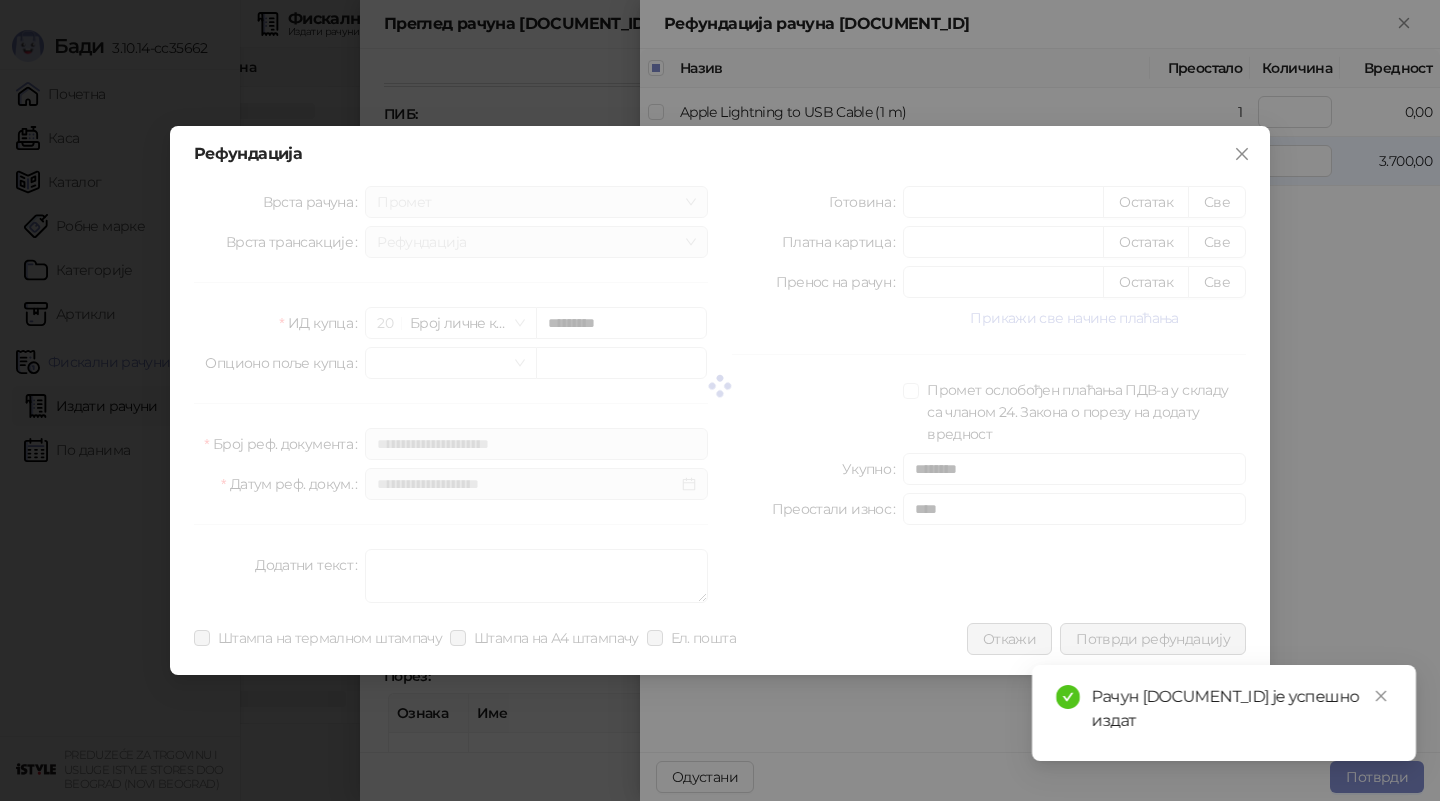 type 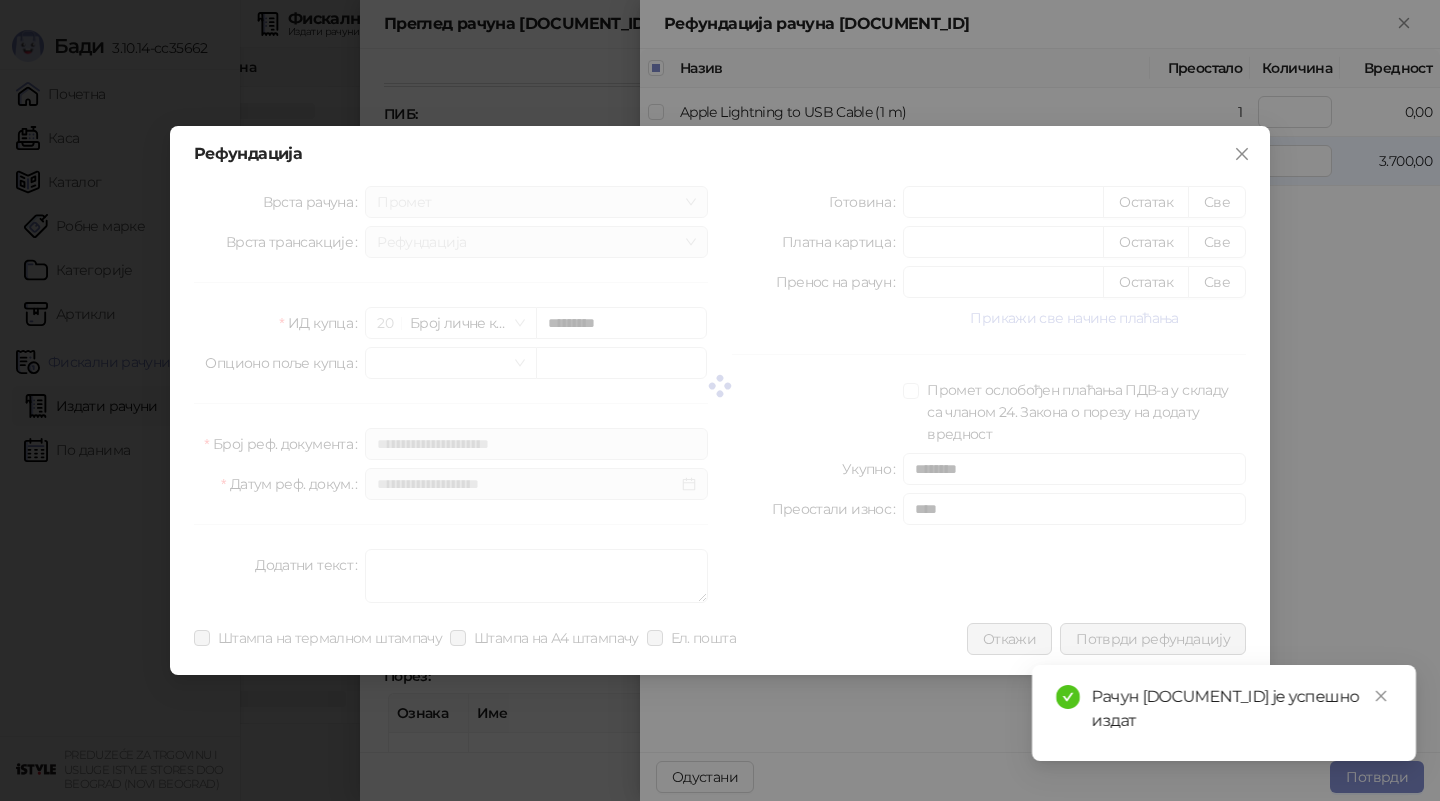 type 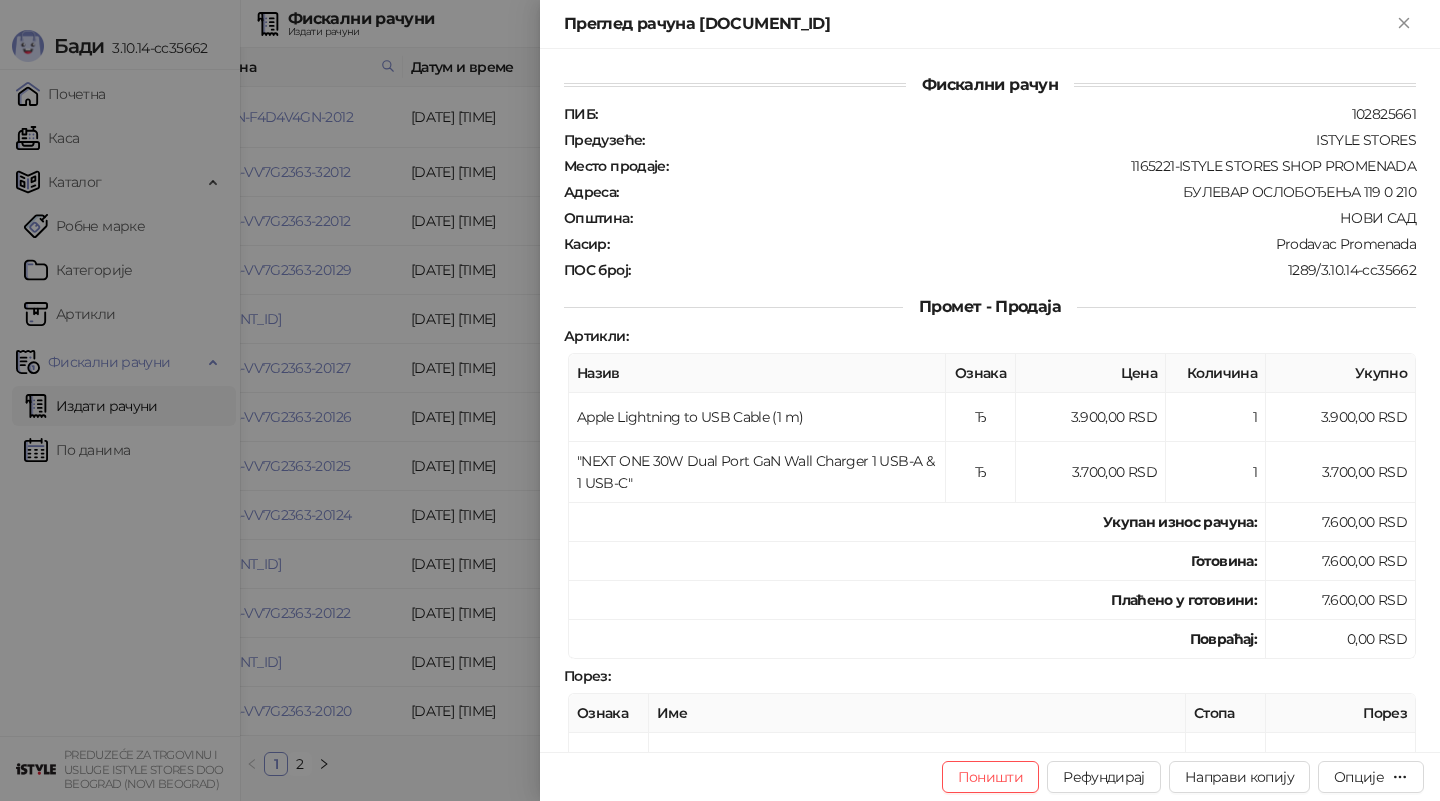click at bounding box center [720, 400] 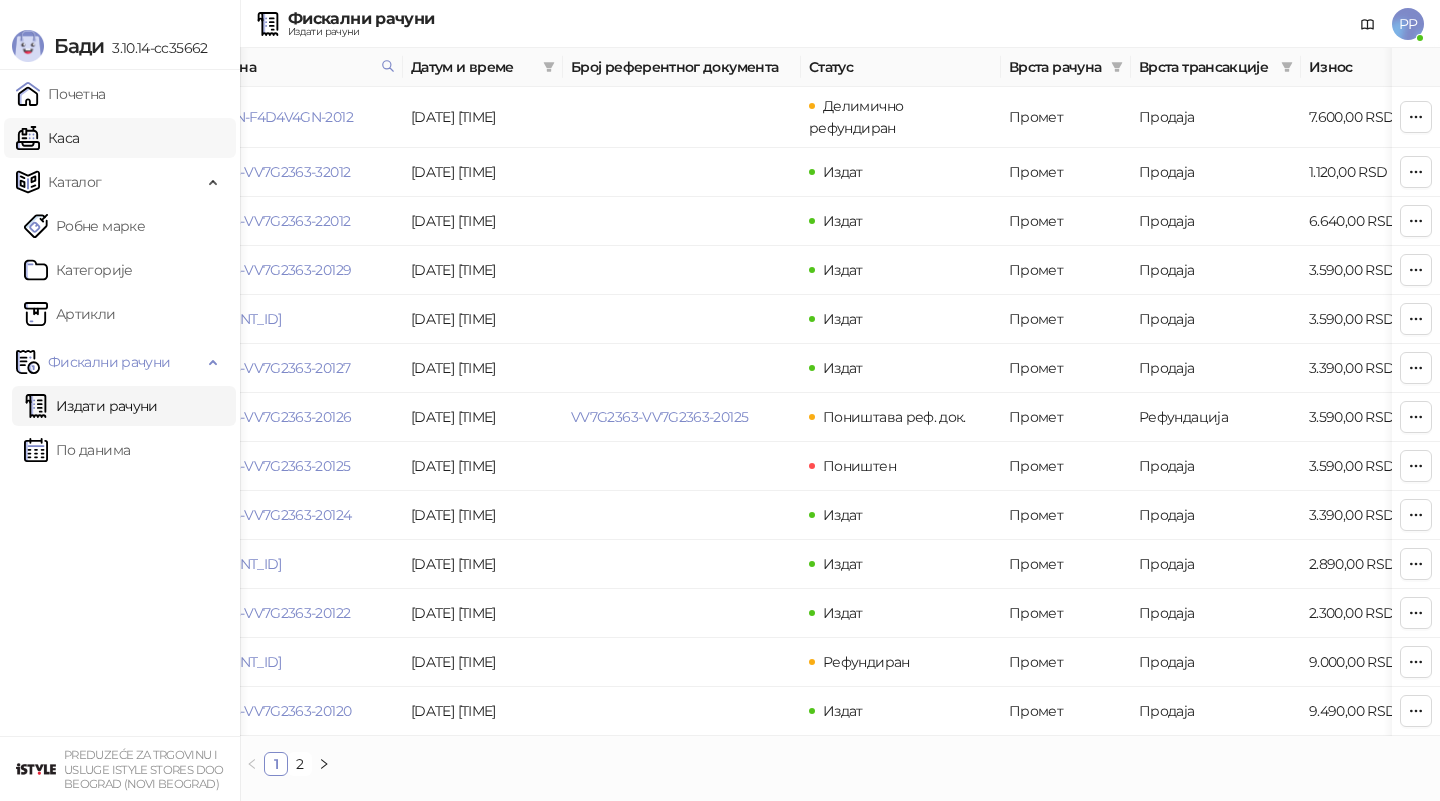 click on "Каса" at bounding box center [47, 138] 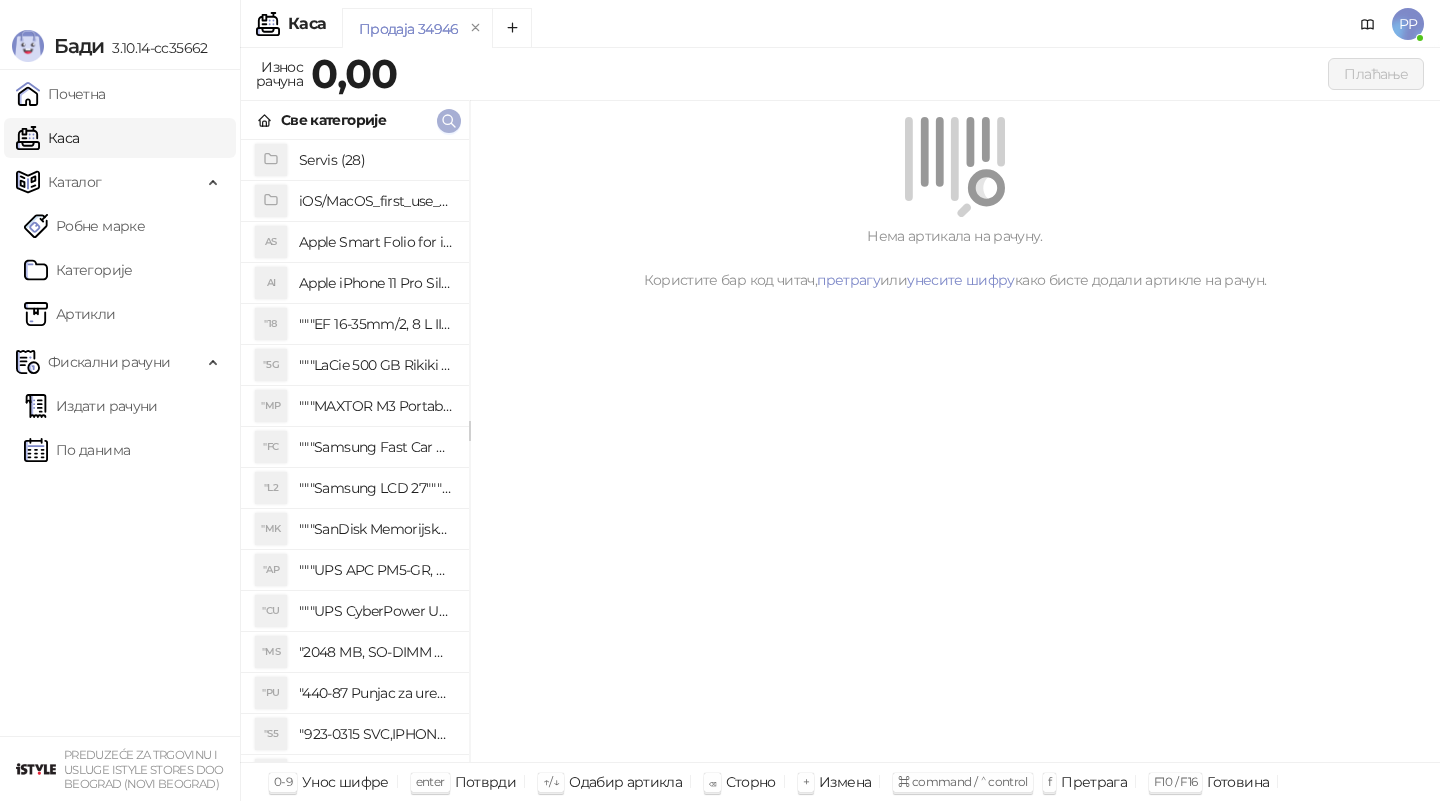 click 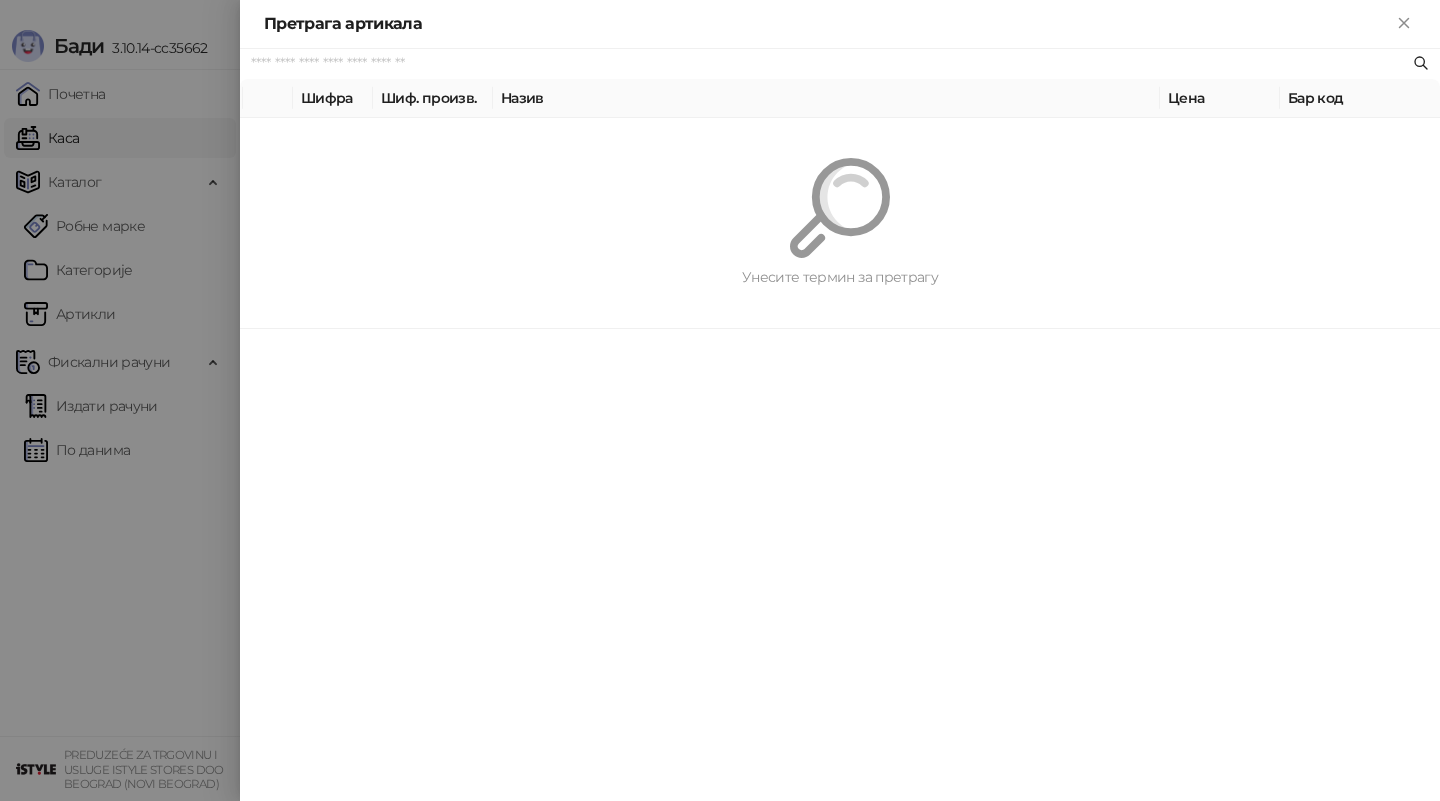 paste on "**********" 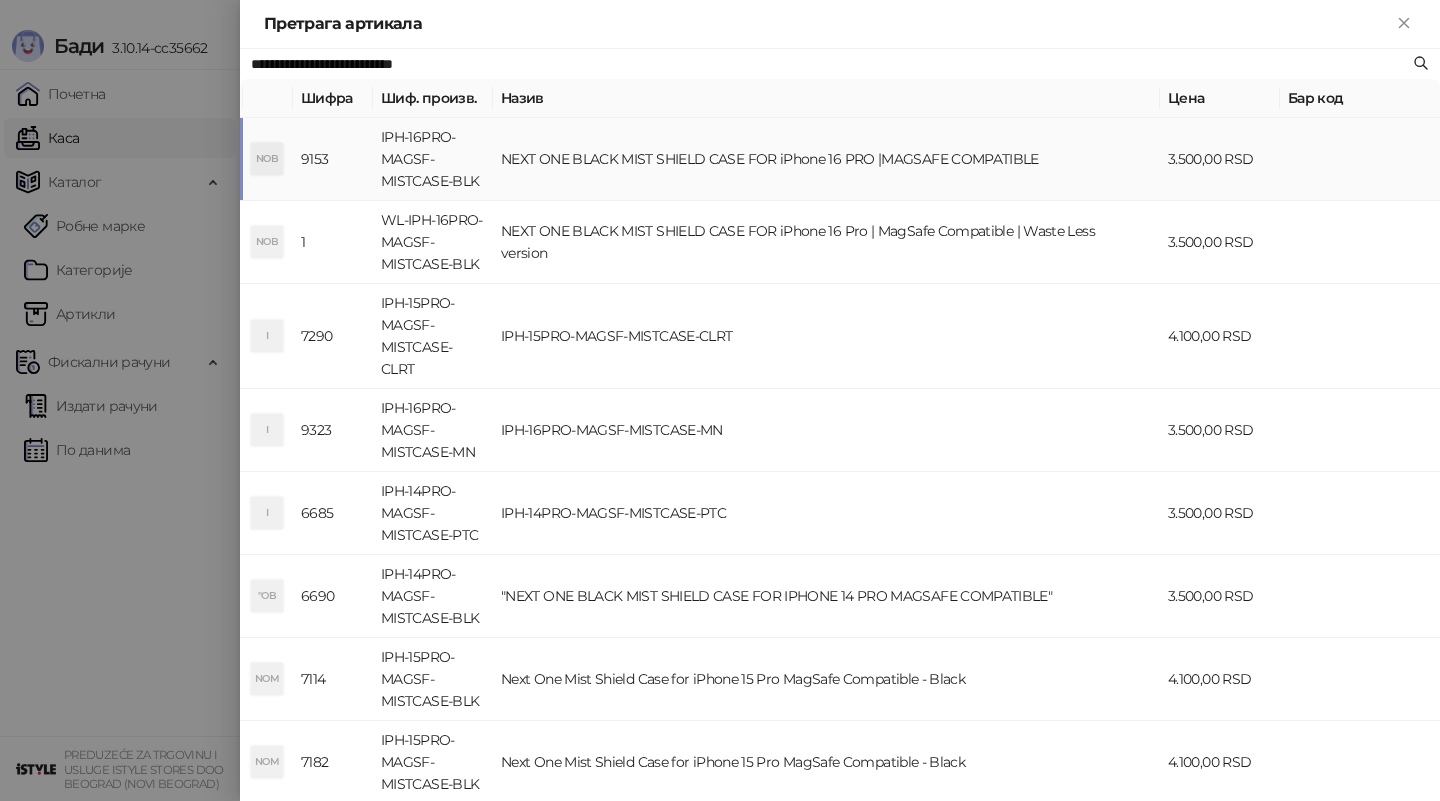 type on "**********" 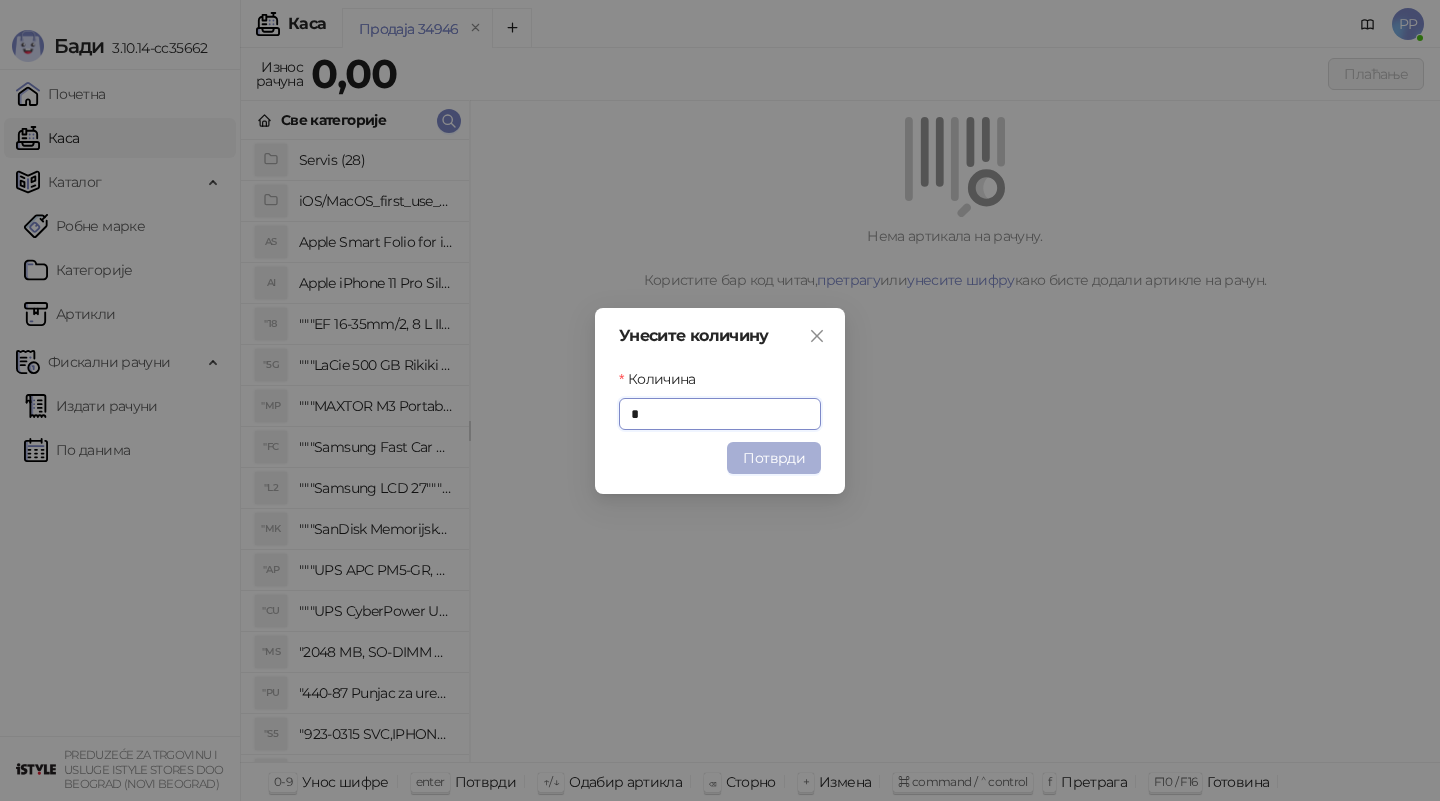 click on "Потврди" at bounding box center [774, 458] 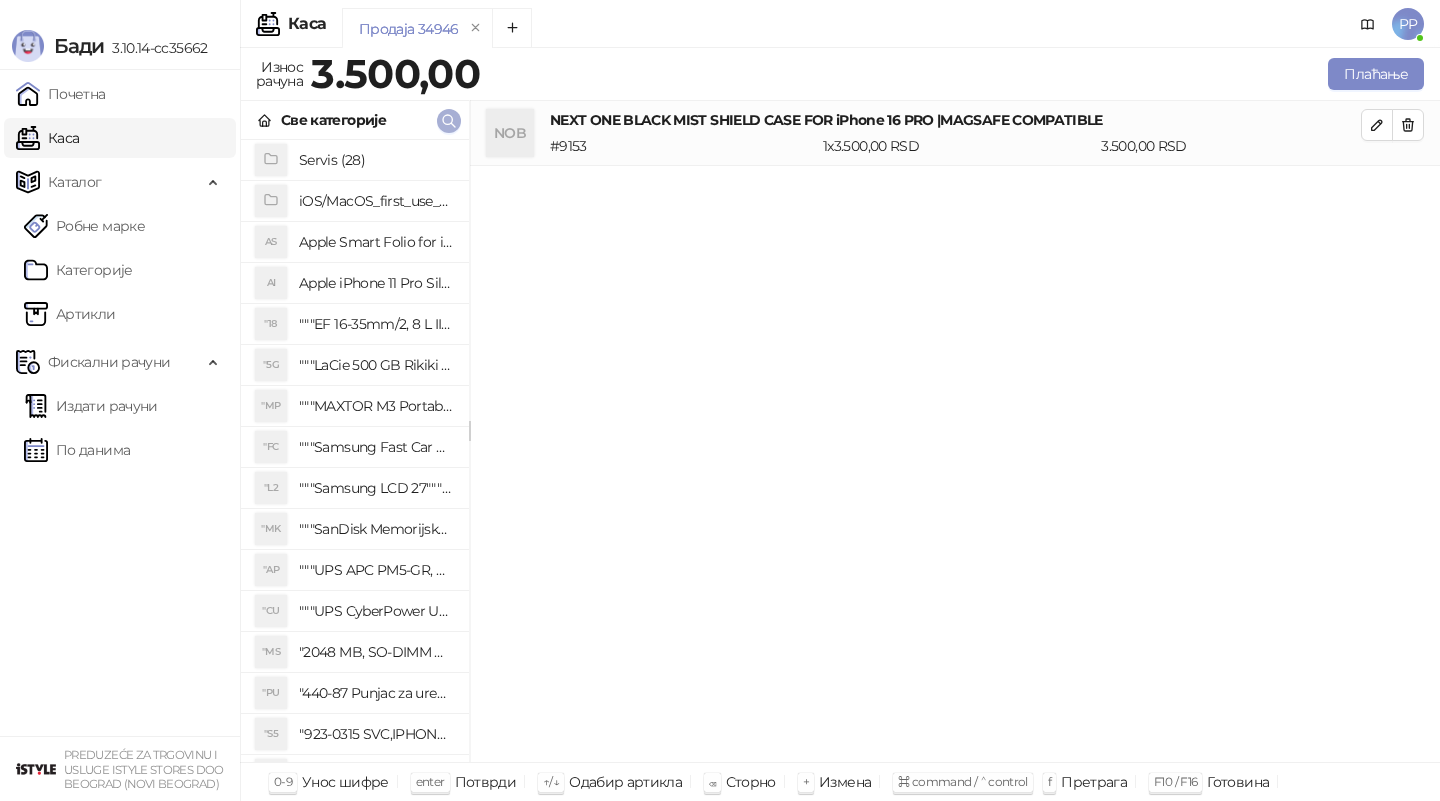 click 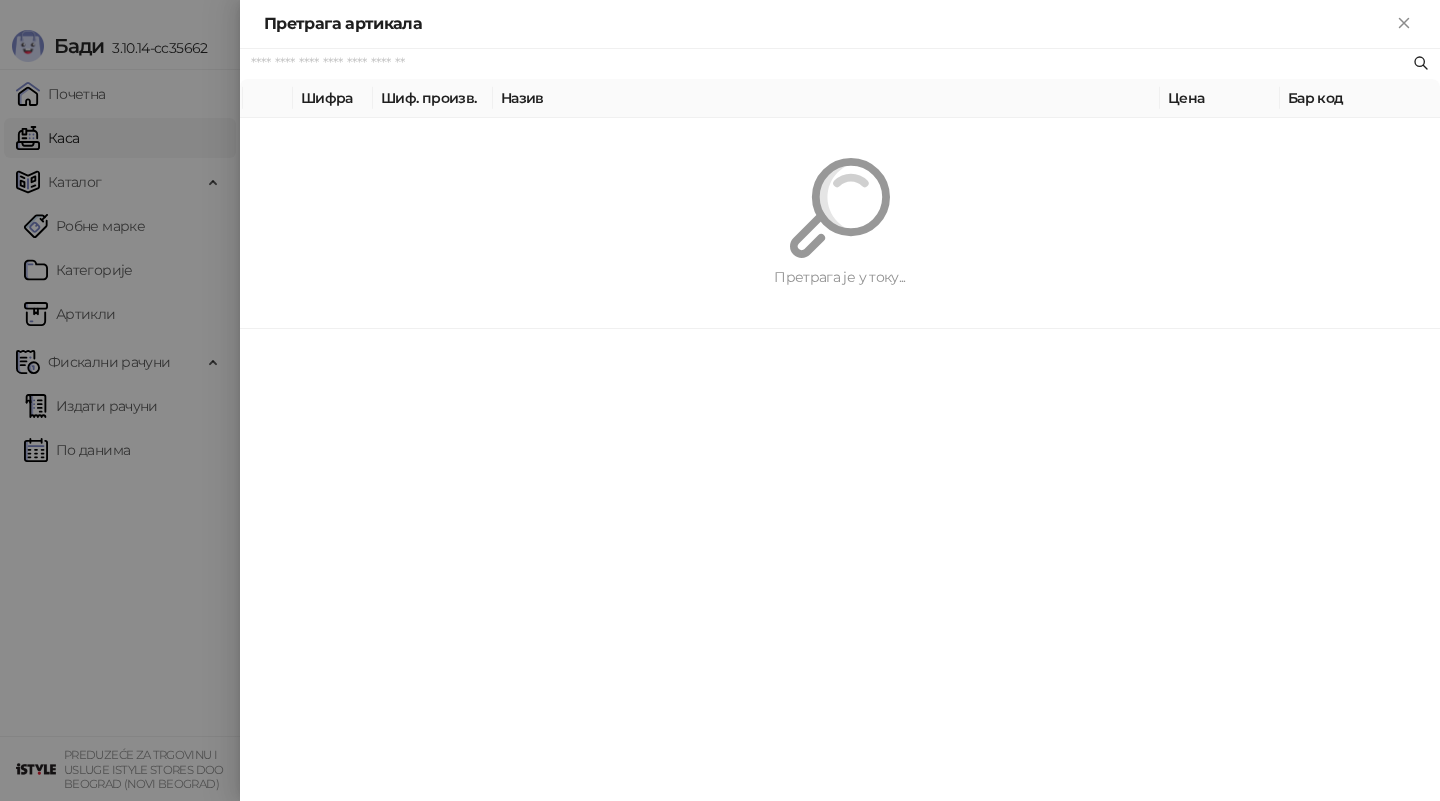 paste on "**********" 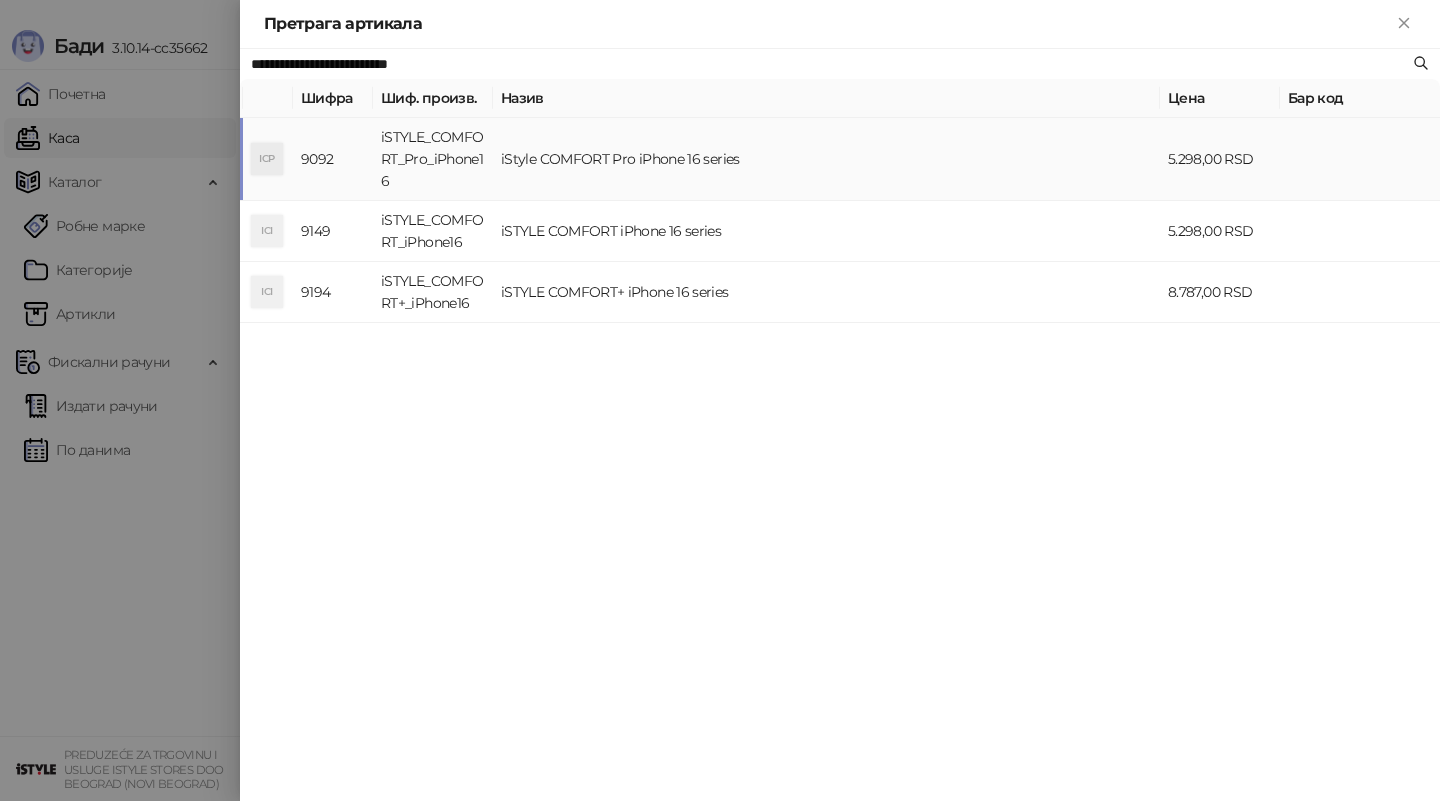 type on "**********" 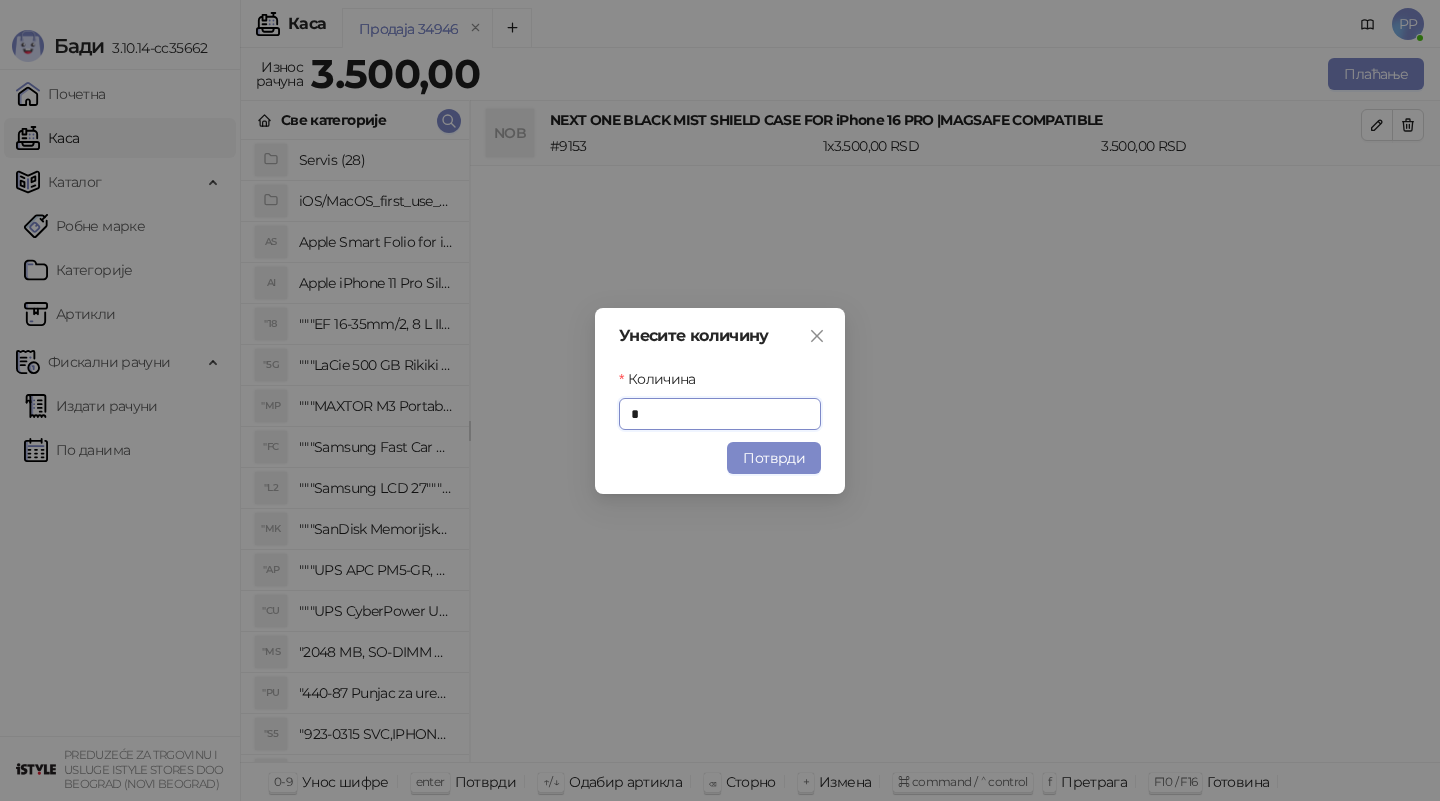 click on "Потврди" at bounding box center [774, 458] 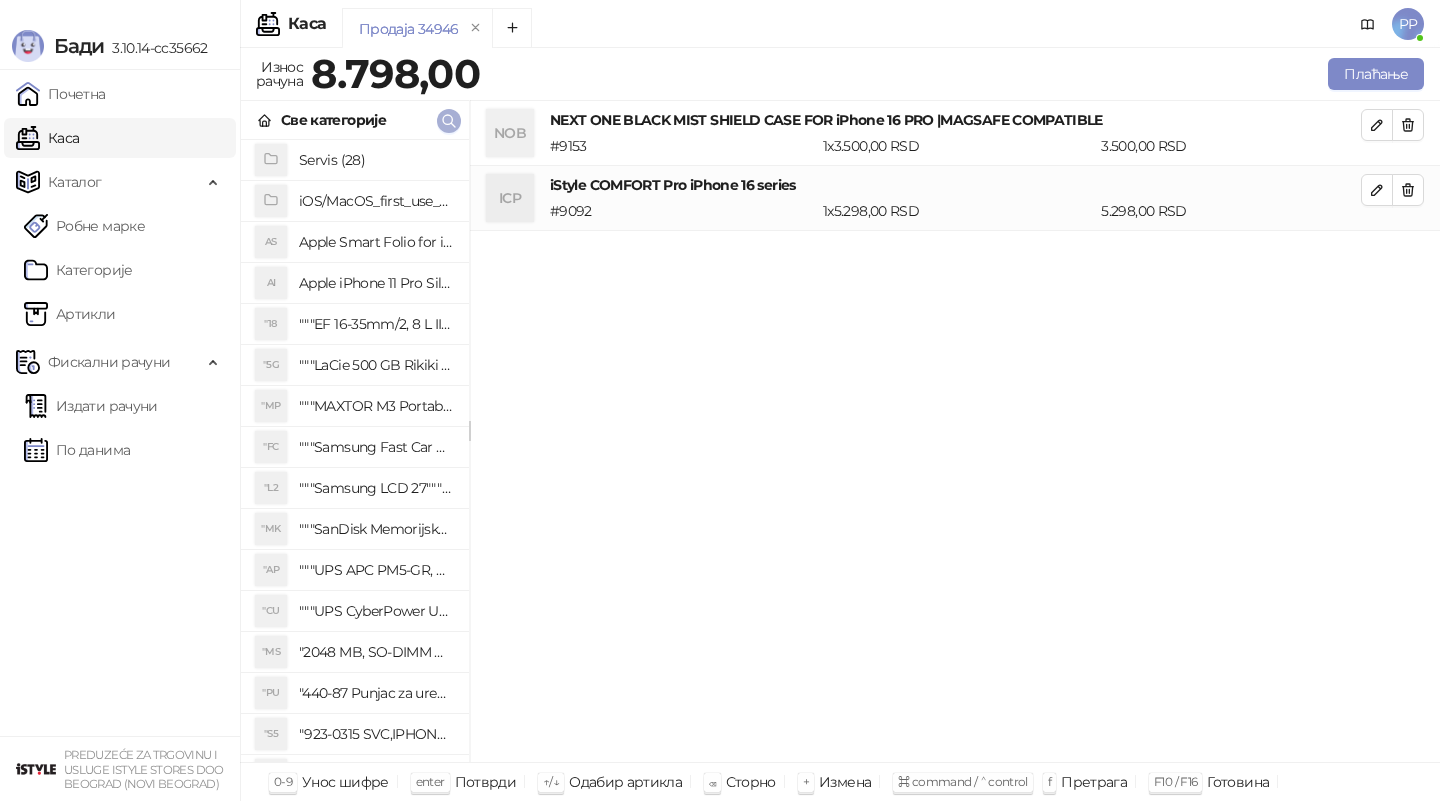 click 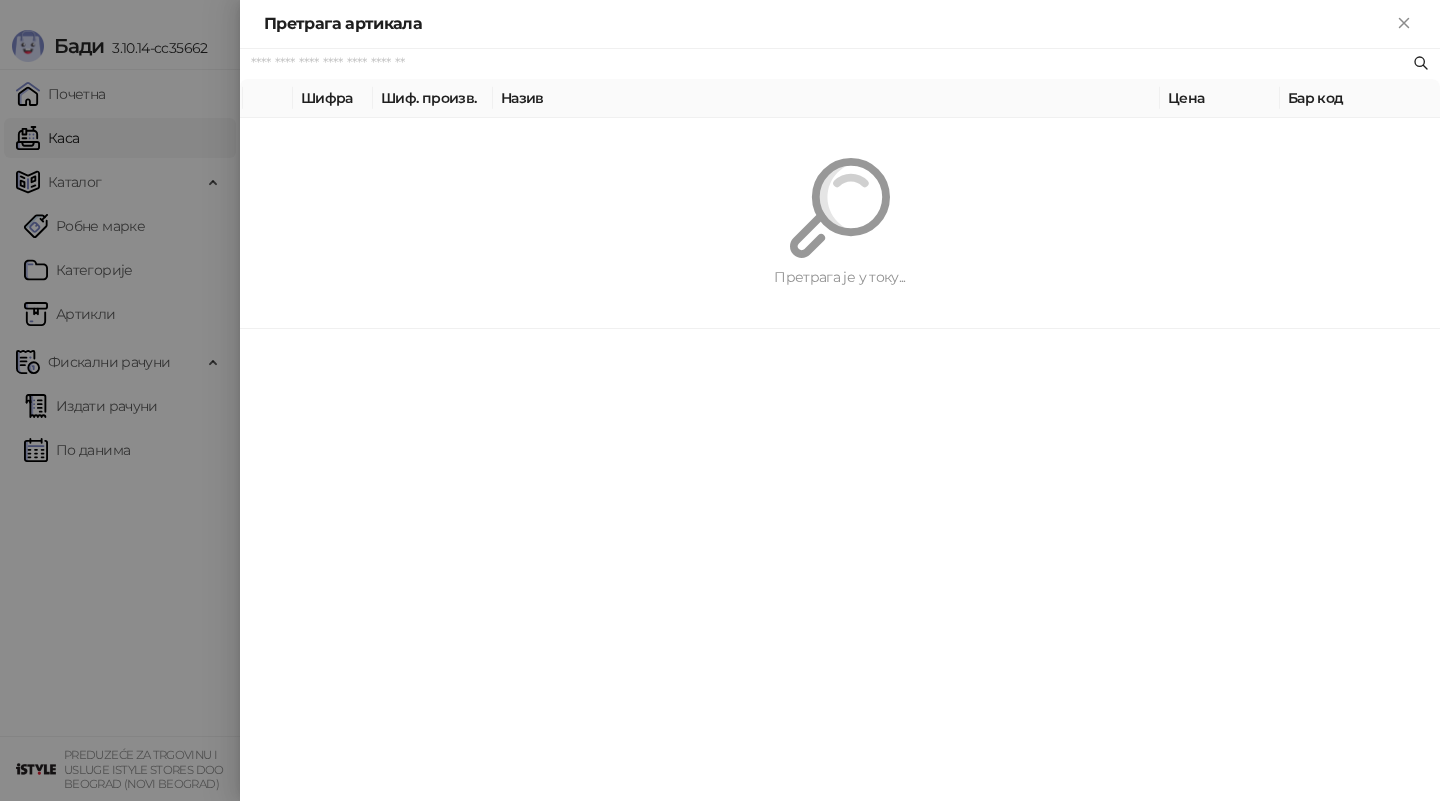 paste on "**********" 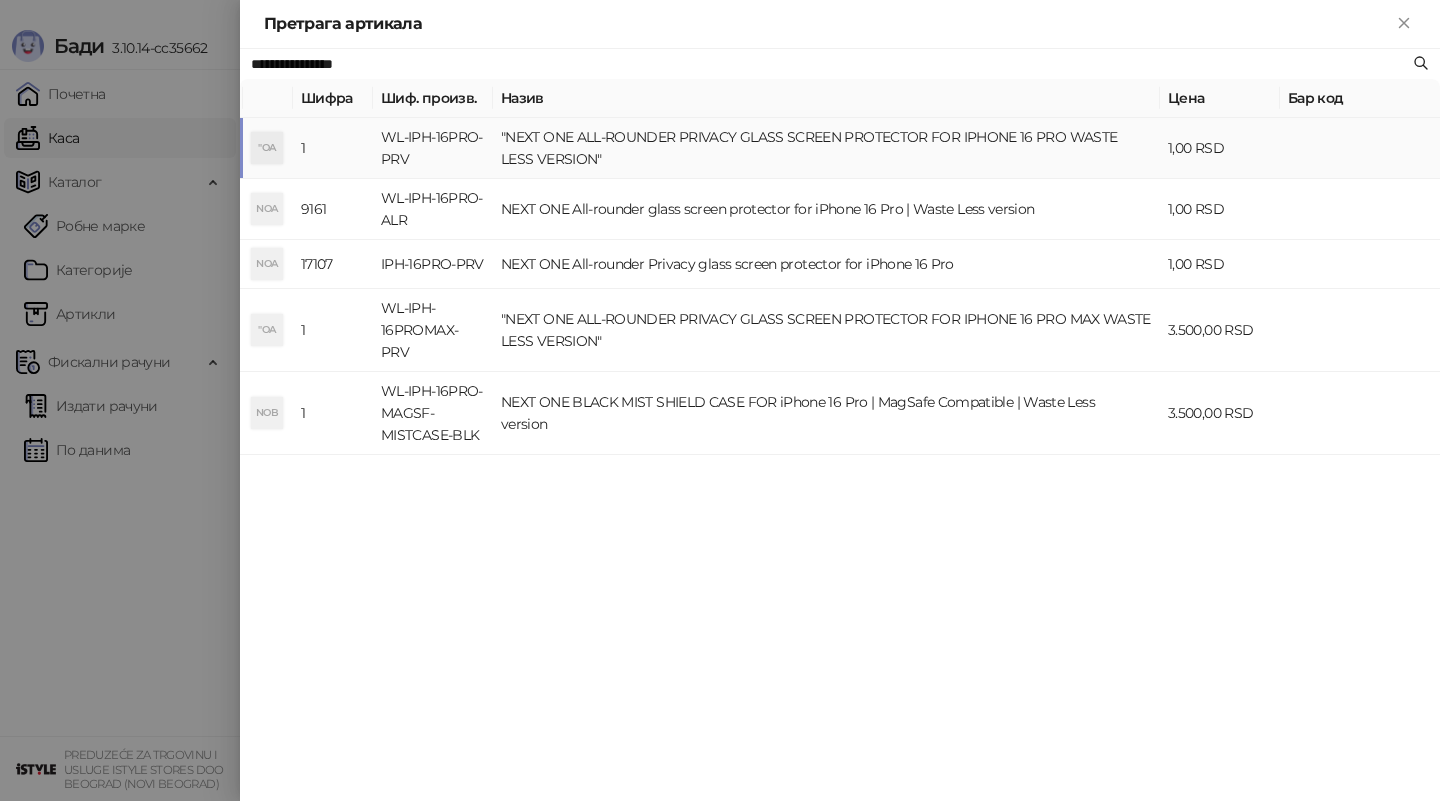 type on "**********" 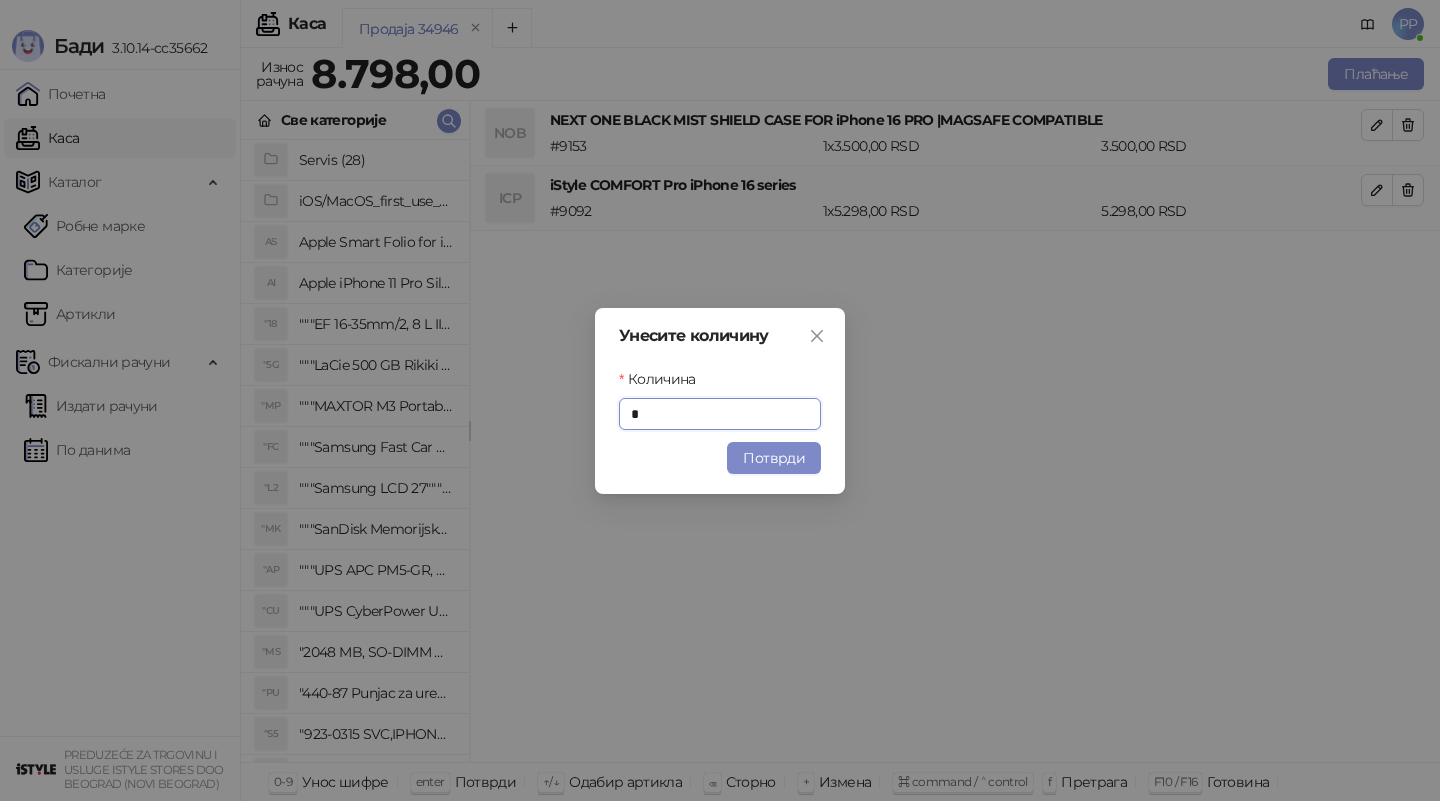 click on "Потврди" at bounding box center [774, 458] 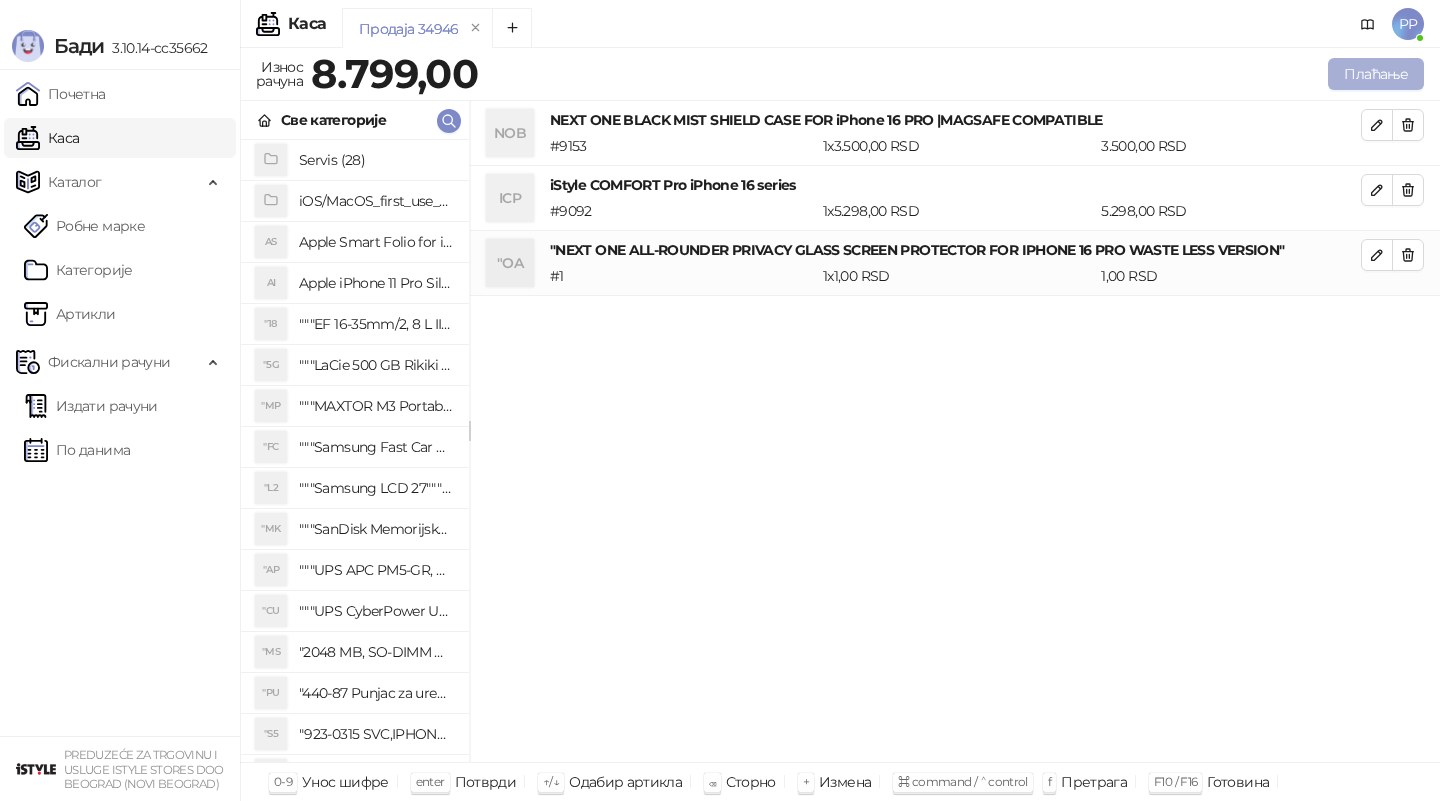 click on "Плаћање" at bounding box center [1376, 74] 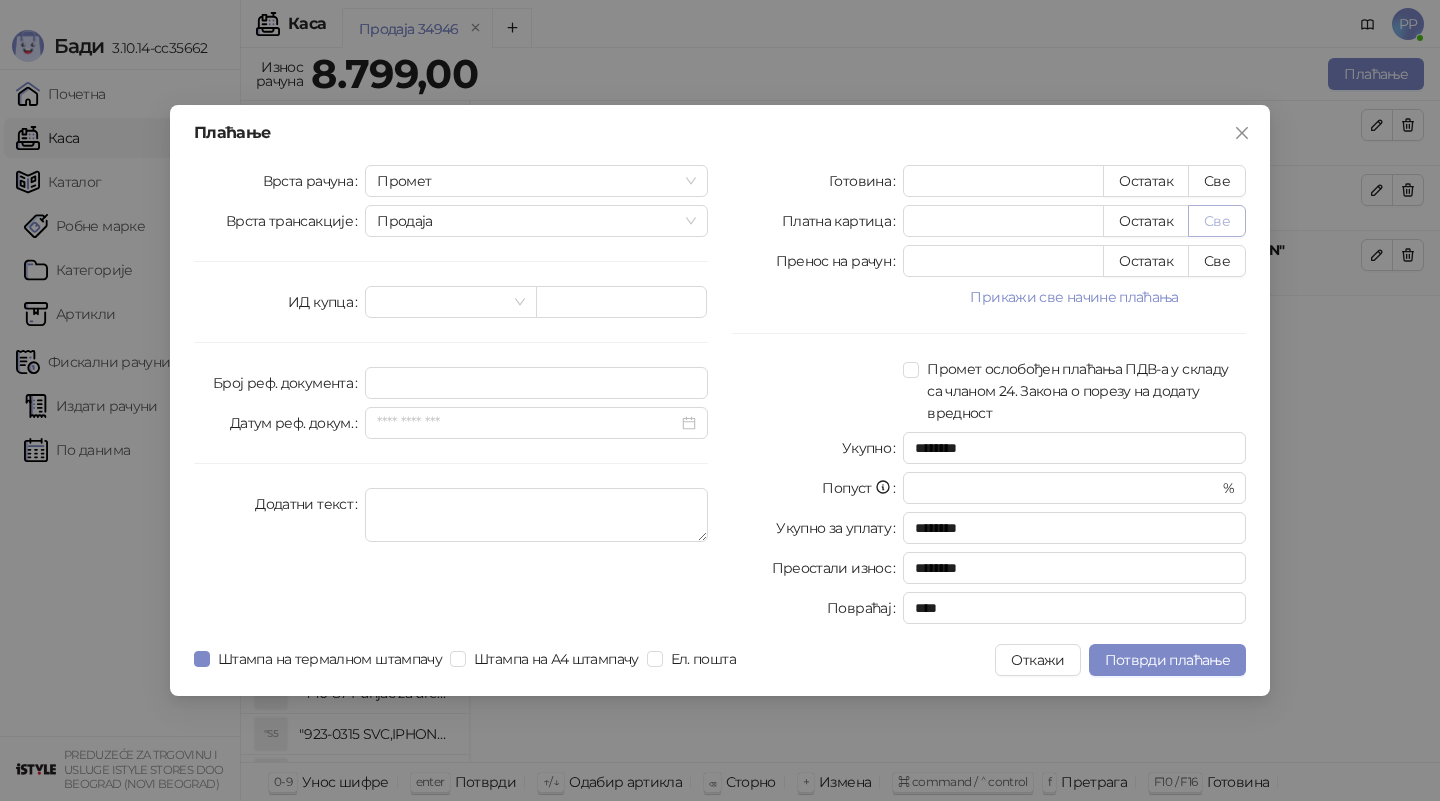 click on "Све" at bounding box center [1217, 221] 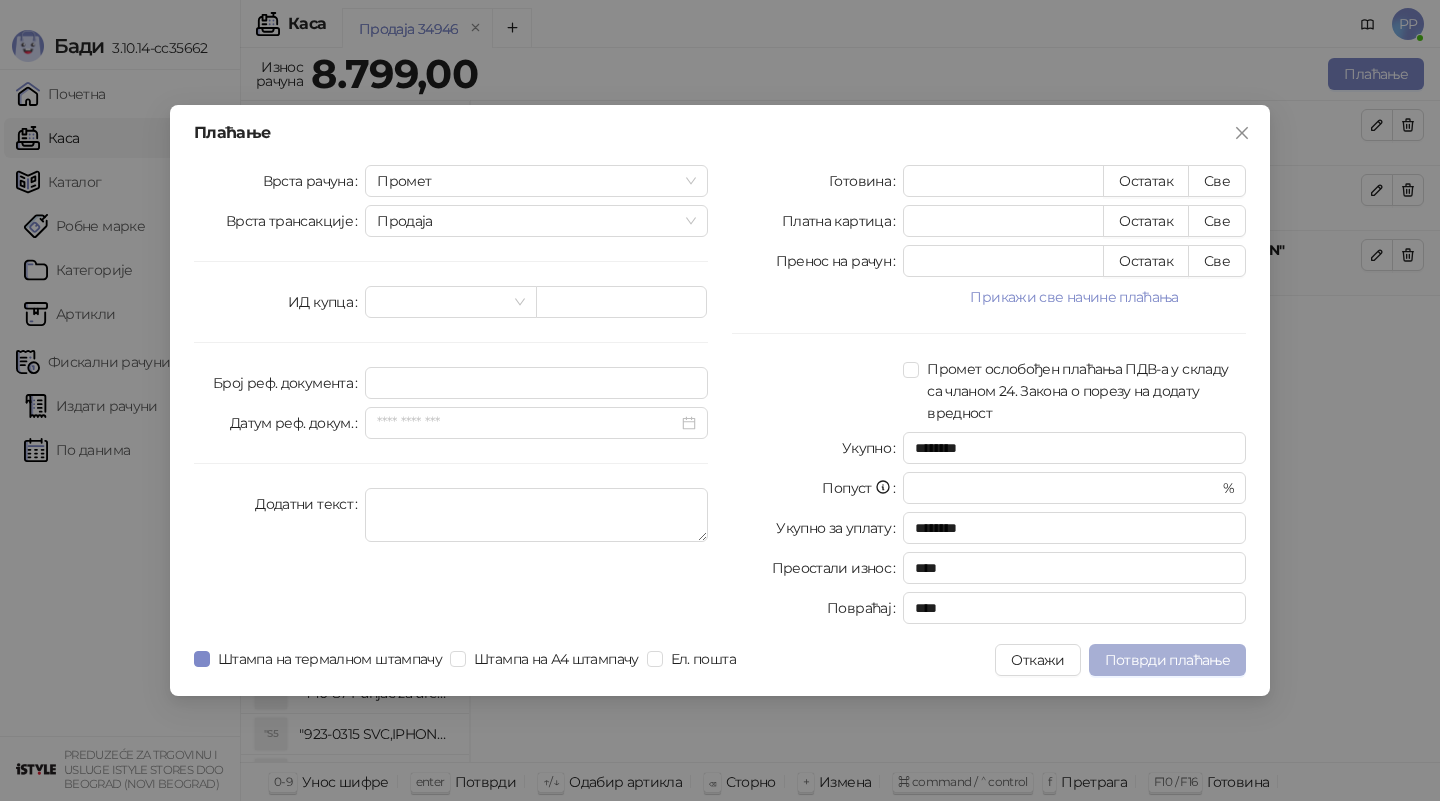 click on "Потврди плаћање" at bounding box center [1167, 660] 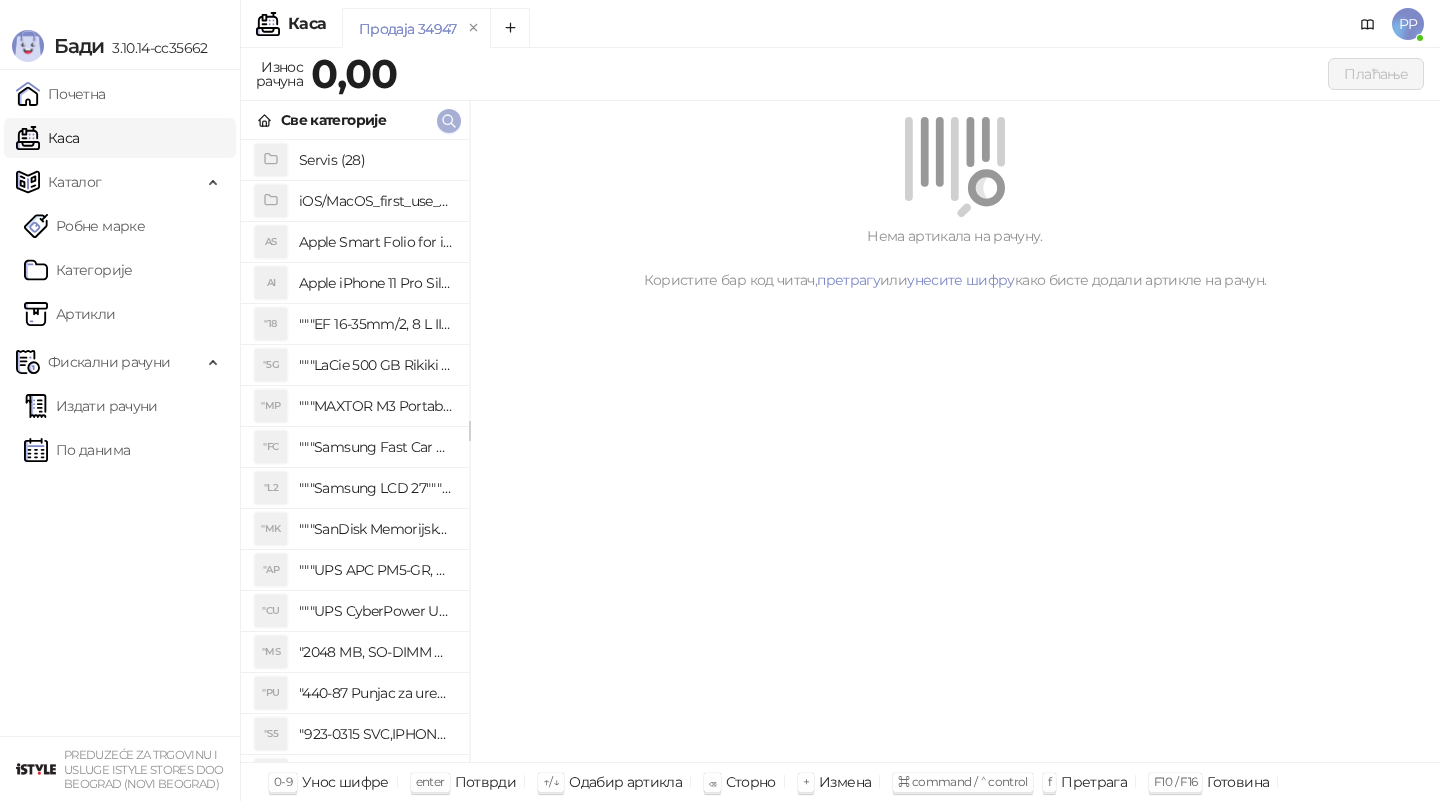 click 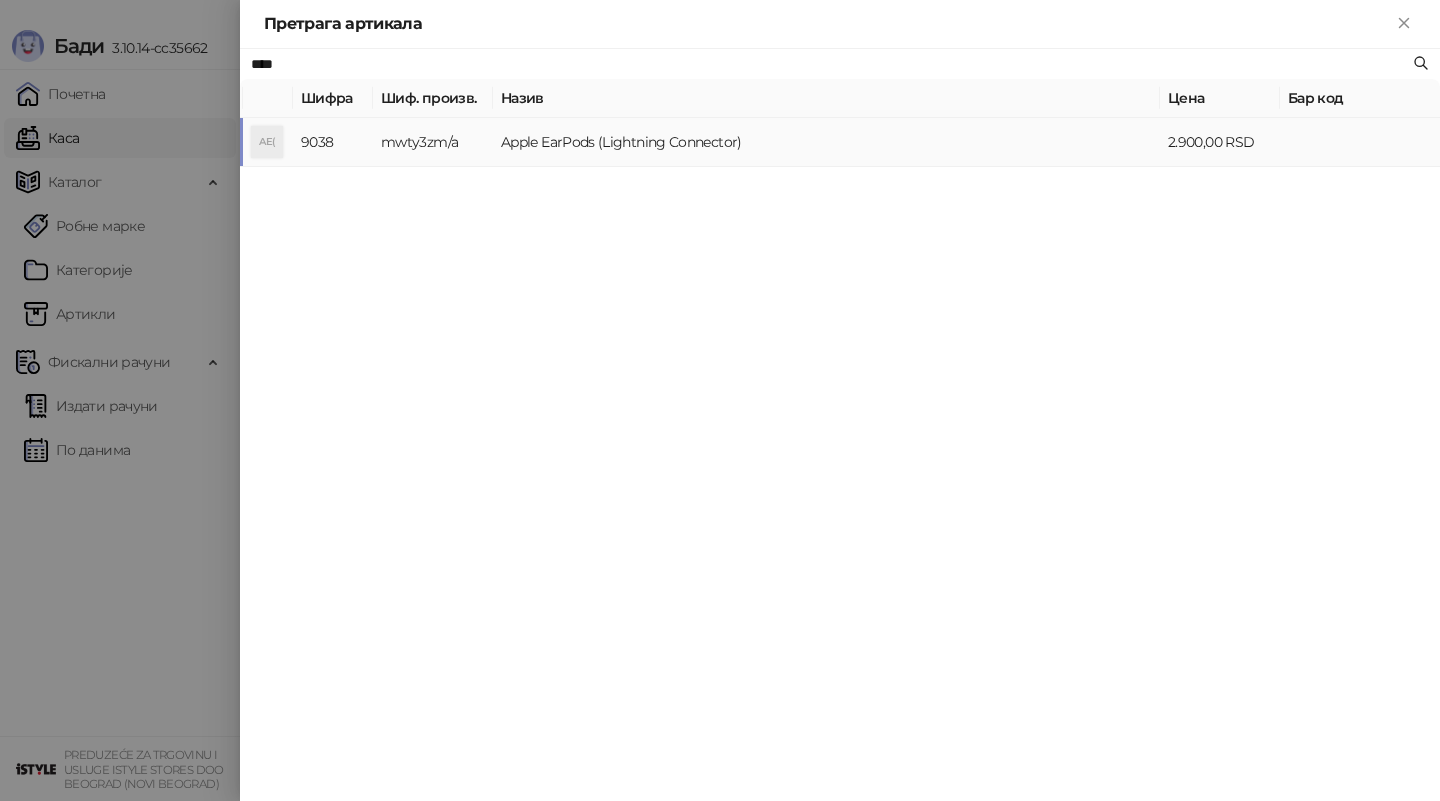 type on "****" 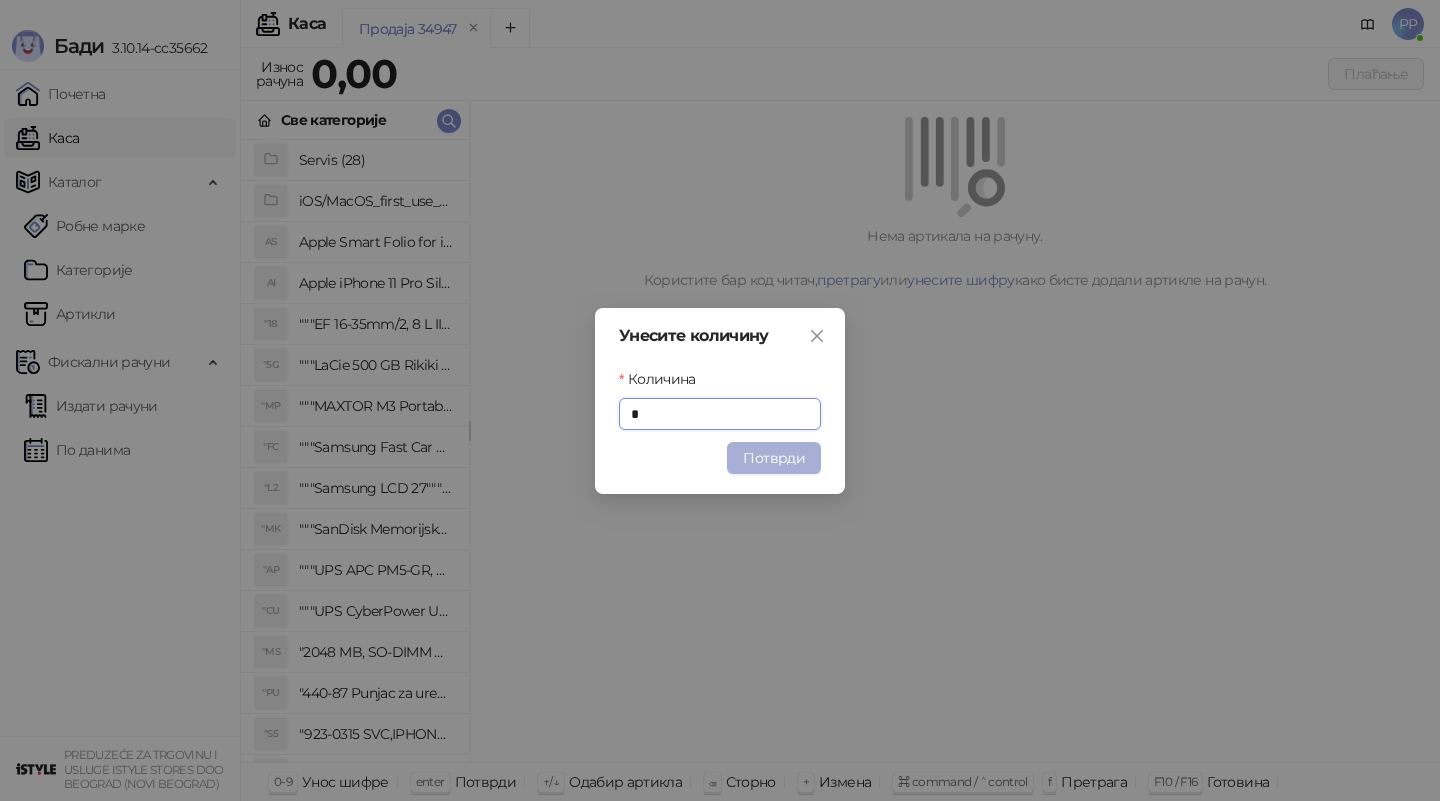 click on "Потврди" at bounding box center [774, 458] 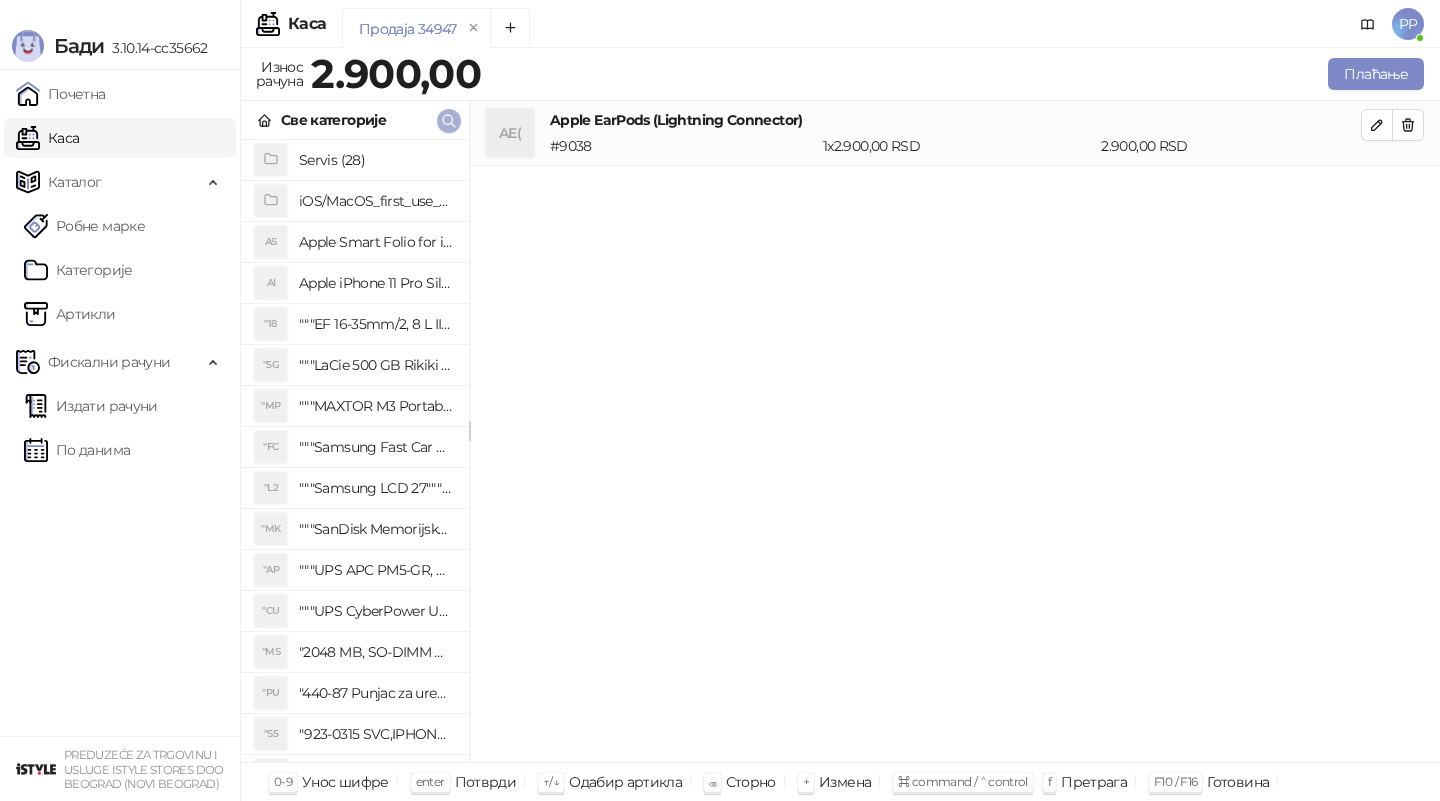 click 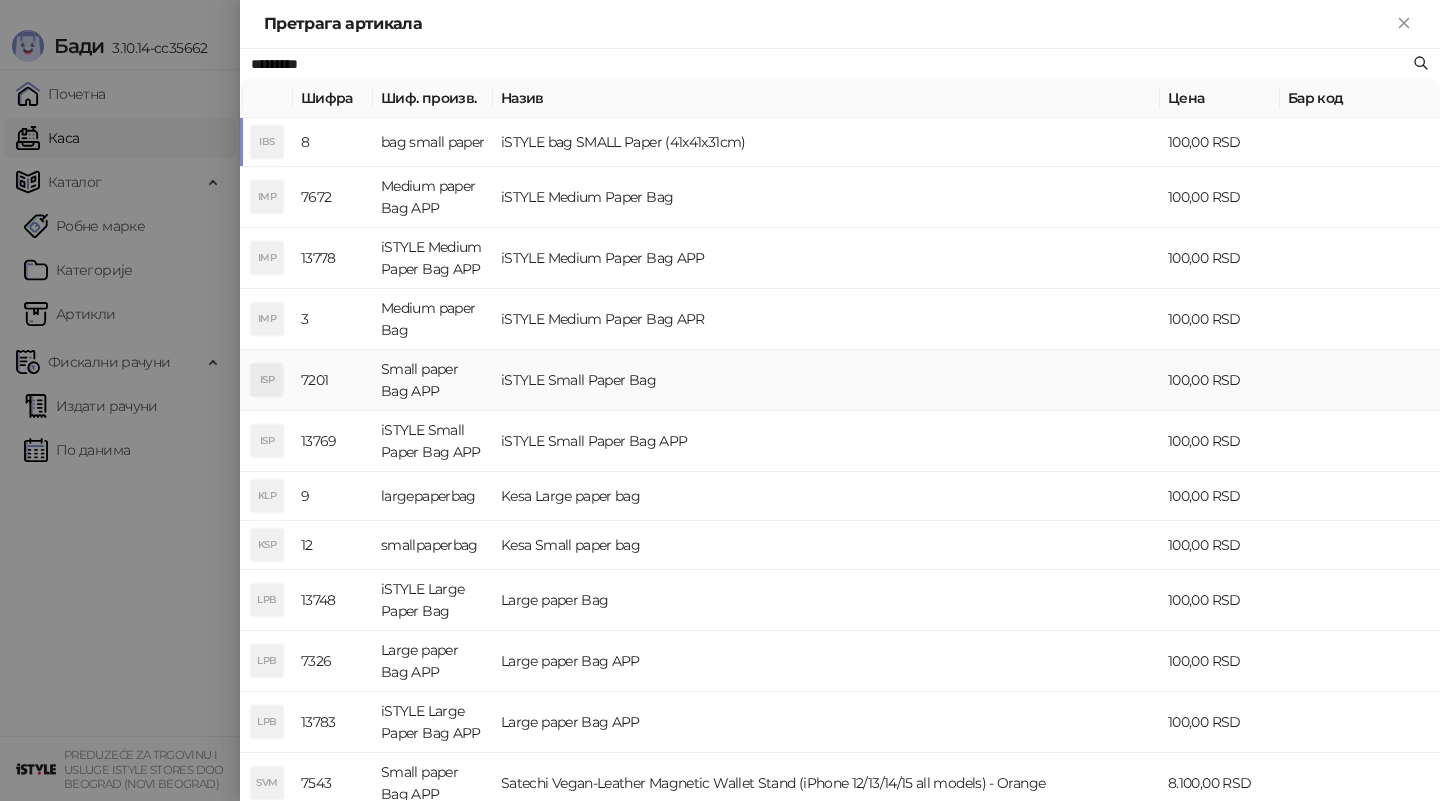 type on "*********" 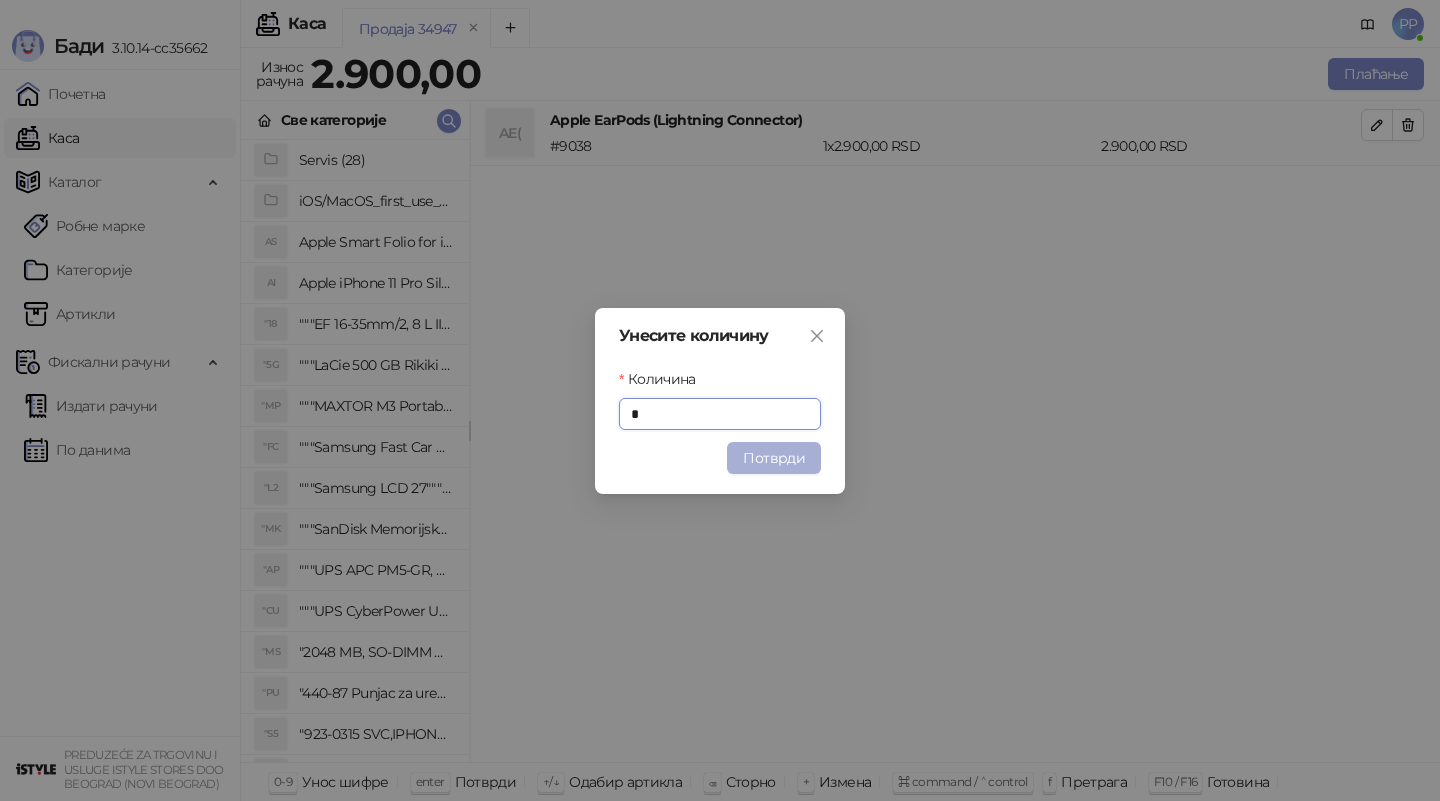 click on "Потврди" at bounding box center [774, 458] 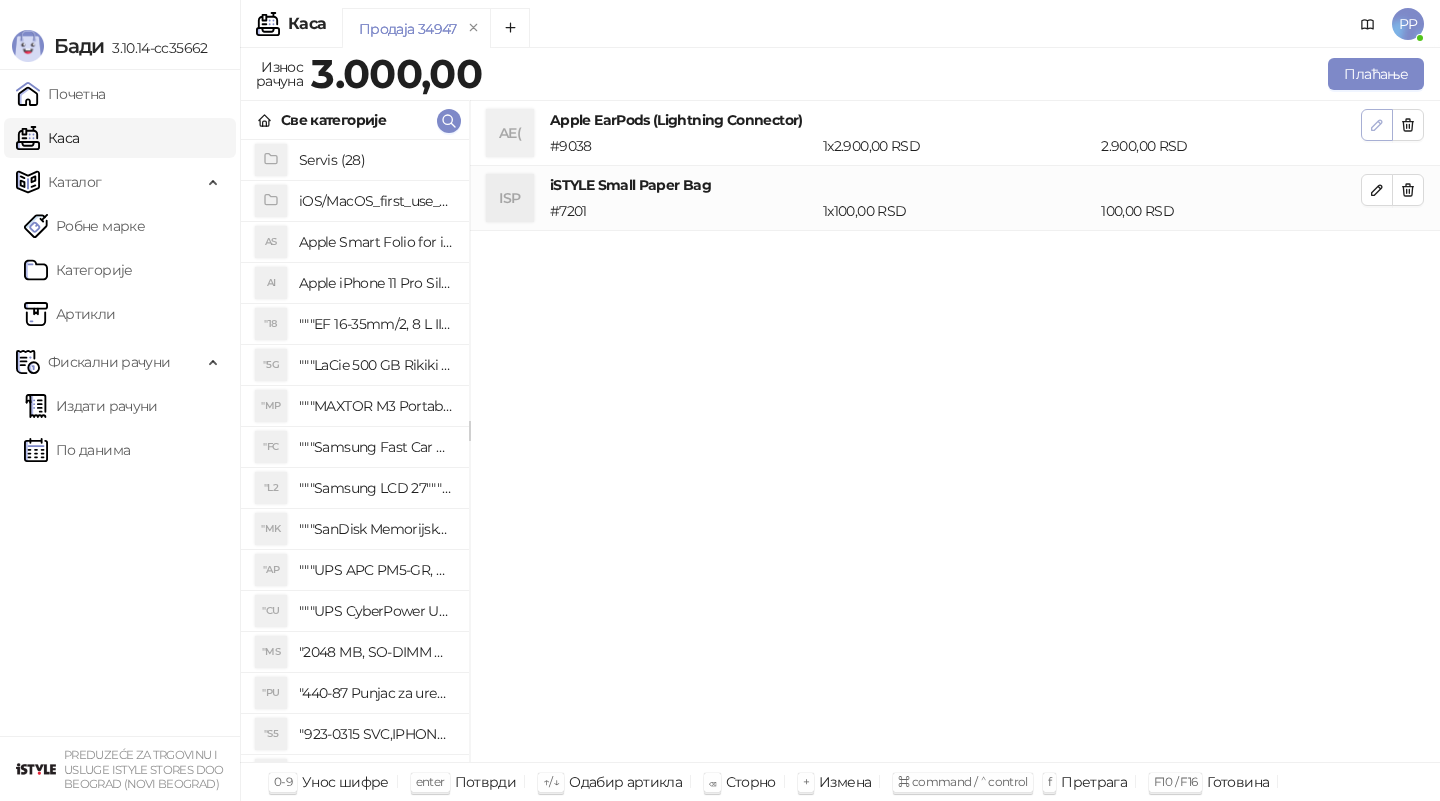 click 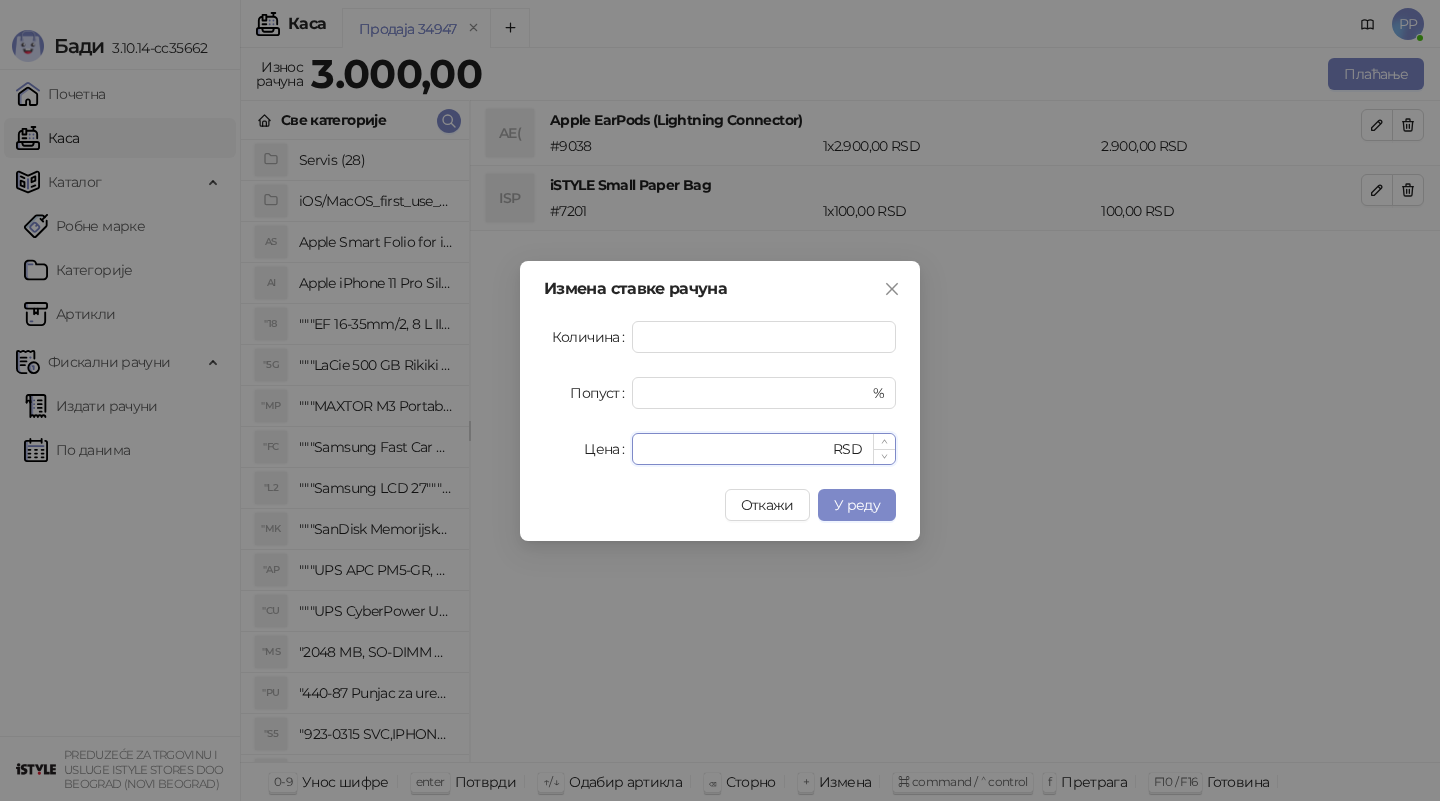 click on "****" at bounding box center [736, 449] 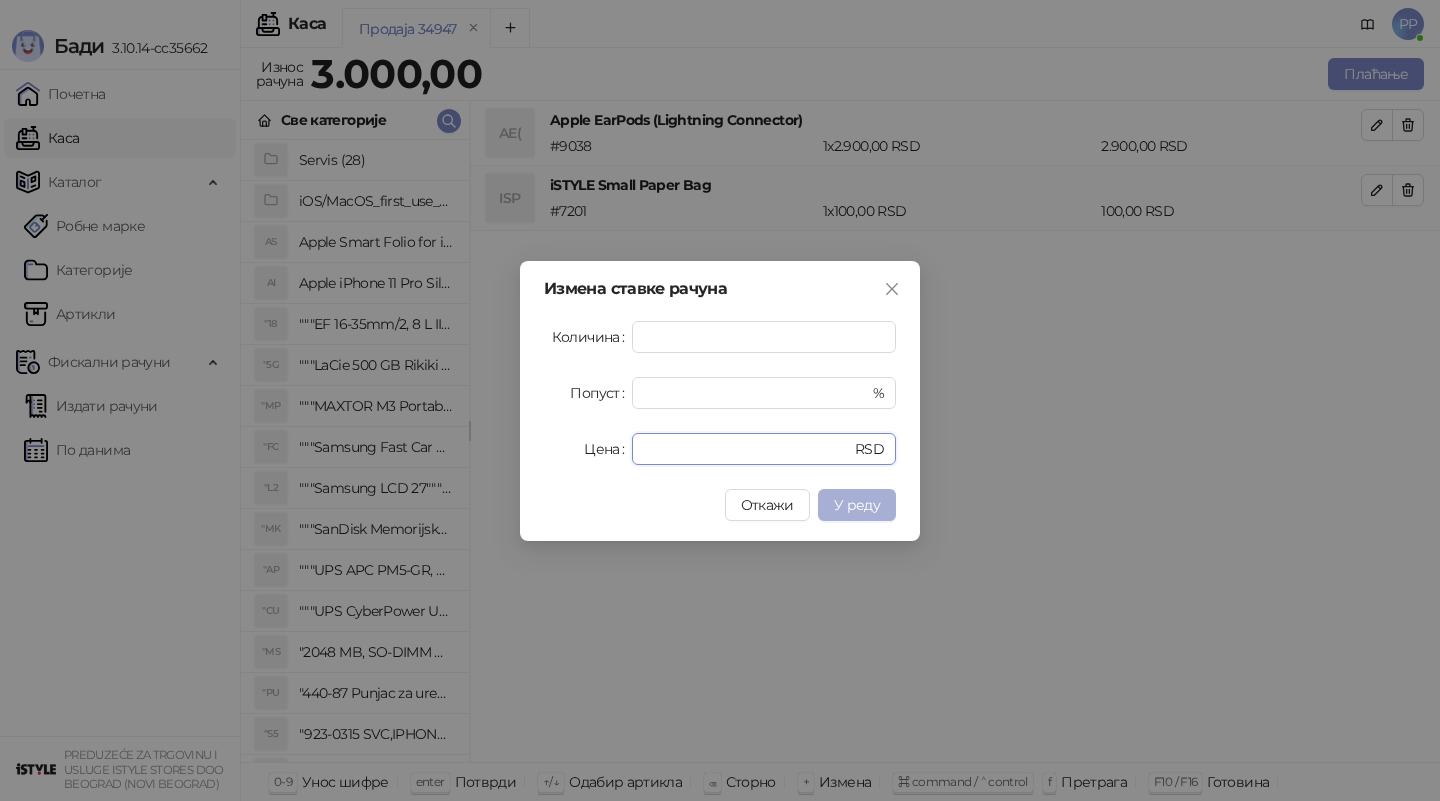 type on "****" 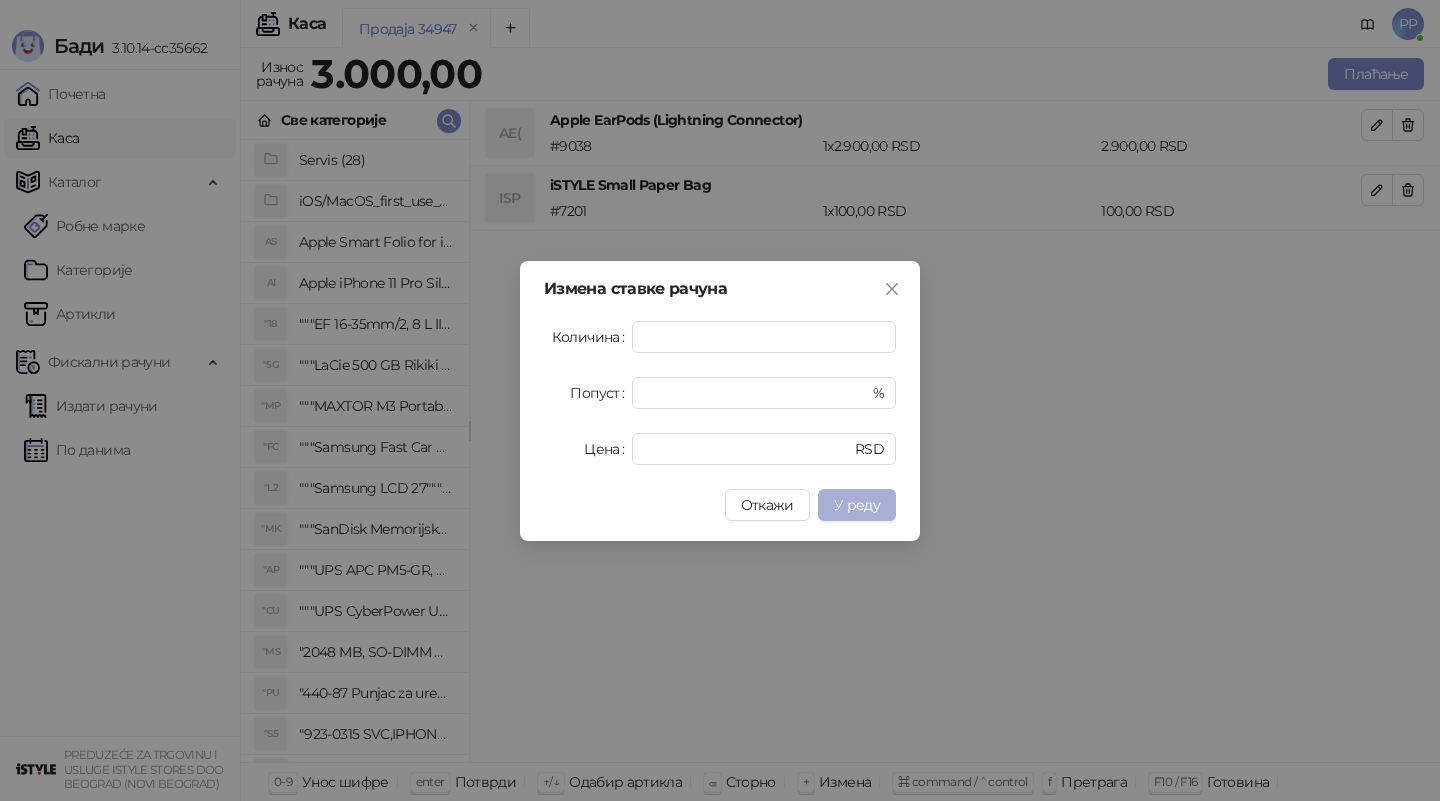 click on "У реду" at bounding box center (857, 505) 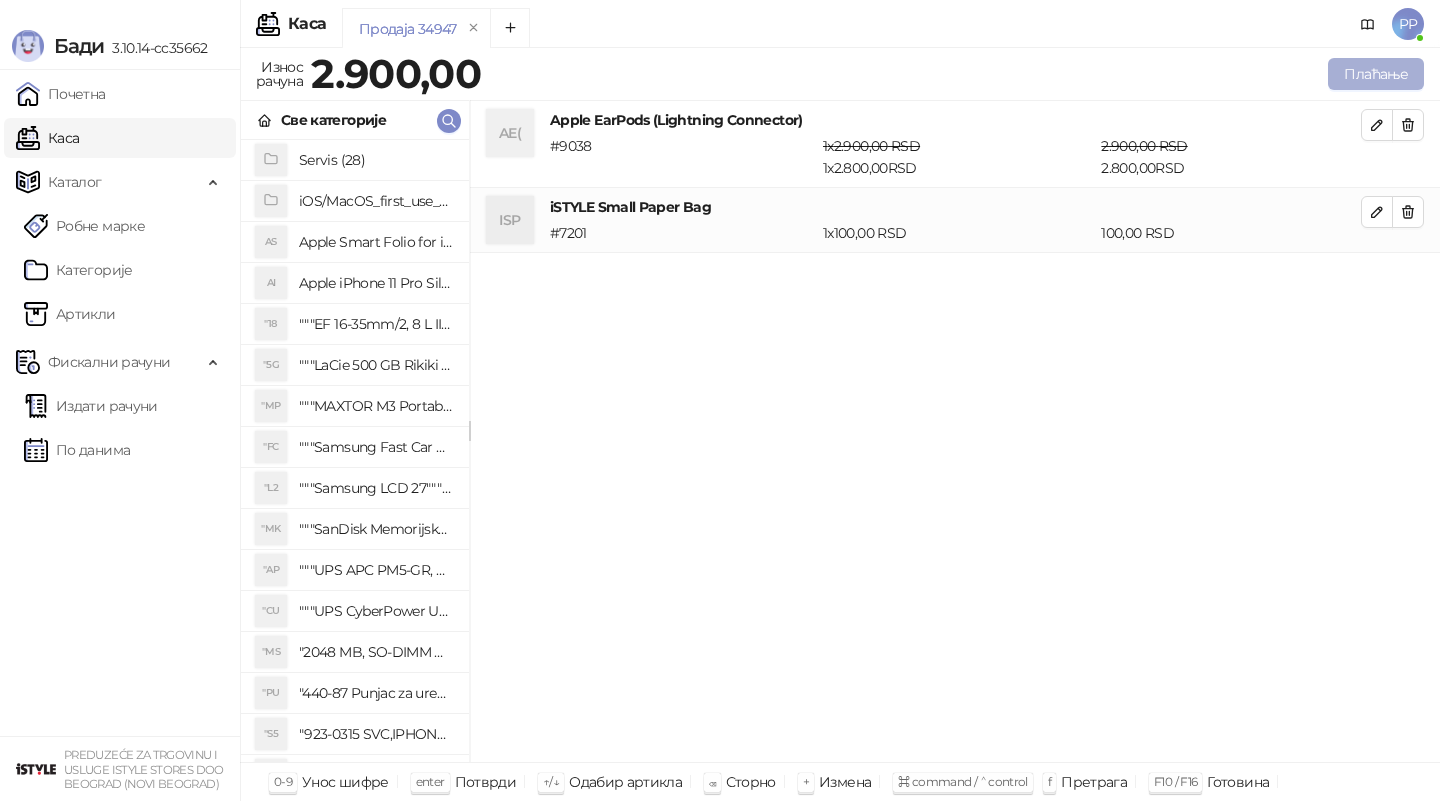 click on "Плаћање" at bounding box center [1376, 74] 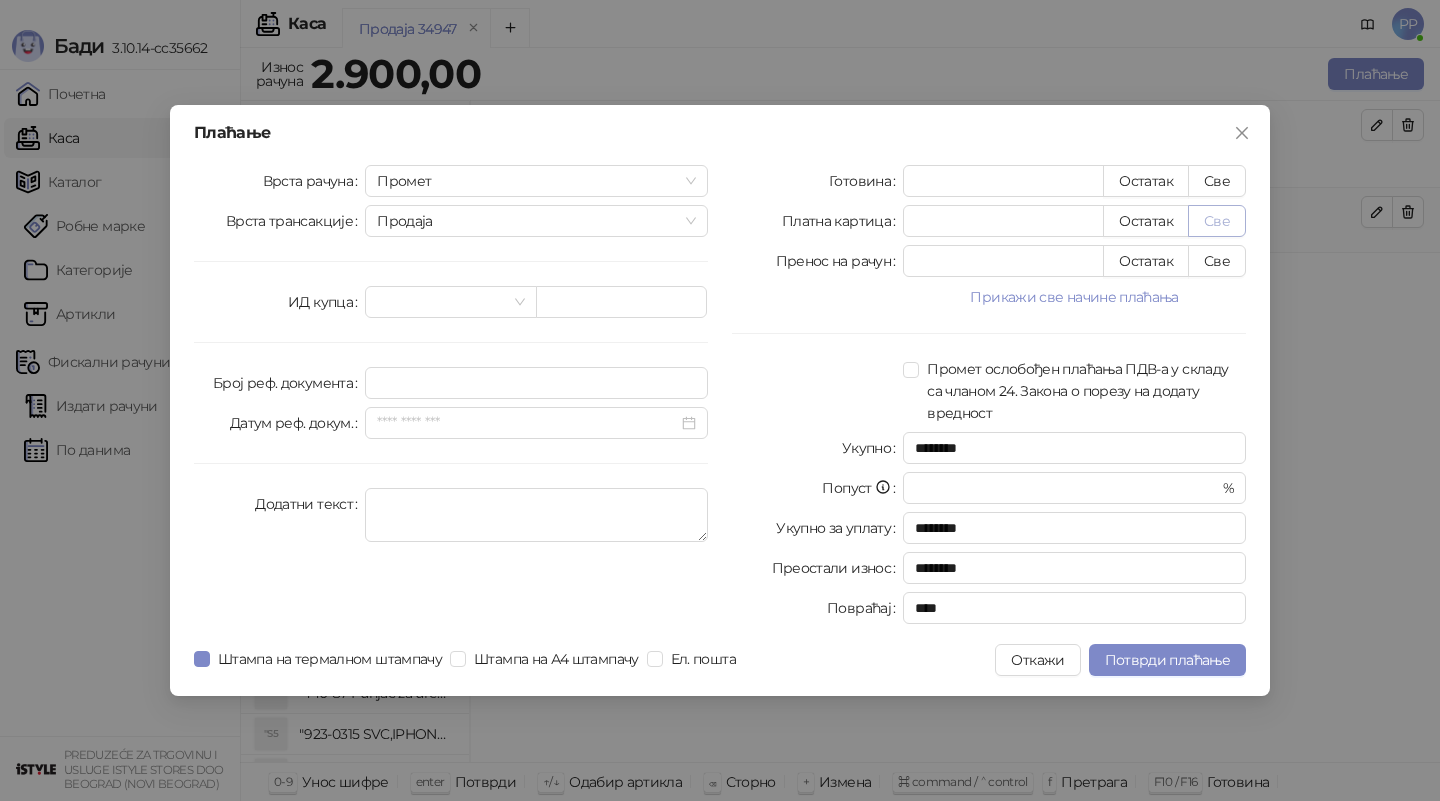 click on "Све" at bounding box center (1217, 221) 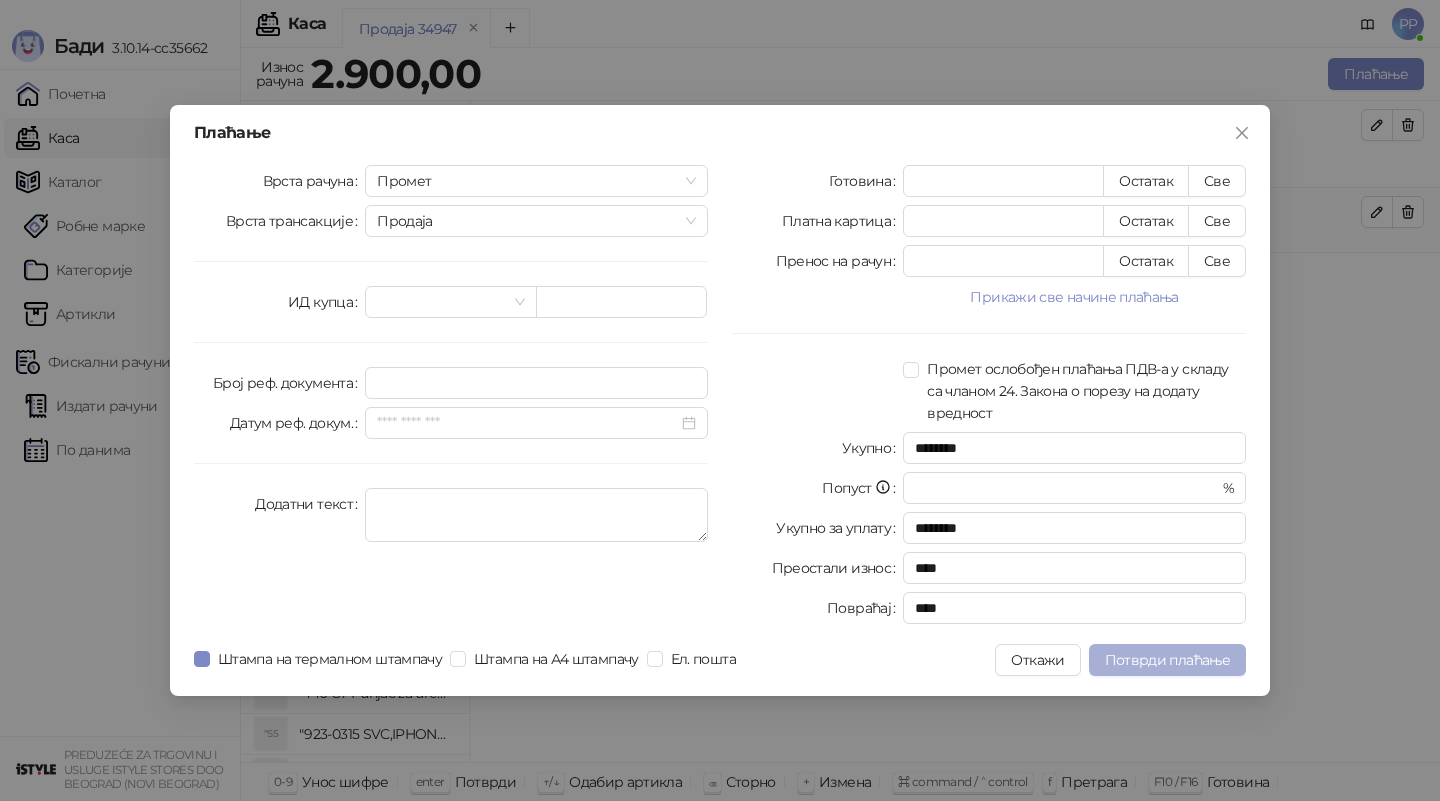 click on "Потврди плаћање" at bounding box center (1167, 660) 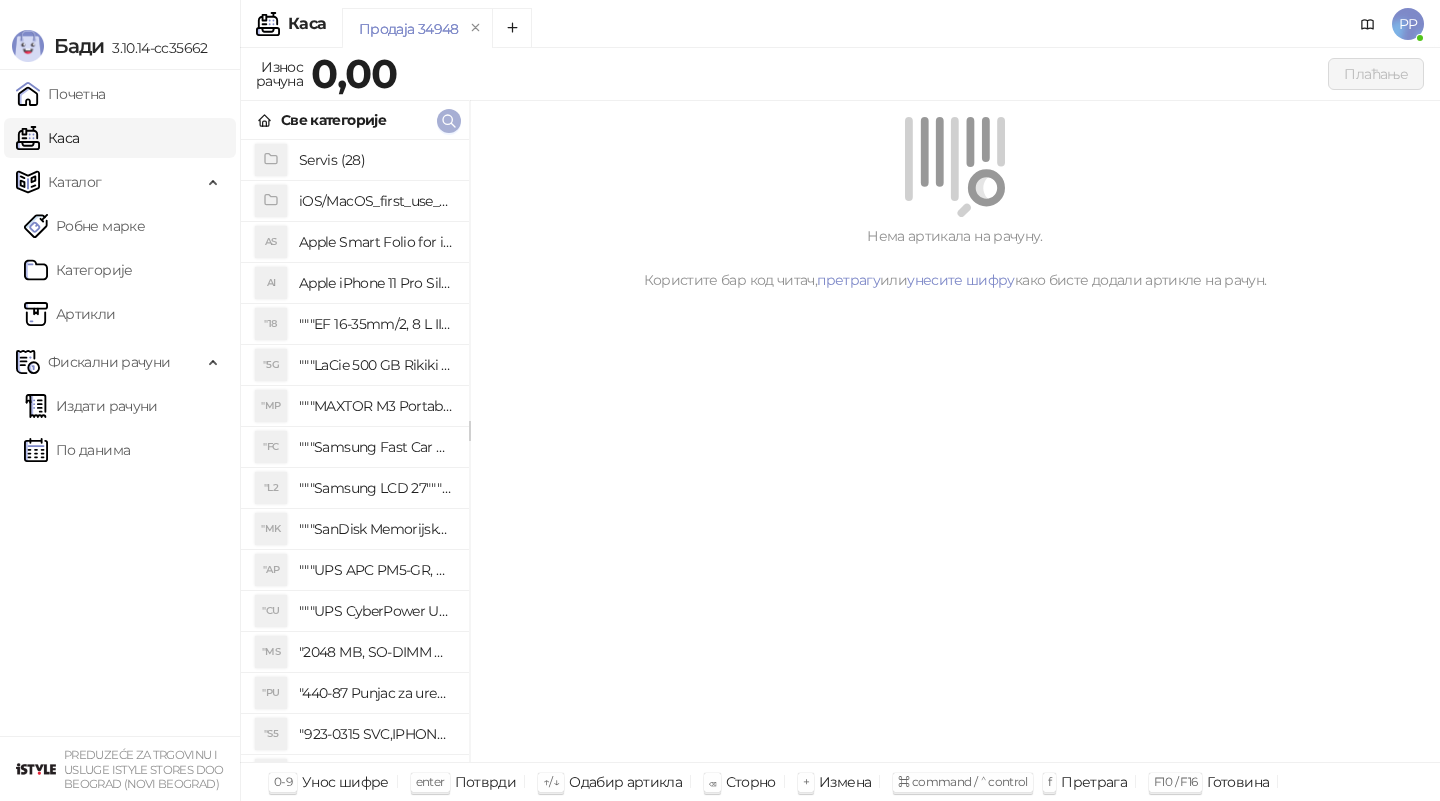 click 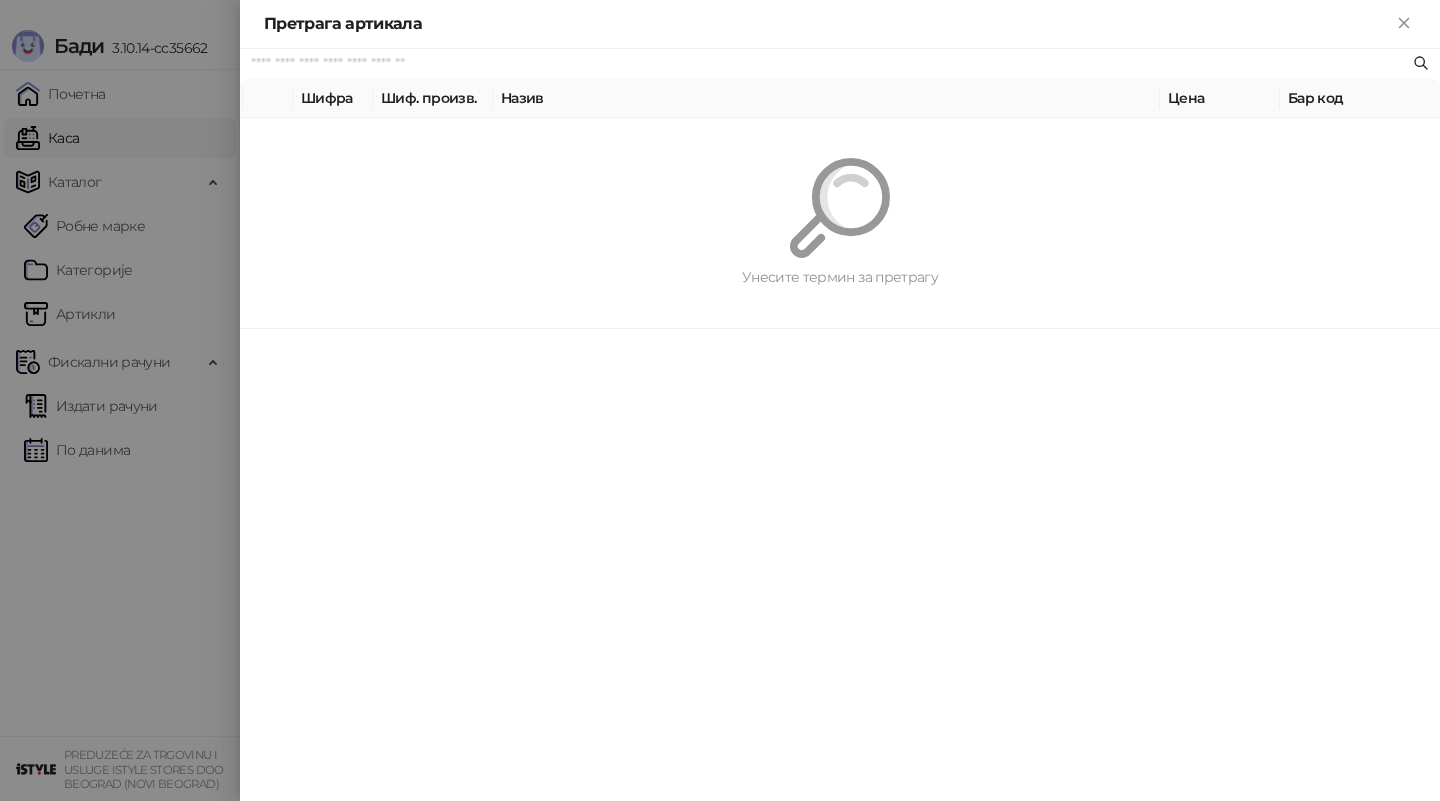paste on "*********" 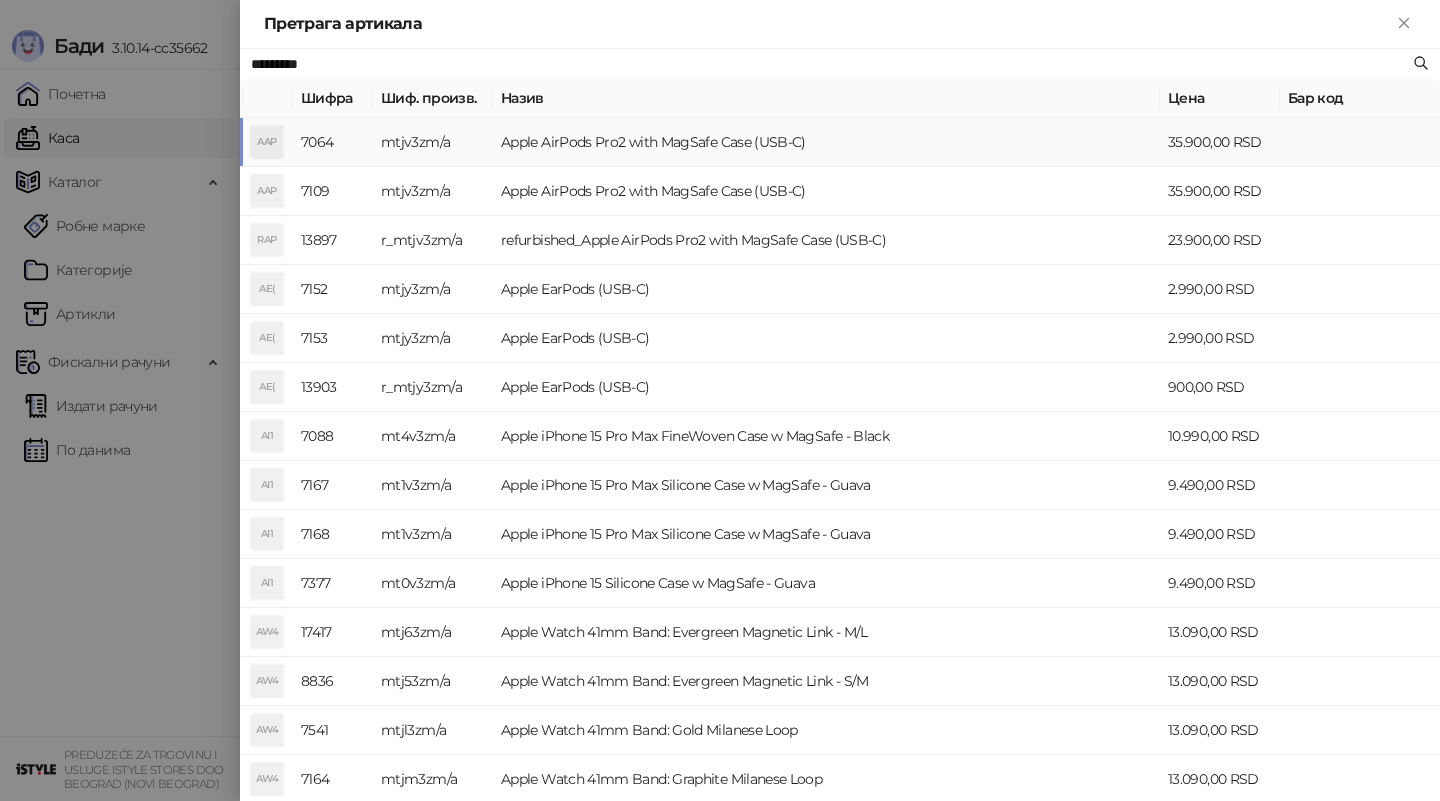 type on "*********" 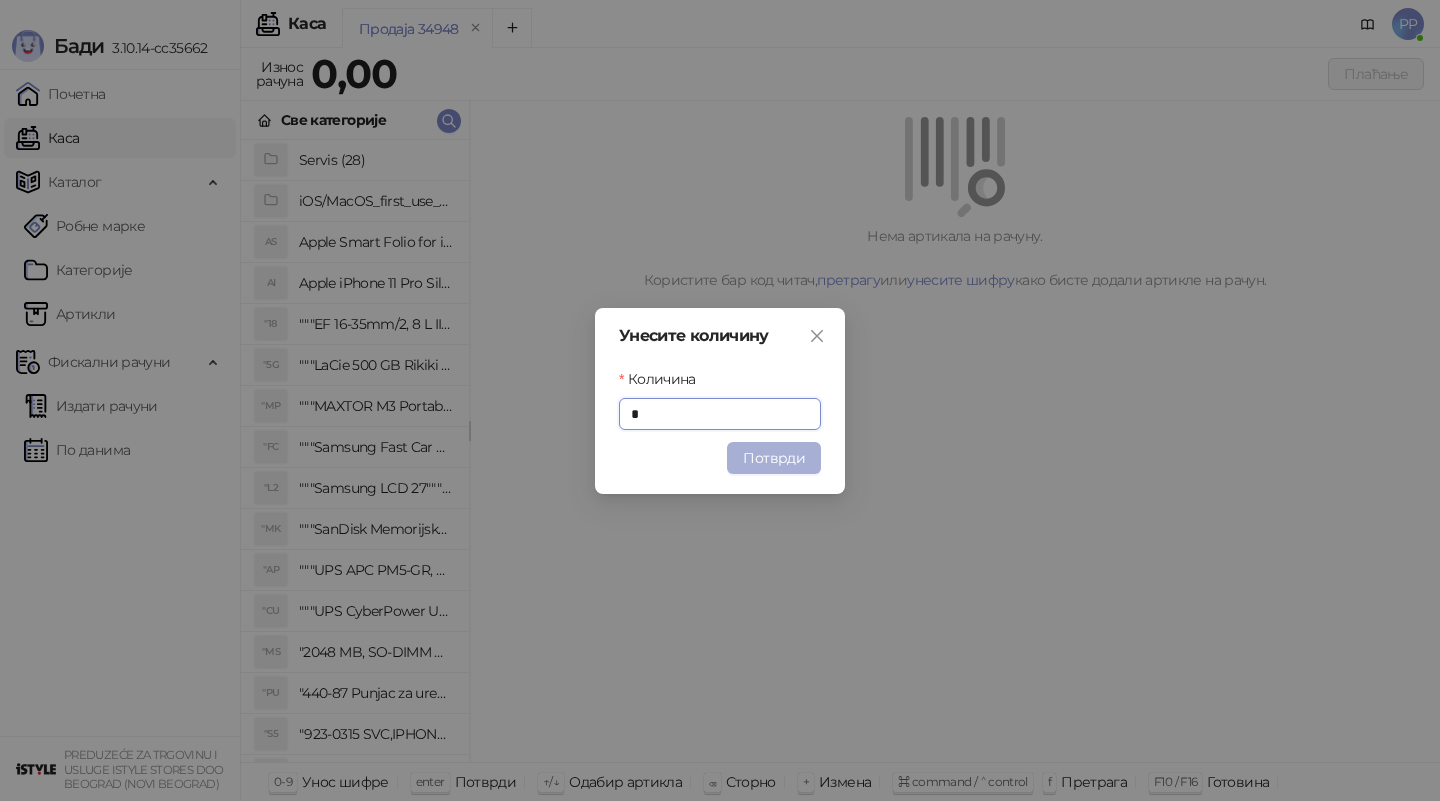 click on "Потврди" at bounding box center (774, 458) 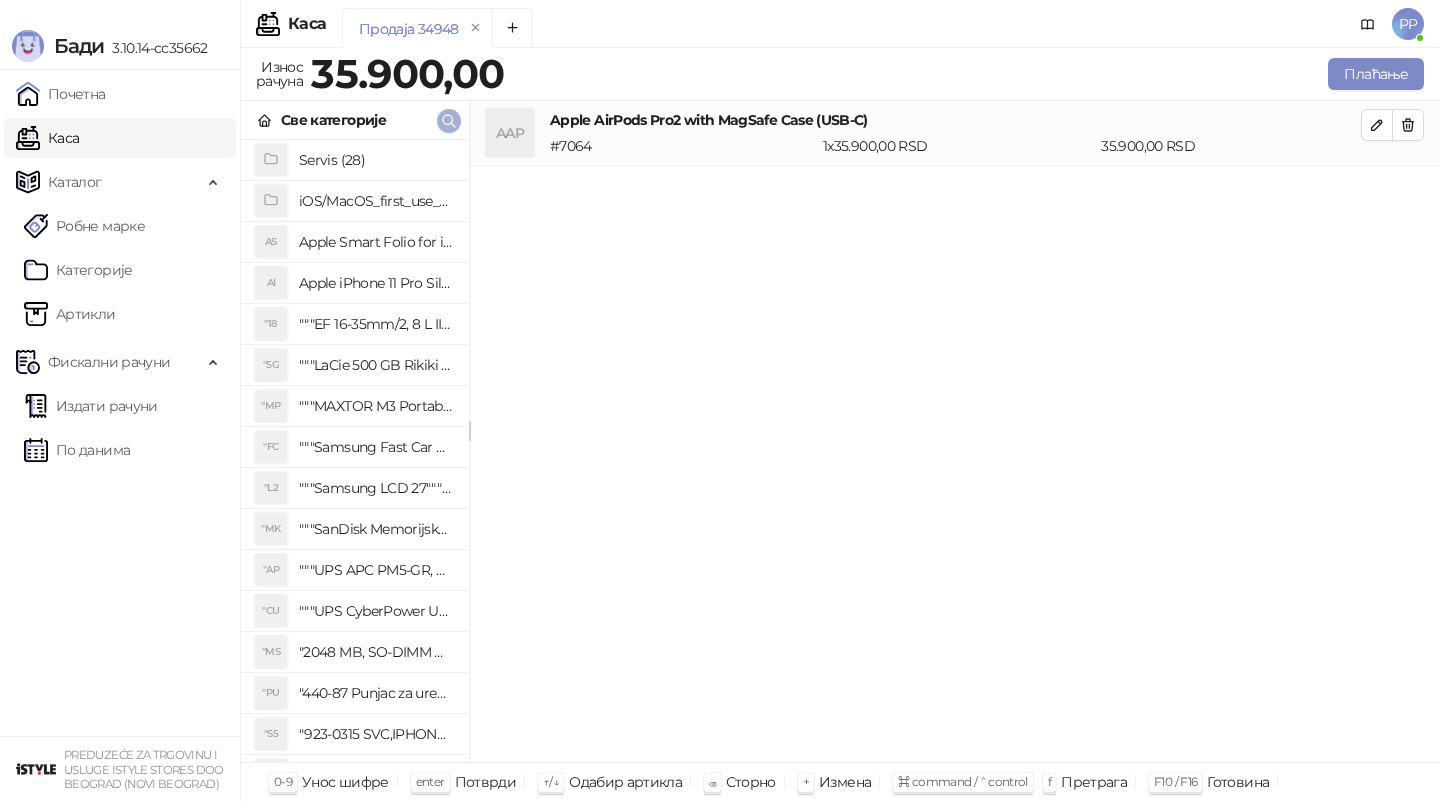 click 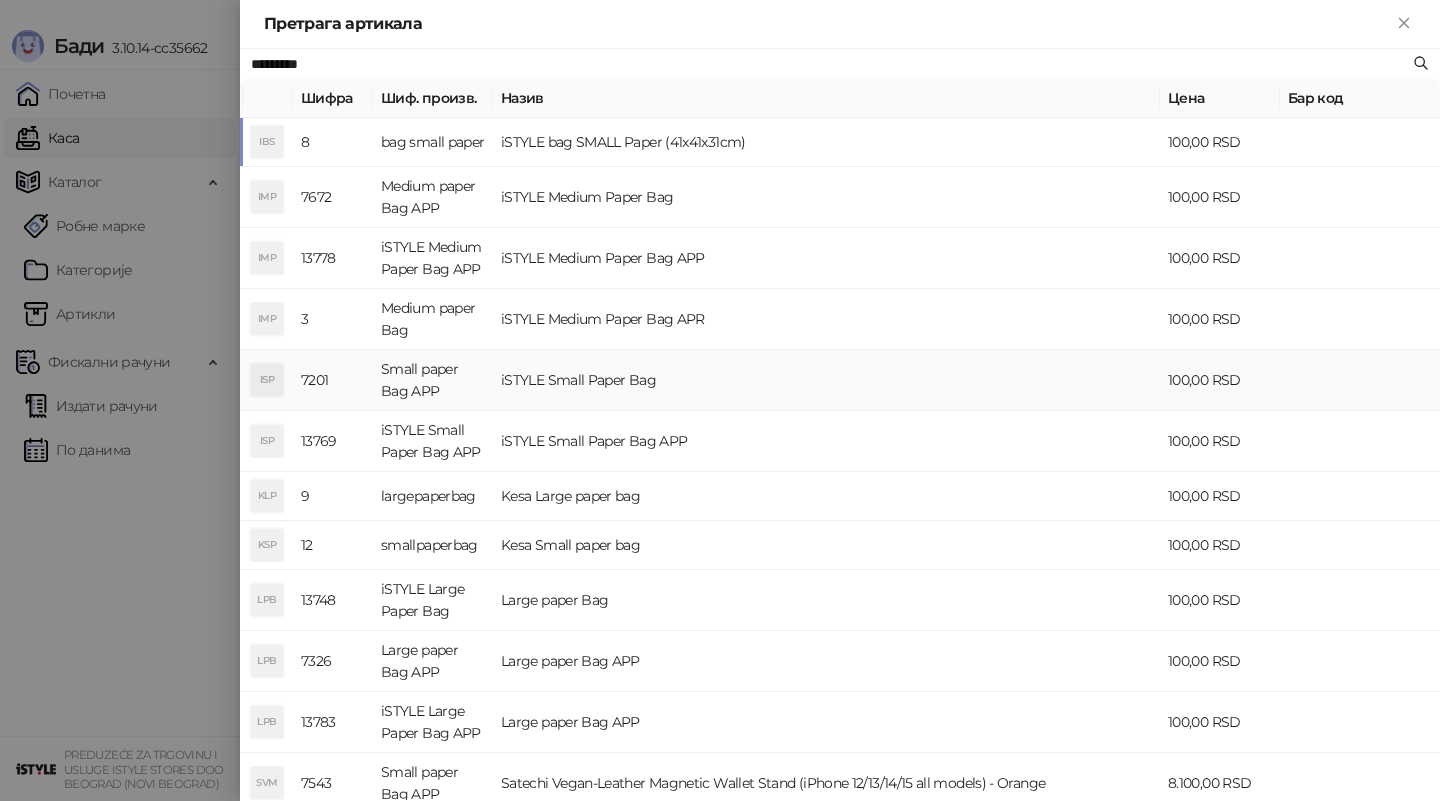 type on "*********" 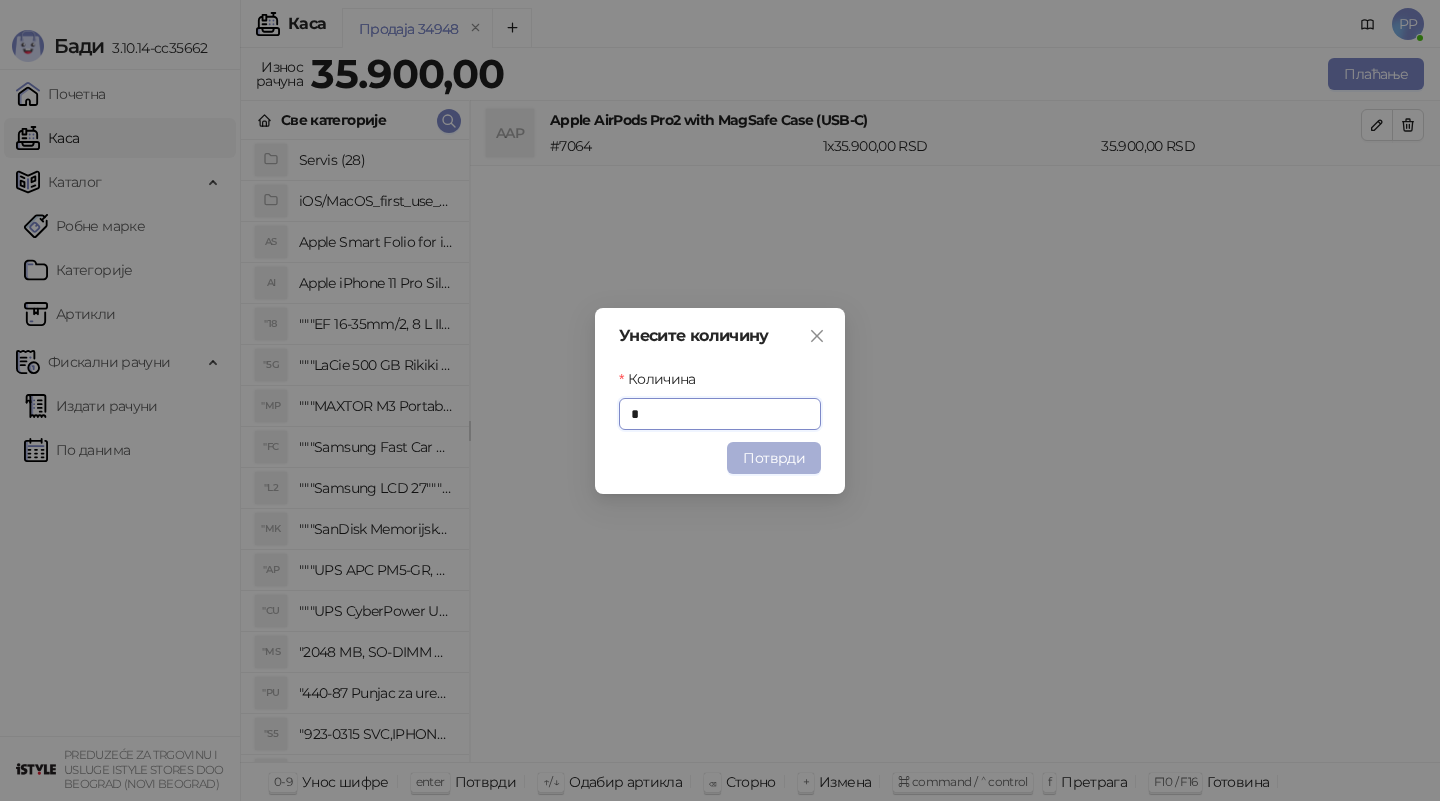 click on "Потврди" at bounding box center [774, 458] 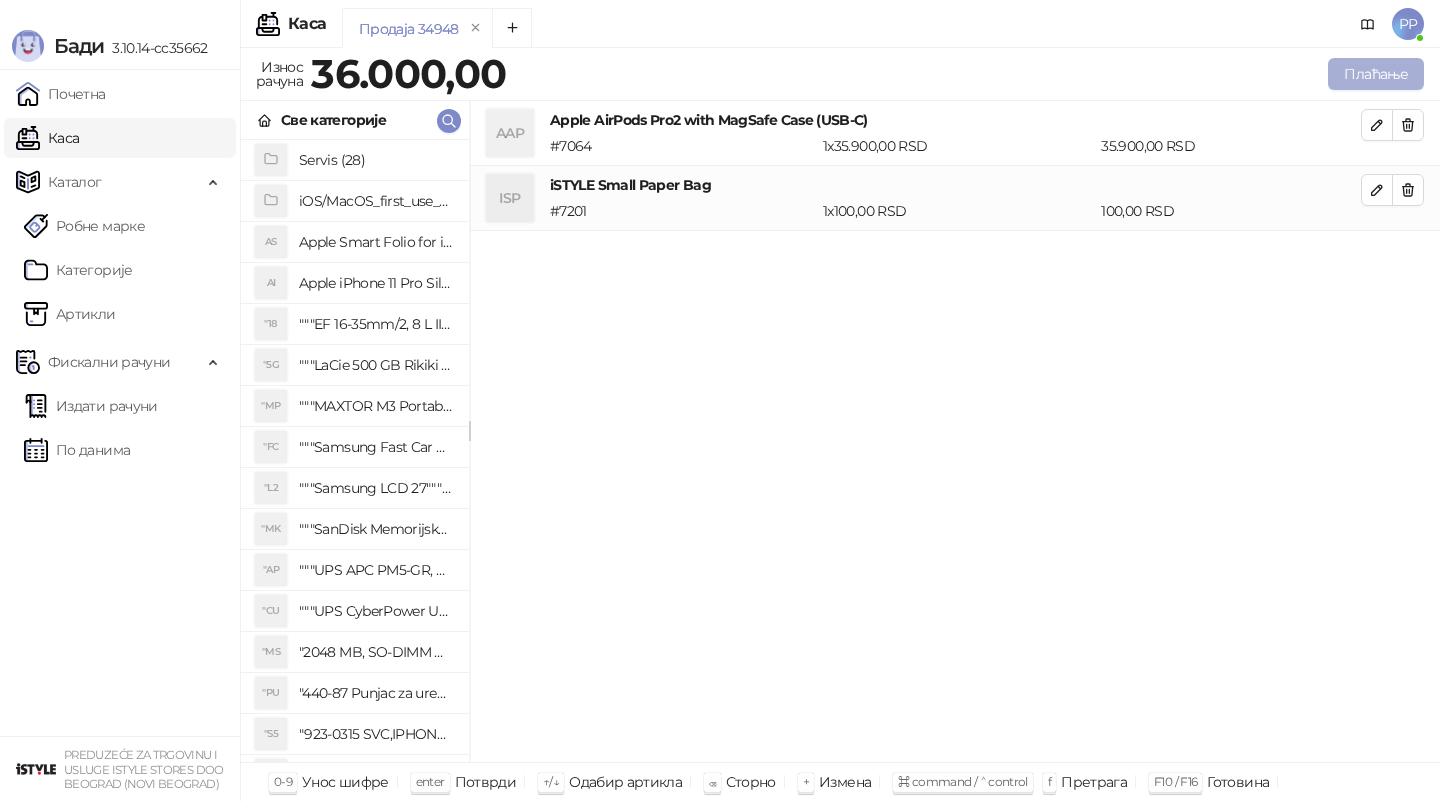 click on "Плаћање" at bounding box center [1376, 74] 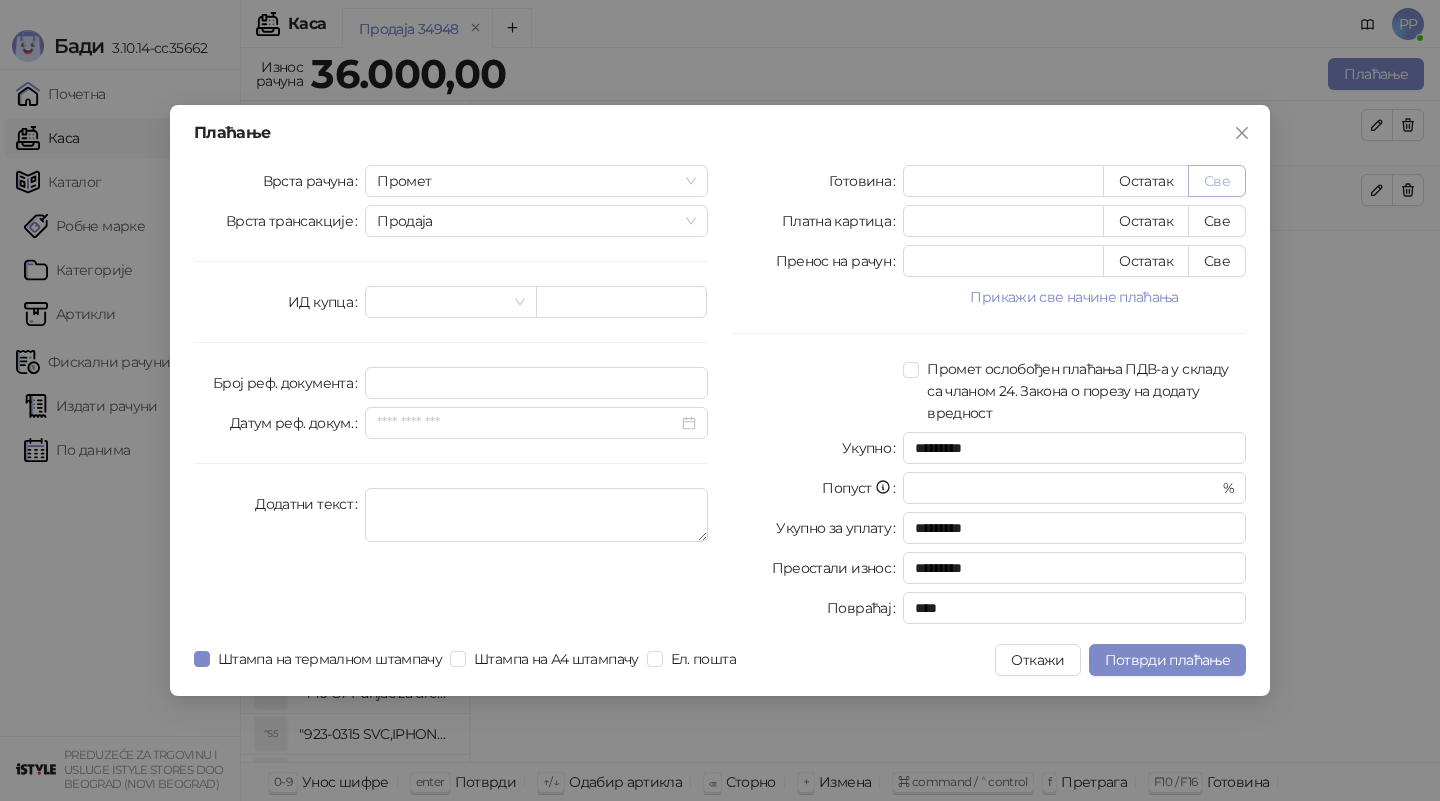 click on "Све" at bounding box center [1217, 181] 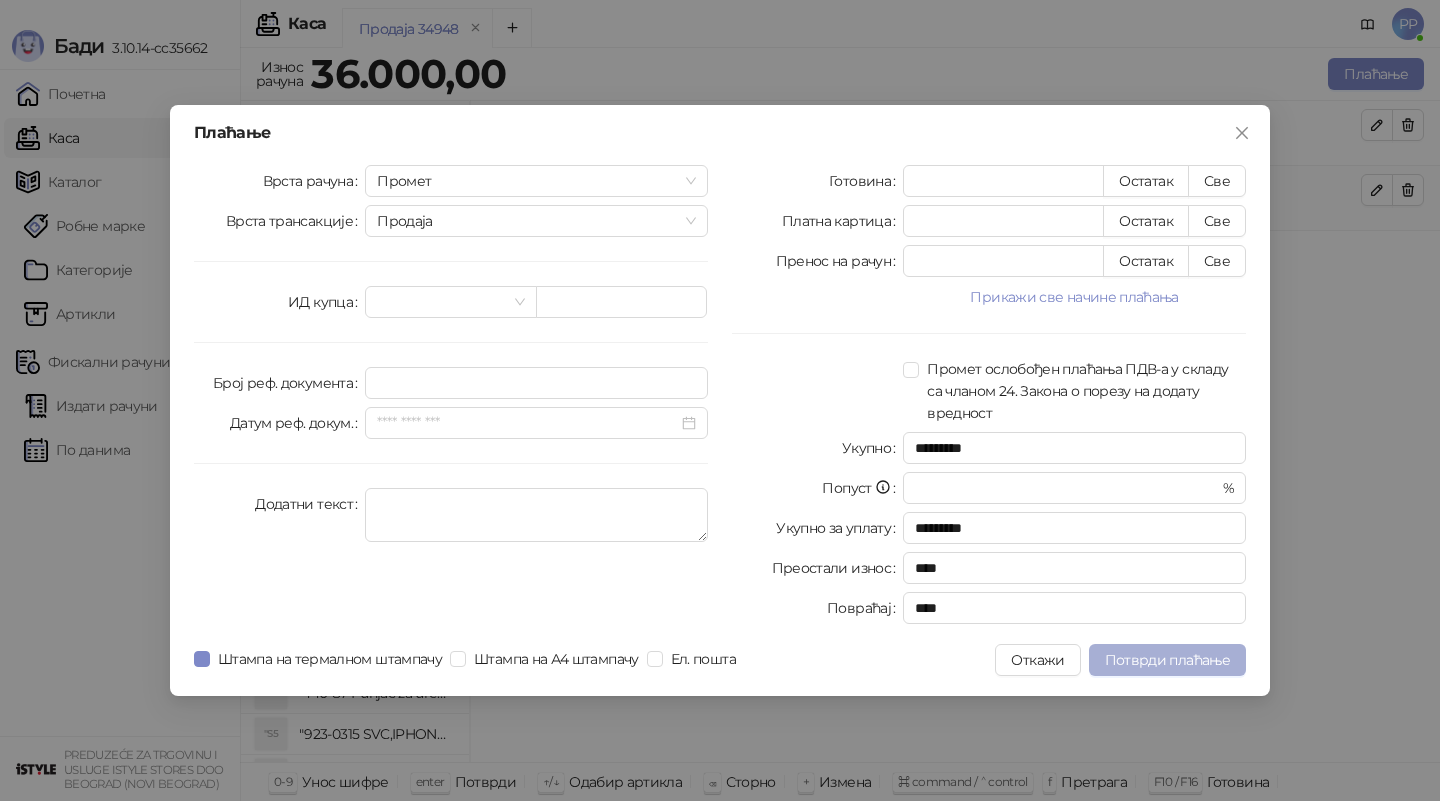 click on "Потврди плаћање" at bounding box center (1167, 660) 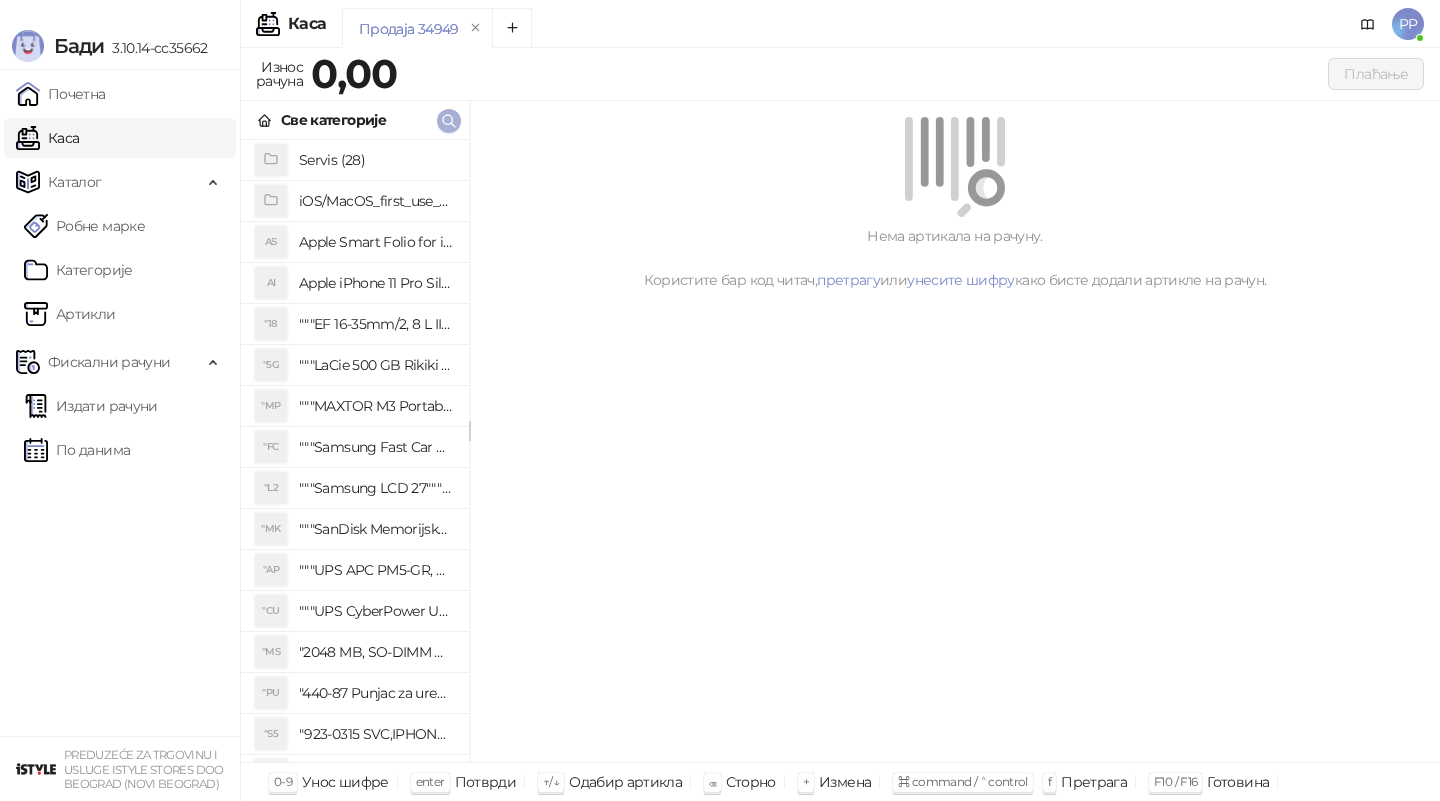 click 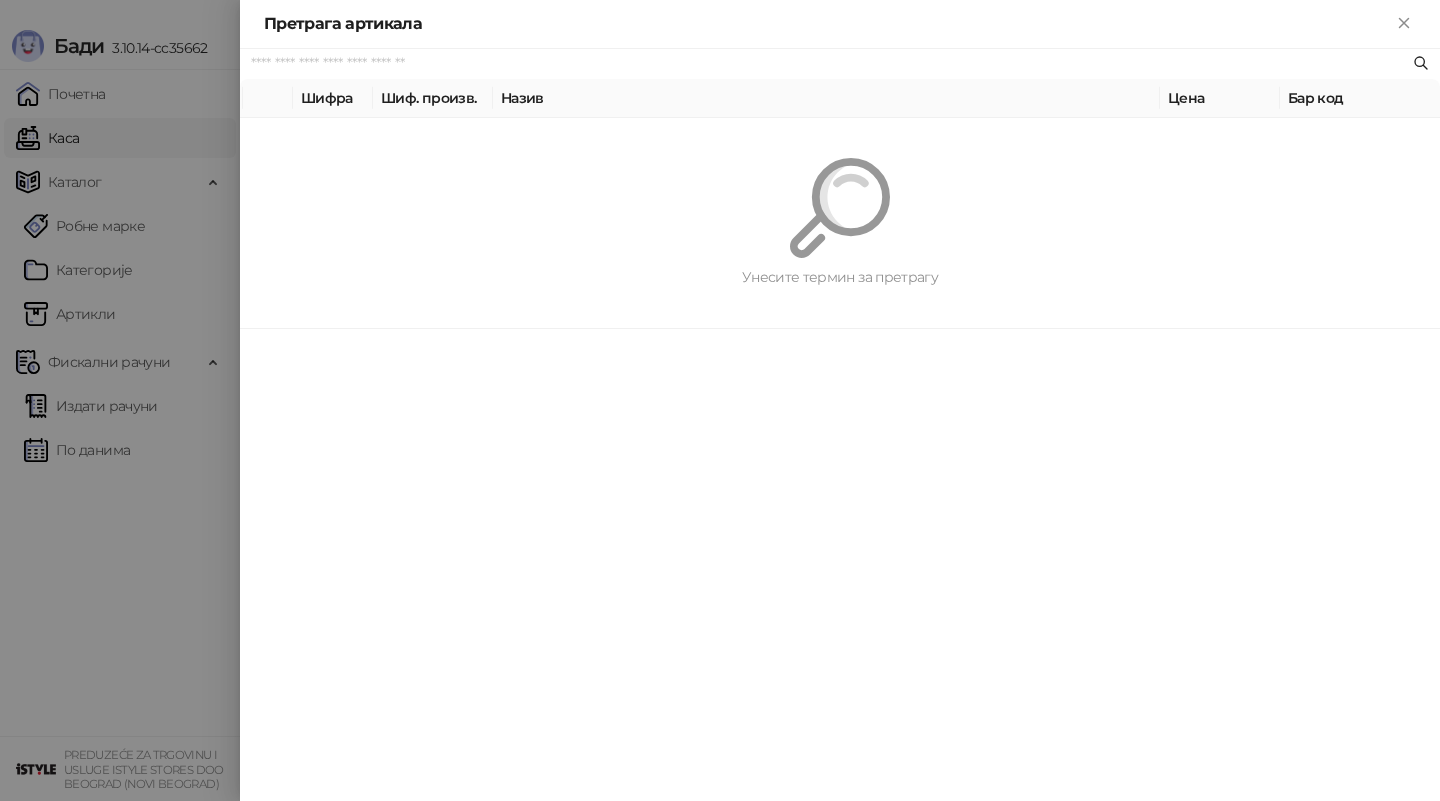 paste on "*********" 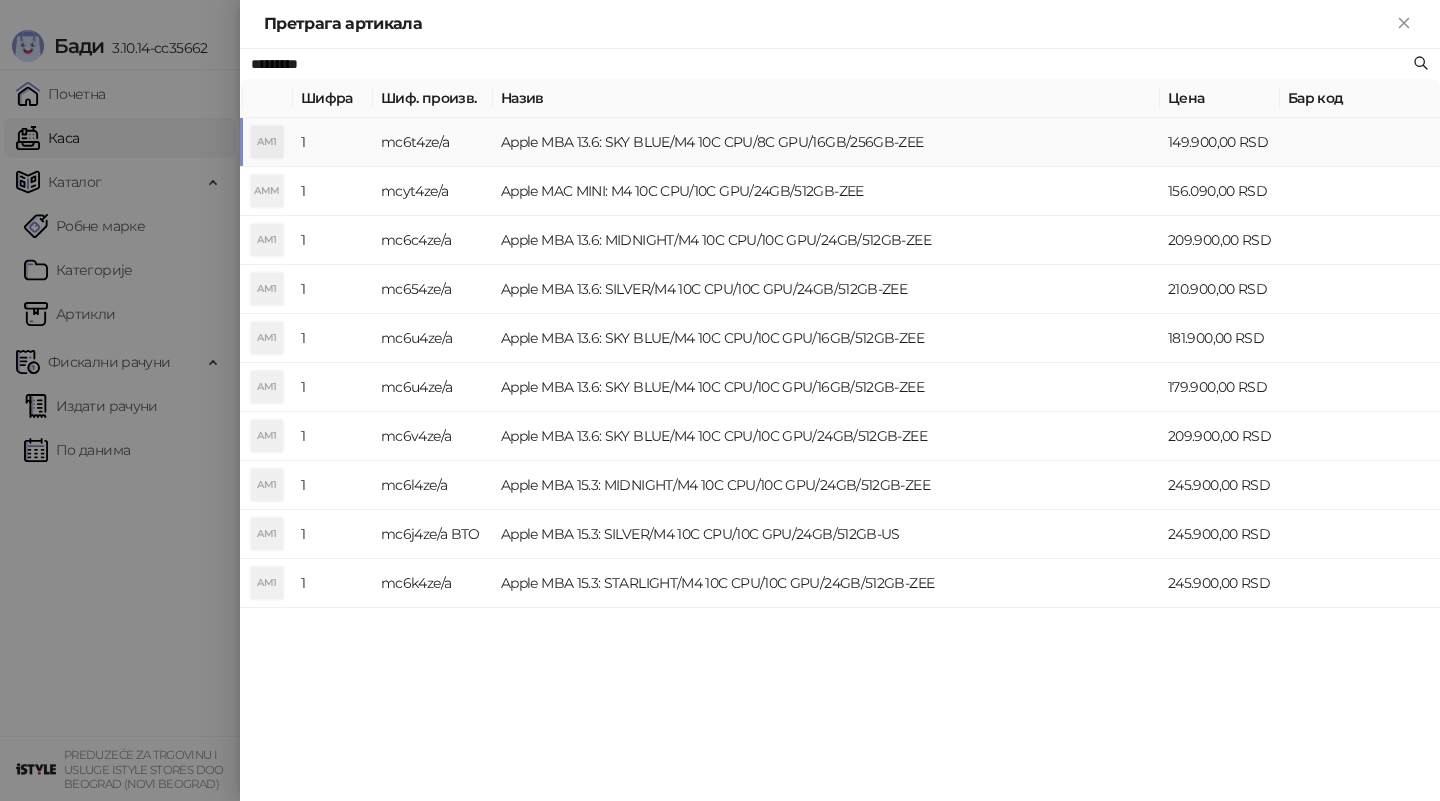 type on "*********" 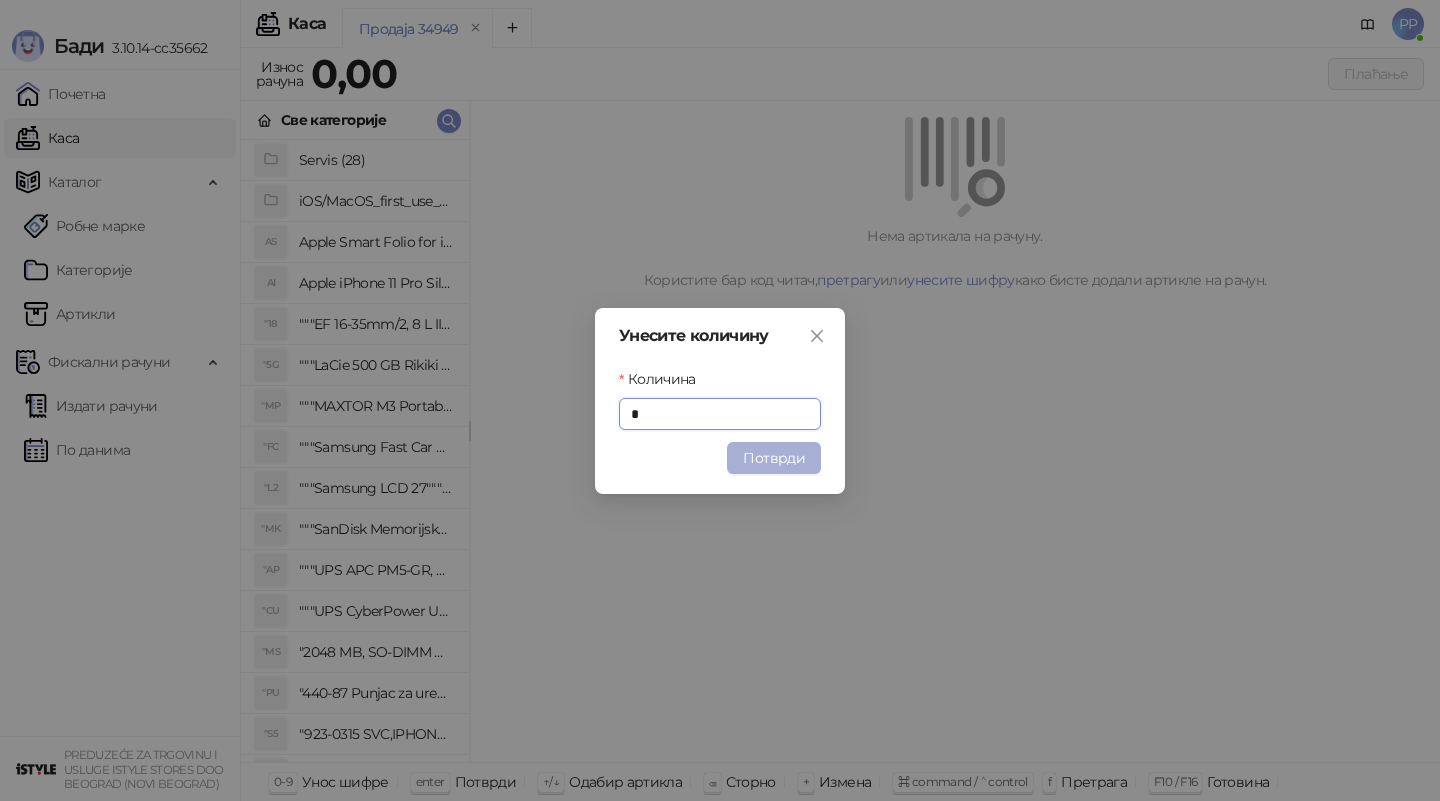 click on "Потврди" at bounding box center (774, 458) 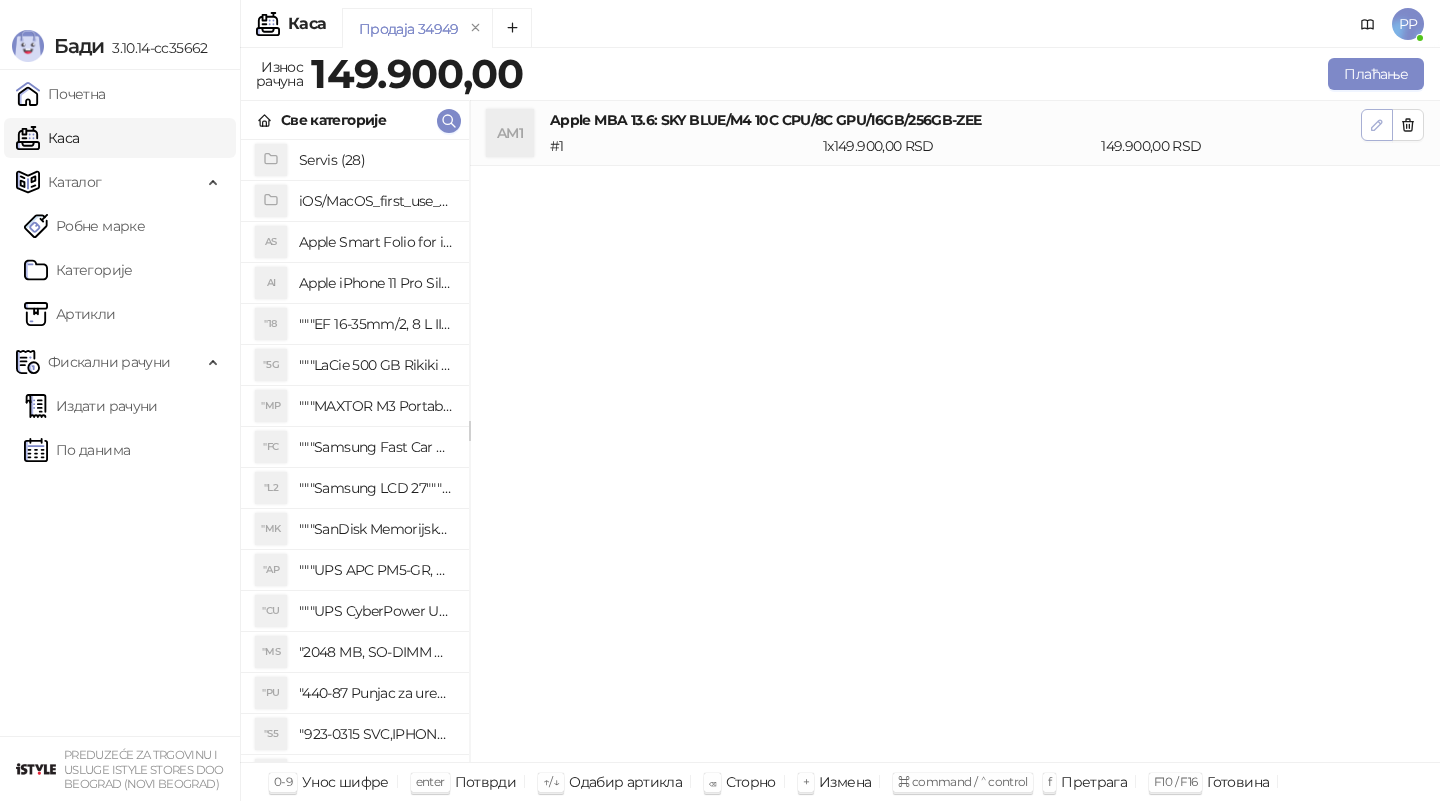 click 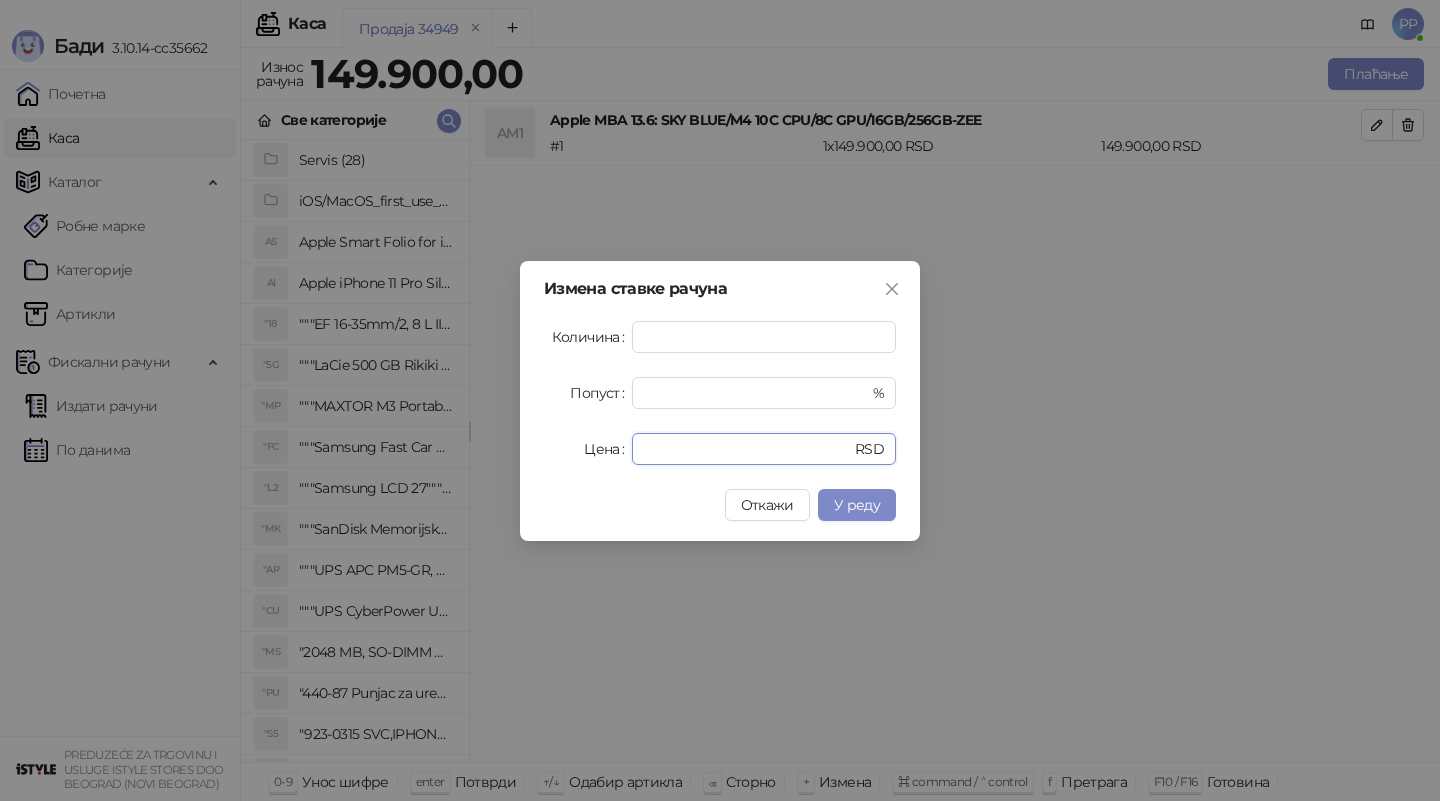 drag, startPoint x: 699, startPoint y: 449, endPoint x: 446, endPoint y: 437, distance: 253.28442 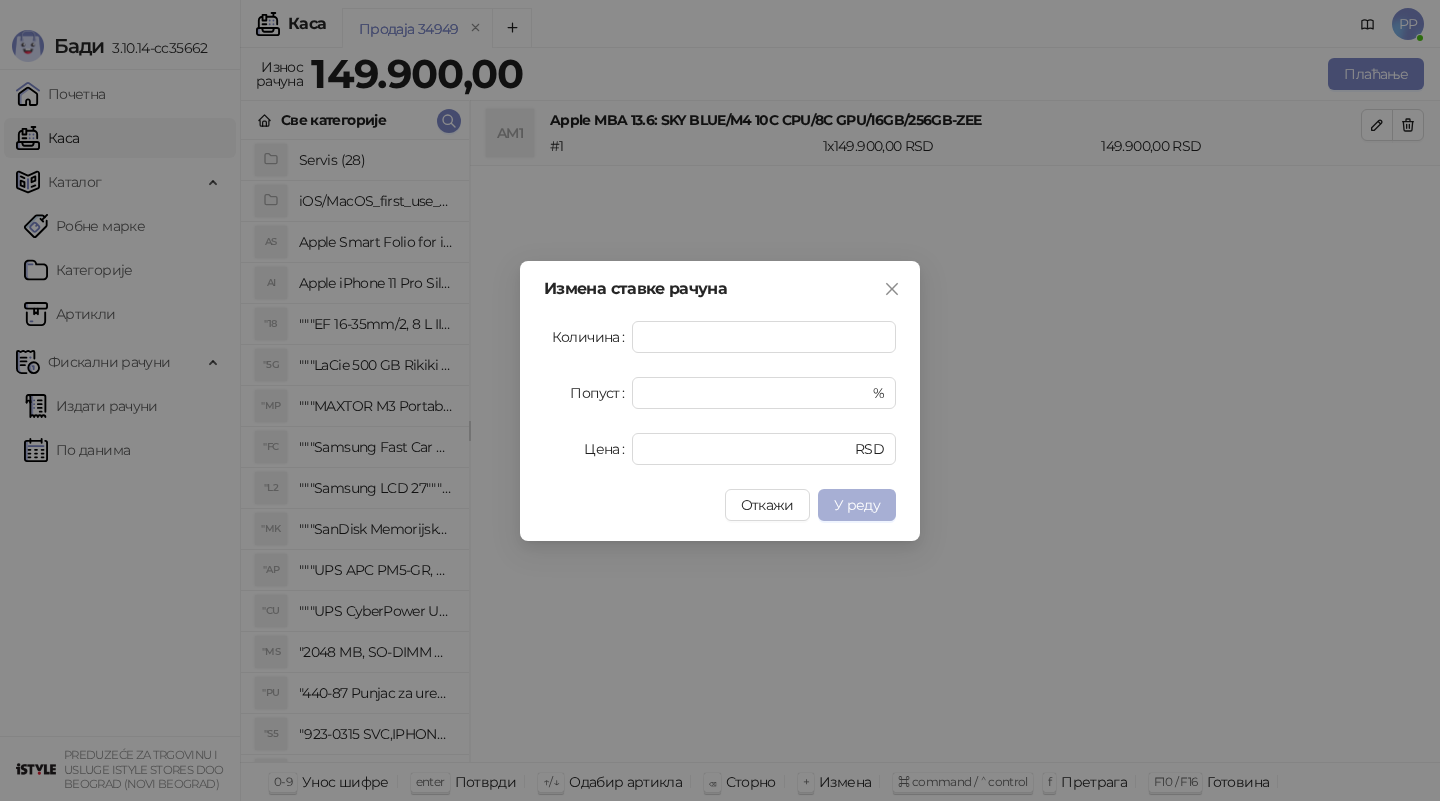 type on "******" 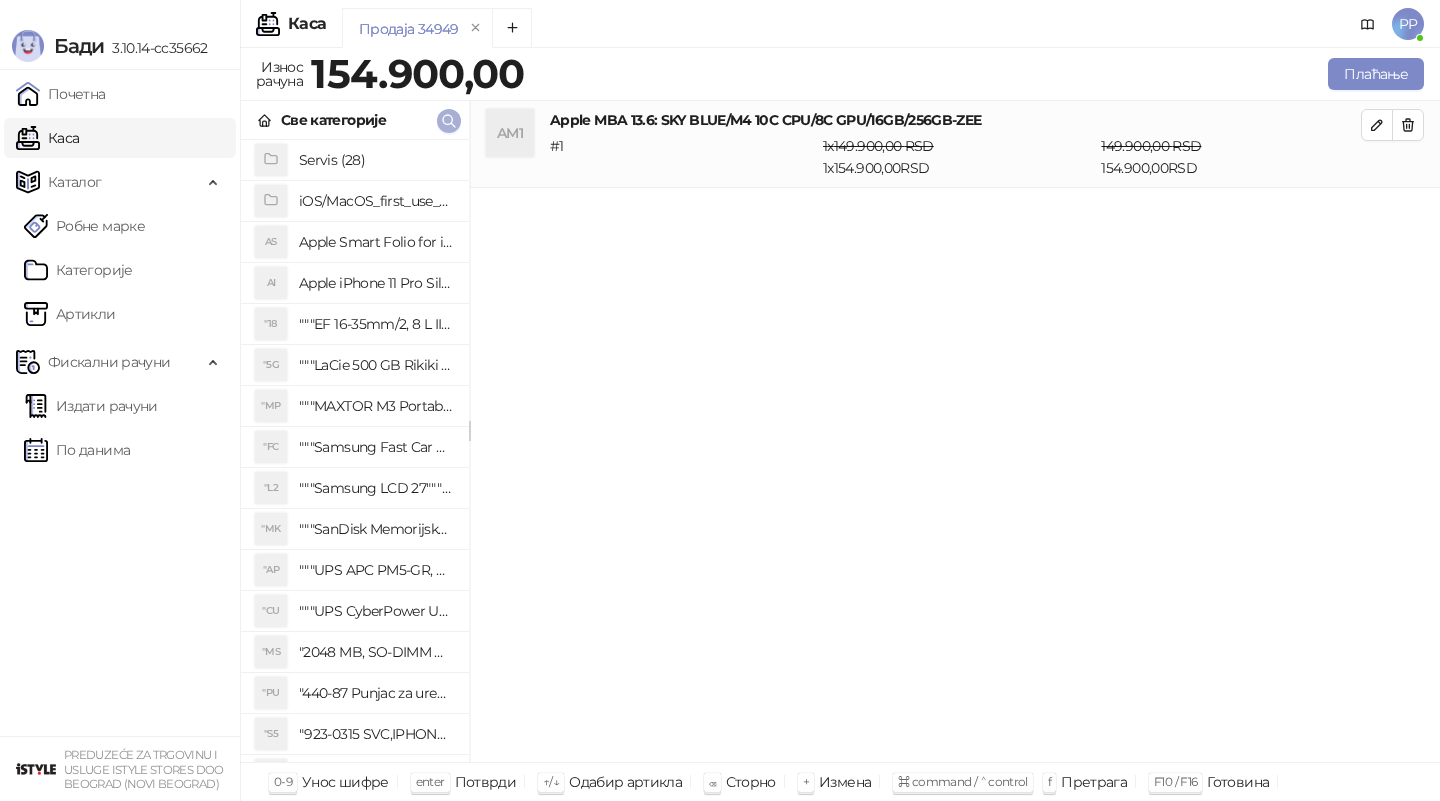 click 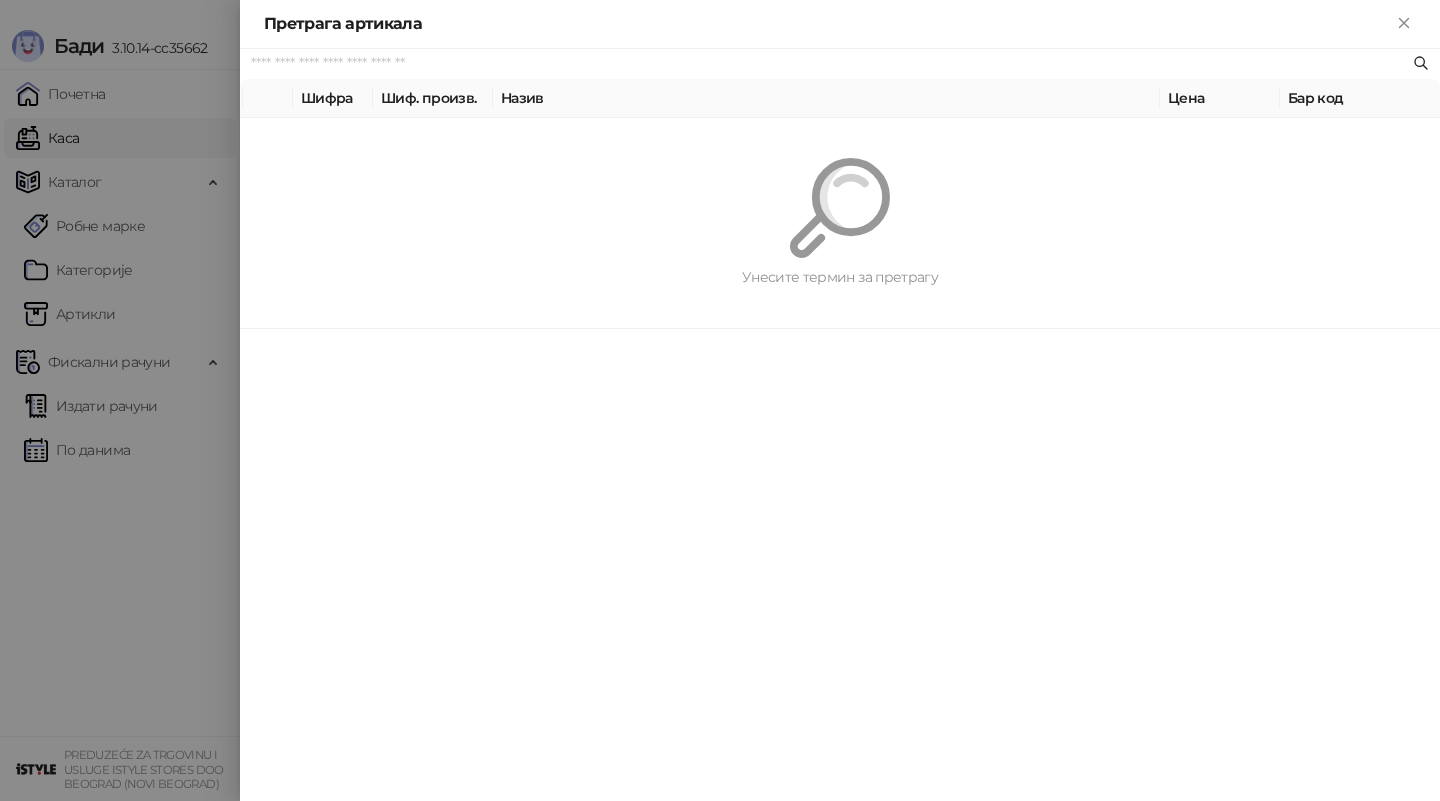 paste on "*********" 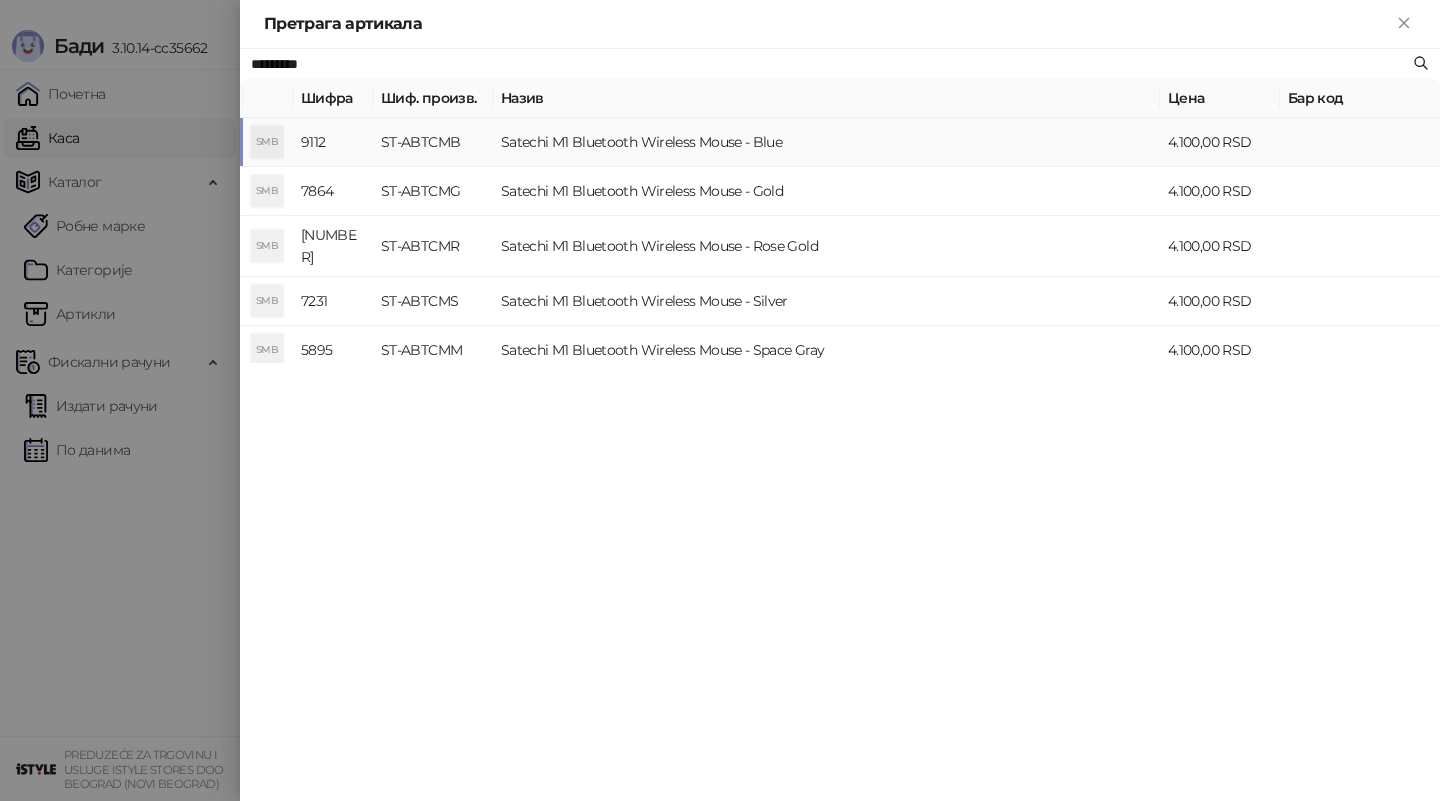 type on "*********" 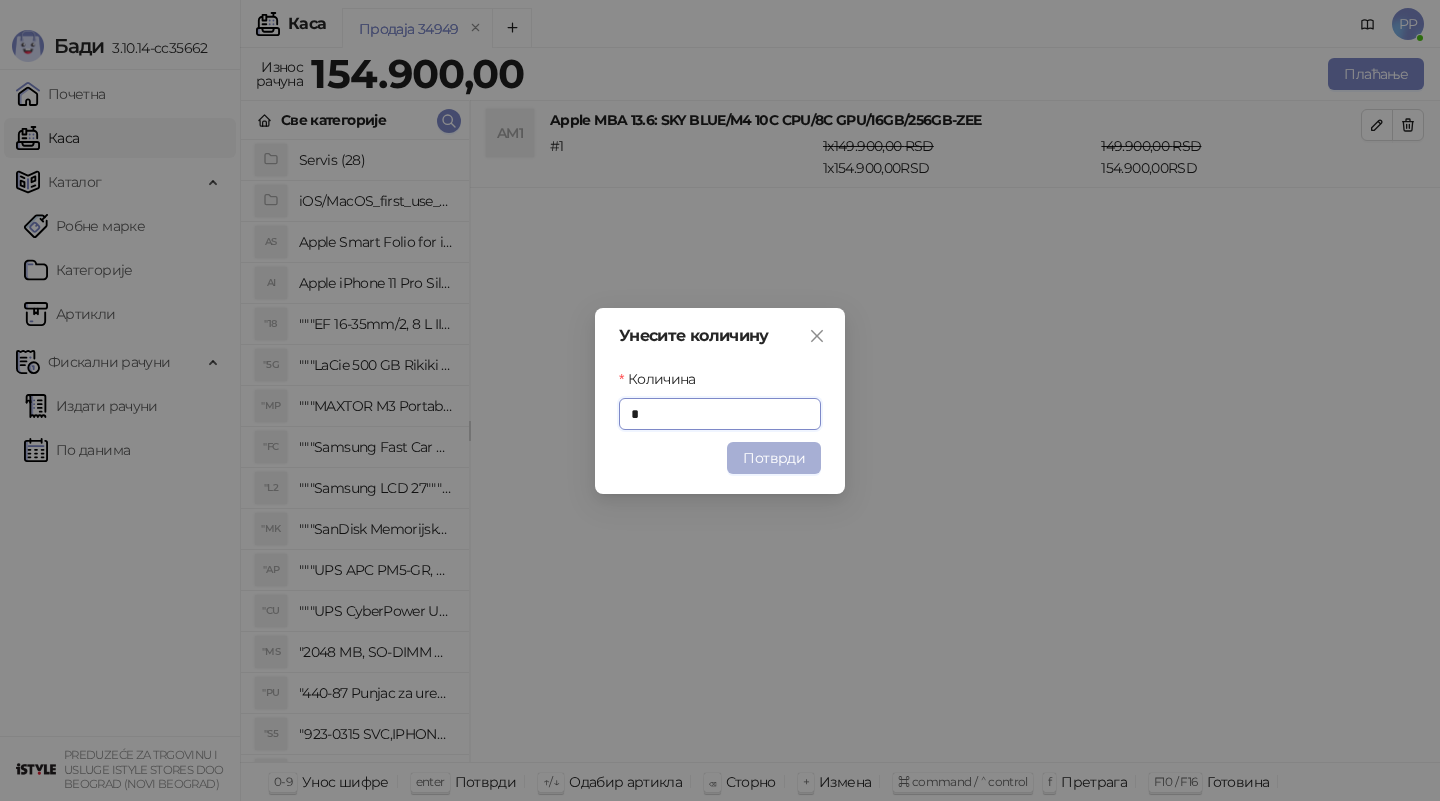 click on "Потврди" at bounding box center [774, 458] 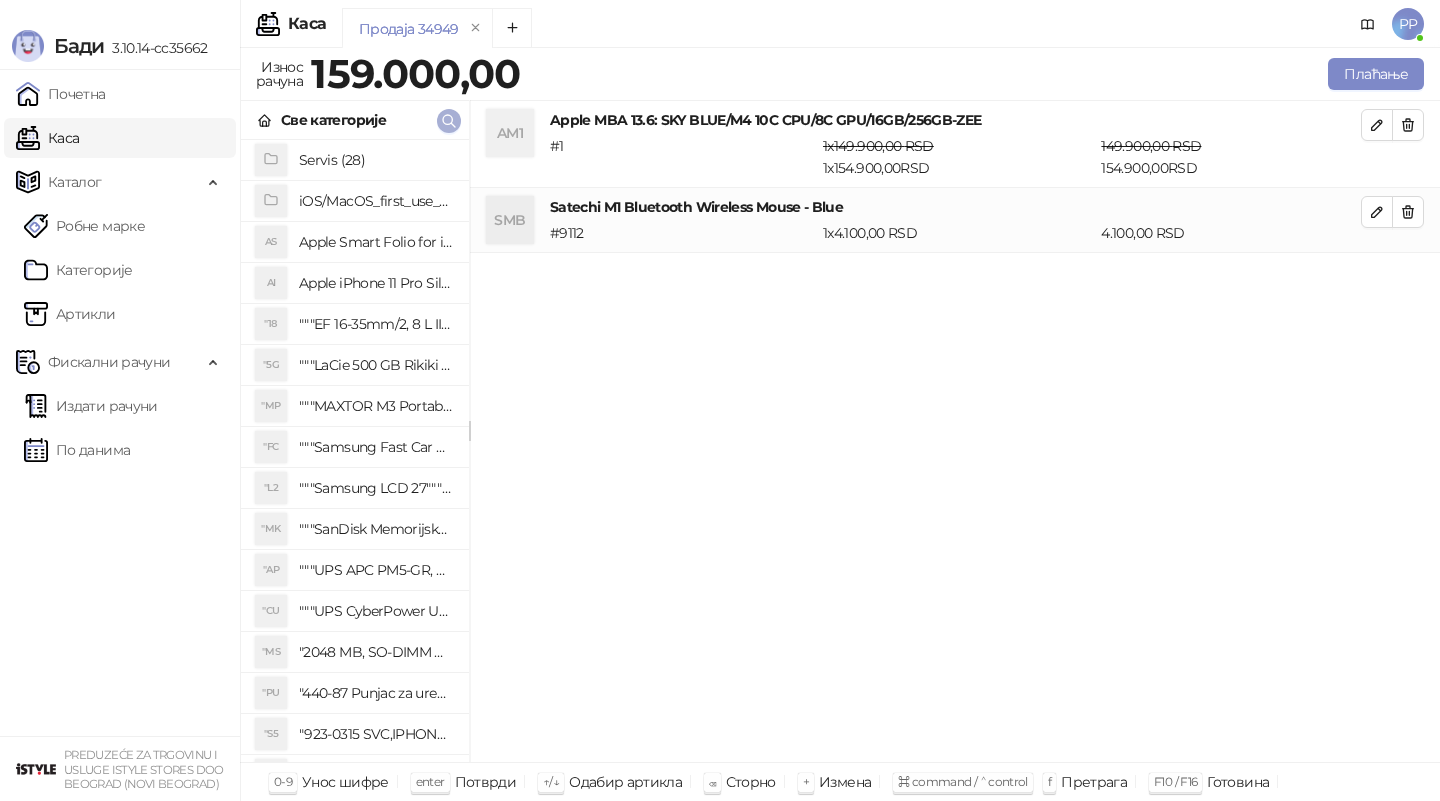 click 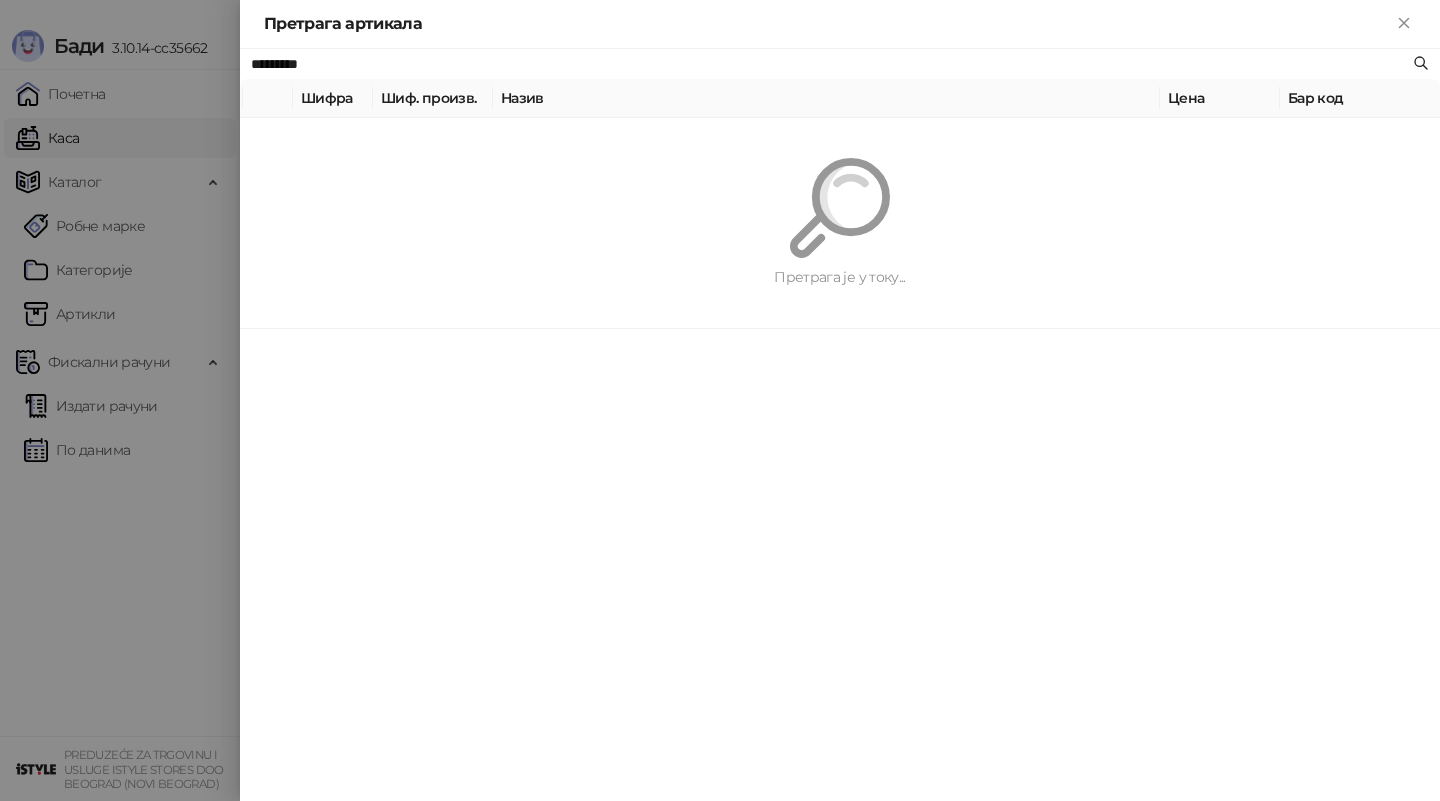 type on "*********" 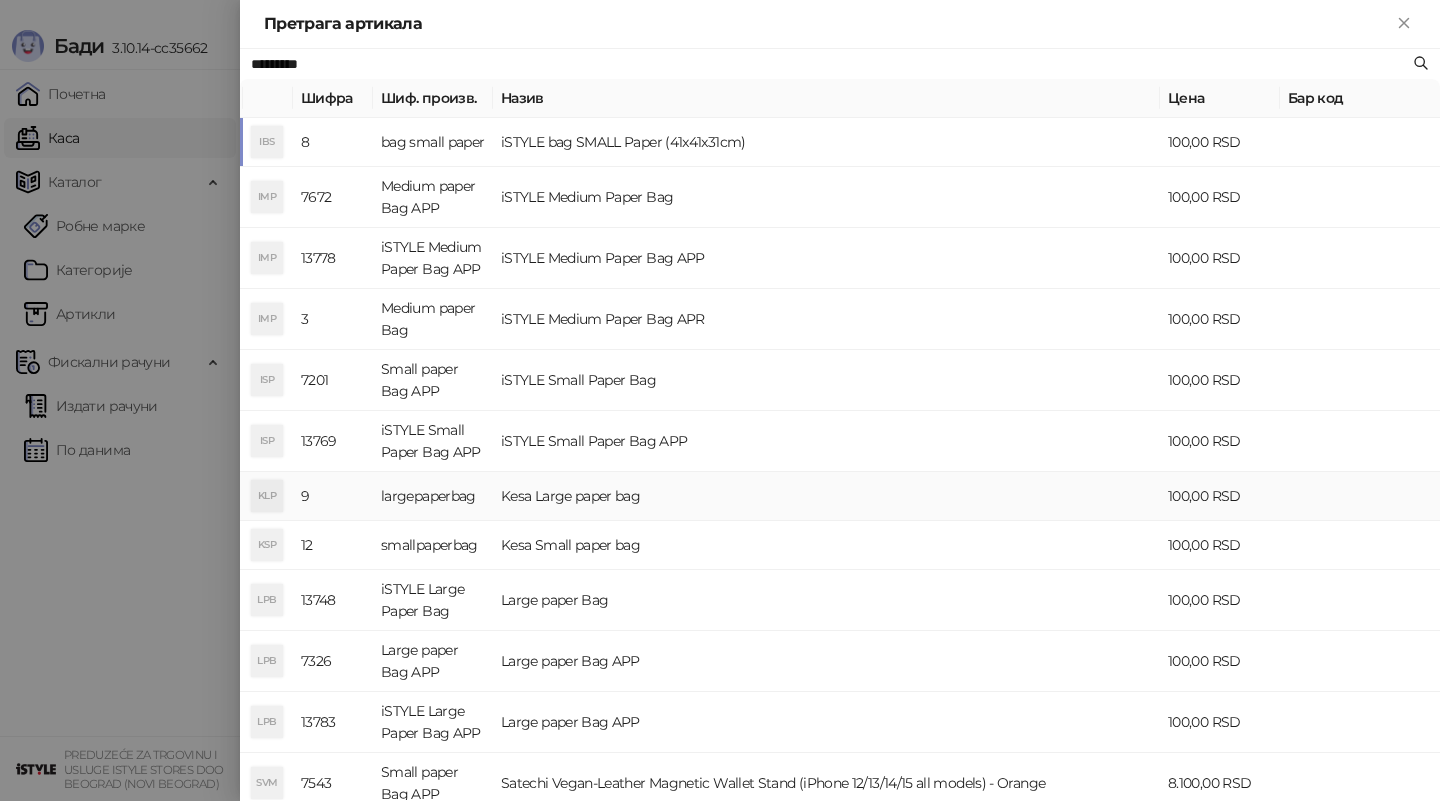 click on "Kesa Large paper bag" at bounding box center (826, 496) 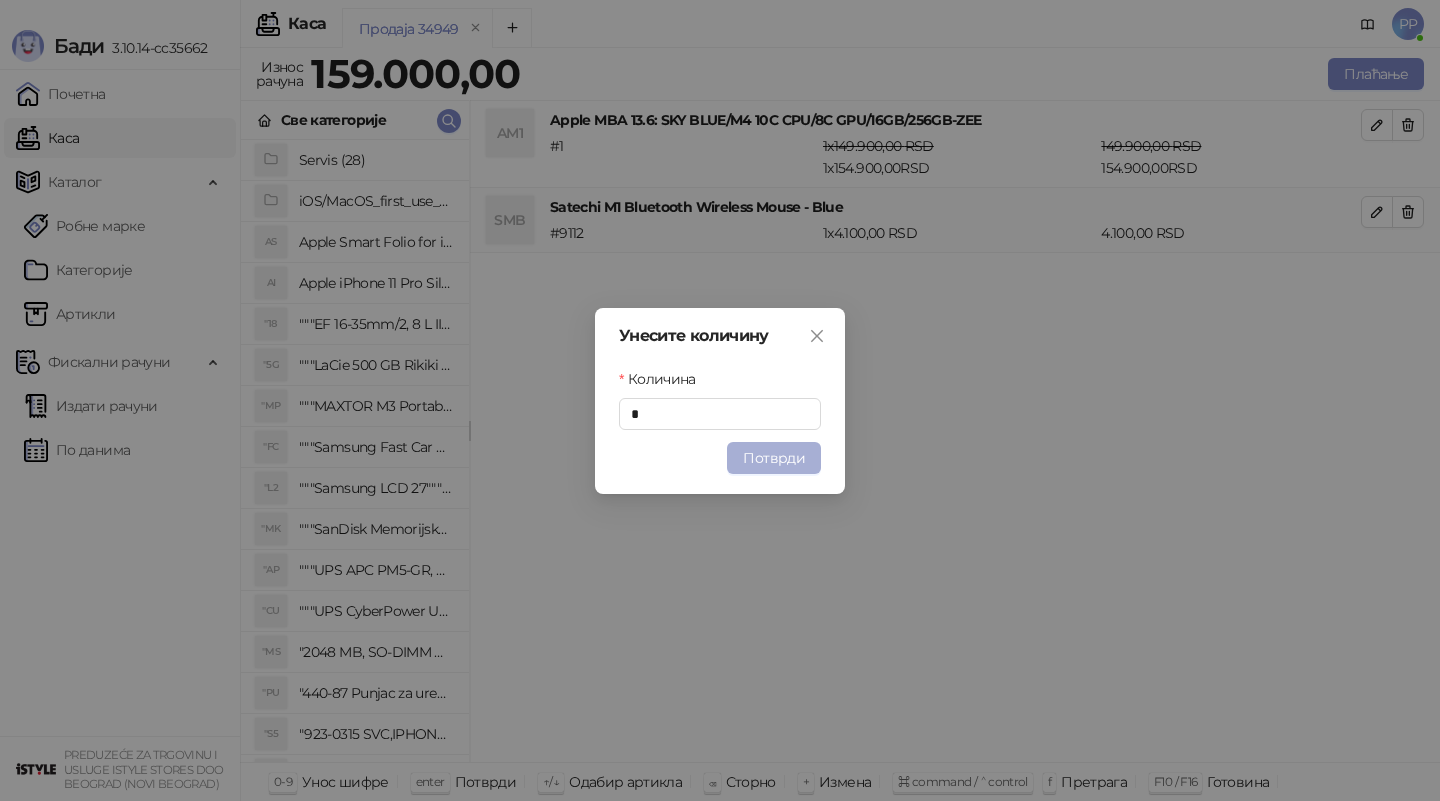 click on "Потврди" at bounding box center [774, 458] 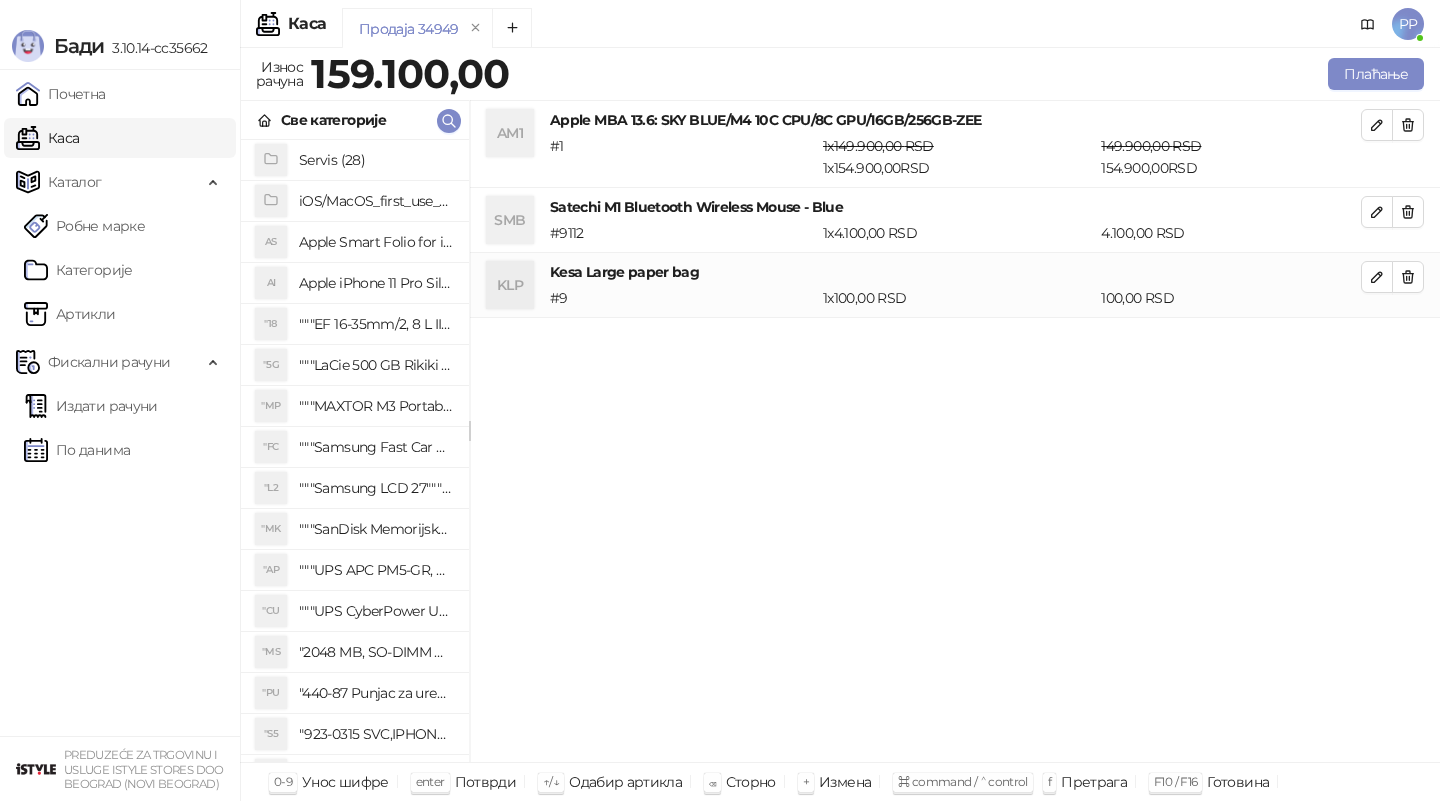 click on "AM1 Apple MBA 13.6: SKY BLUE/M4 10C CPU/8C GPU/16GB/256GB-ZEE # 1 1 x 149.900,00 RSD 1 x 154.900,00RSD 149.900,00 RSD 154.900,00RSD SMB Satechi M1 Bluetooth Wireless Mouse - Blue # 9112 1 x 4.100,00 RSD 4.100,00 RSD KLP Kesa Large paper bag # 9 1 x 100,00 RSD 100,00 RSD" at bounding box center [955, 432] 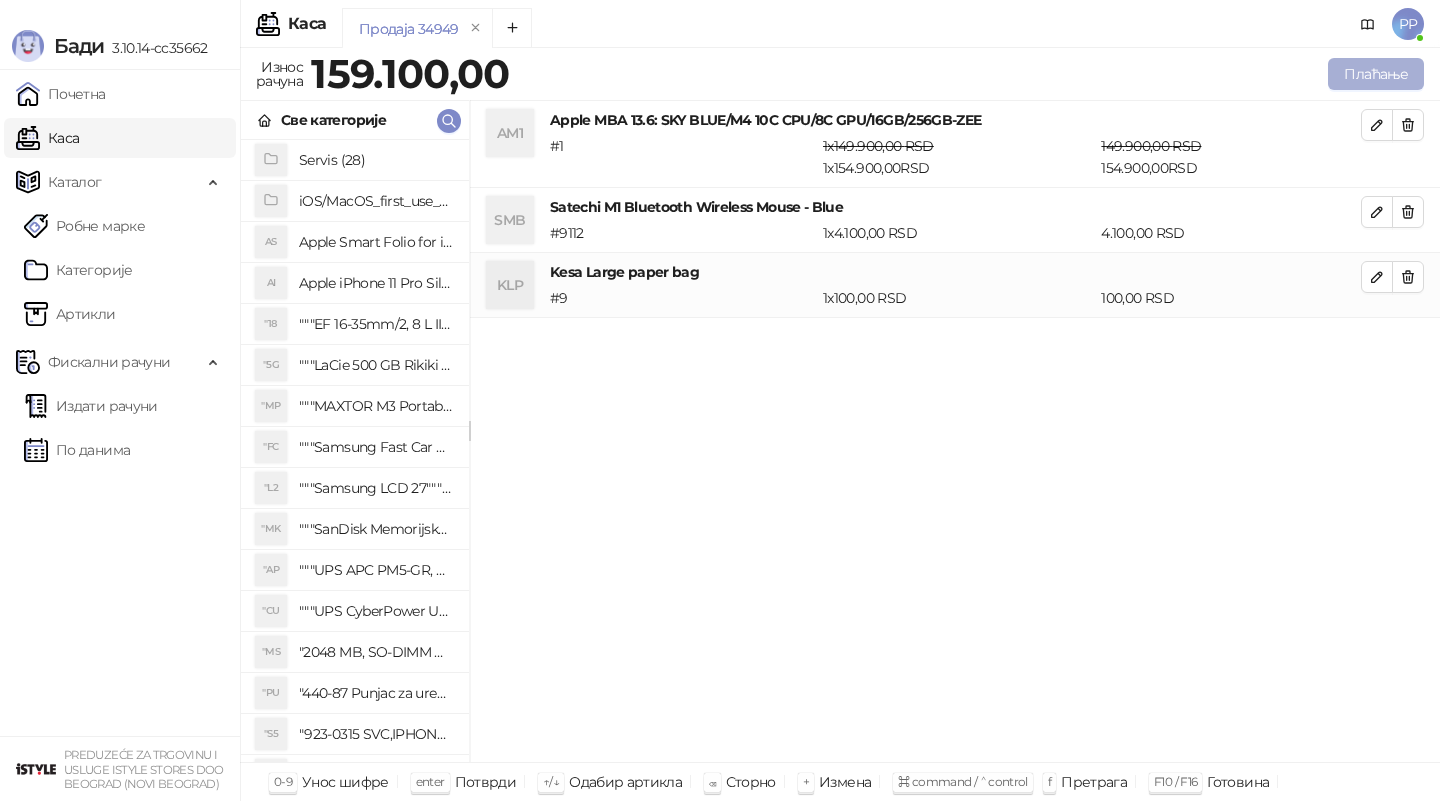click on "Плаћање" at bounding box center [1376, 74] 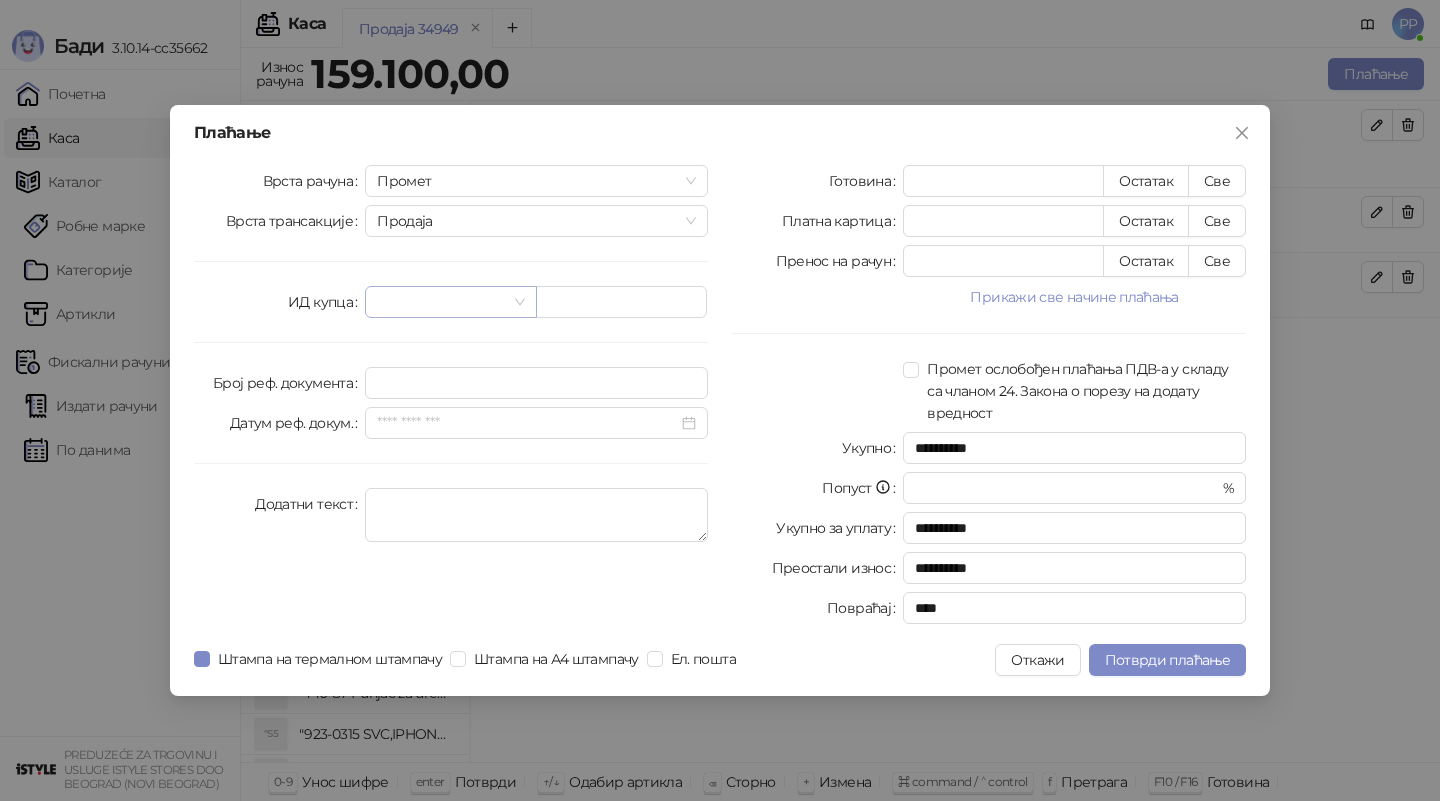 click at bounding box center [441, 302] 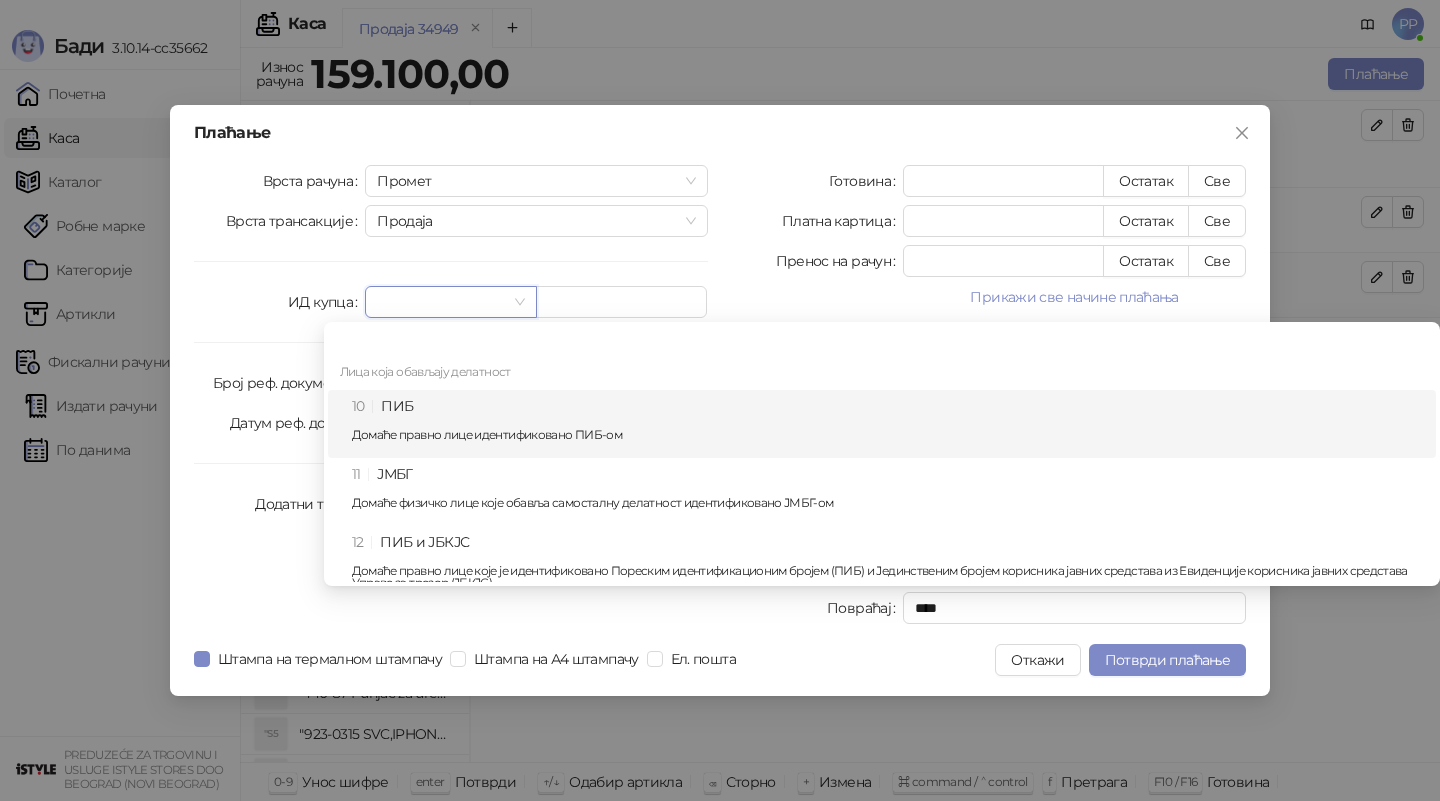 click on "10 ПИБ Домаће правно лице идентификовано ПИБ-ом" at bounding box center [888, 424] 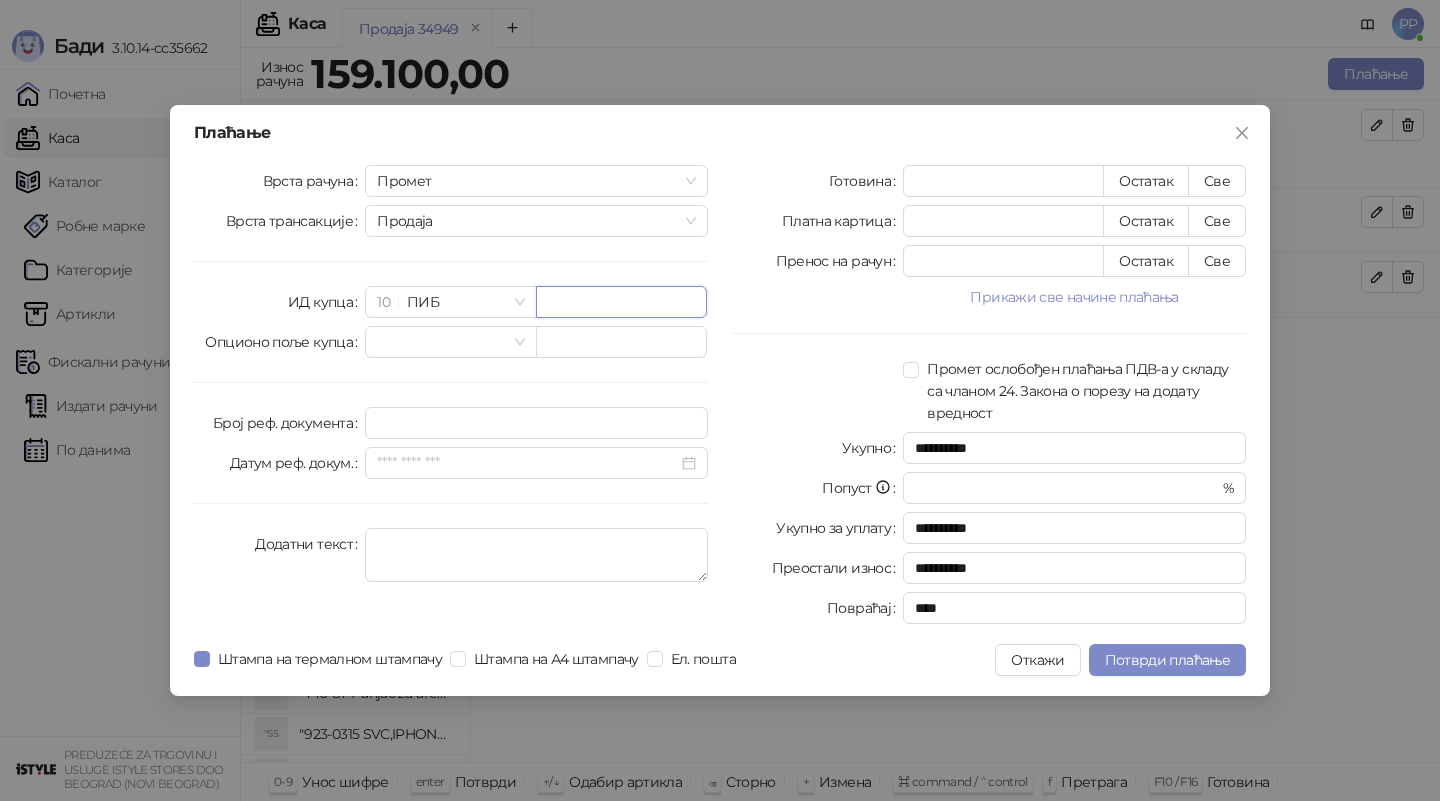 click at bounding box center (621, 302) 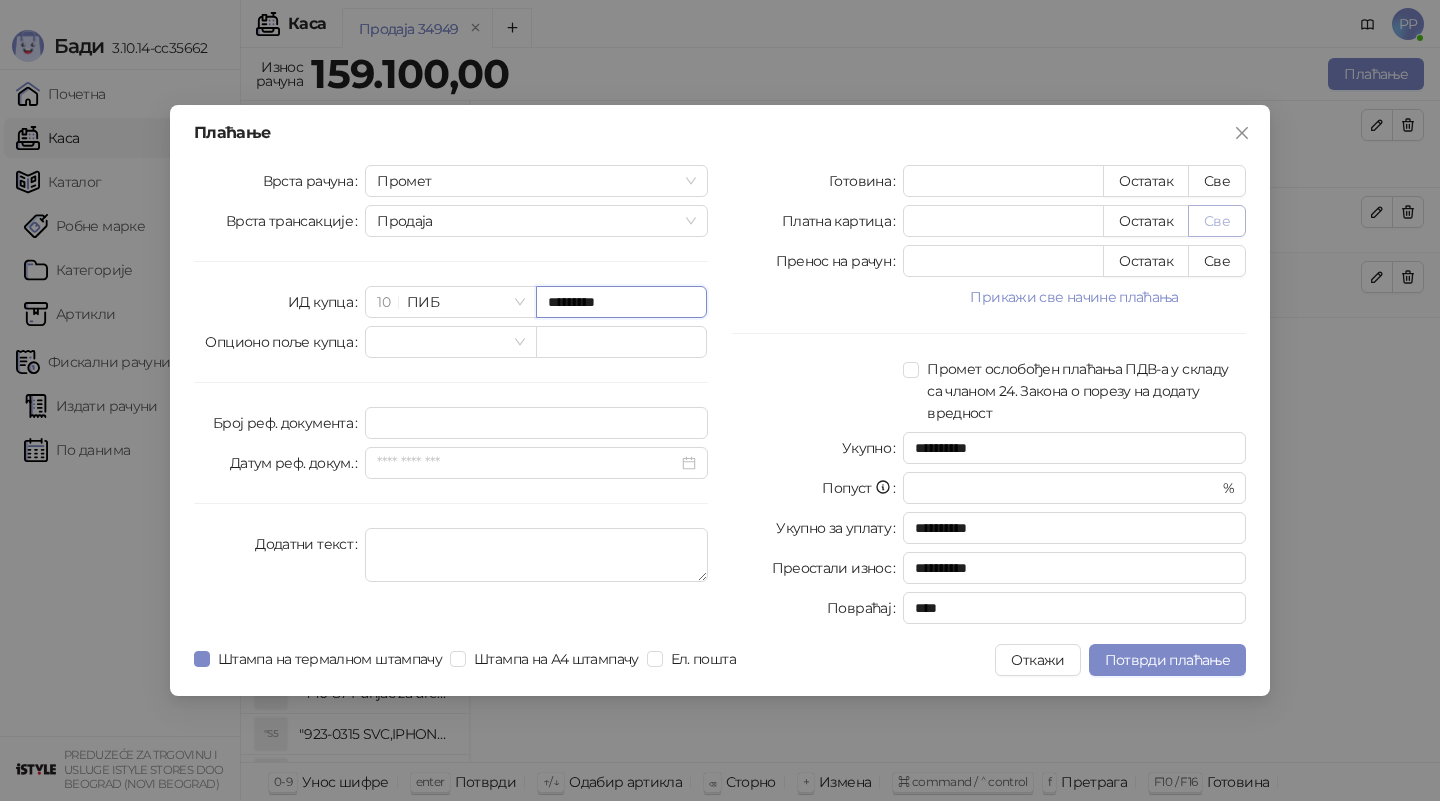 type on "*********" 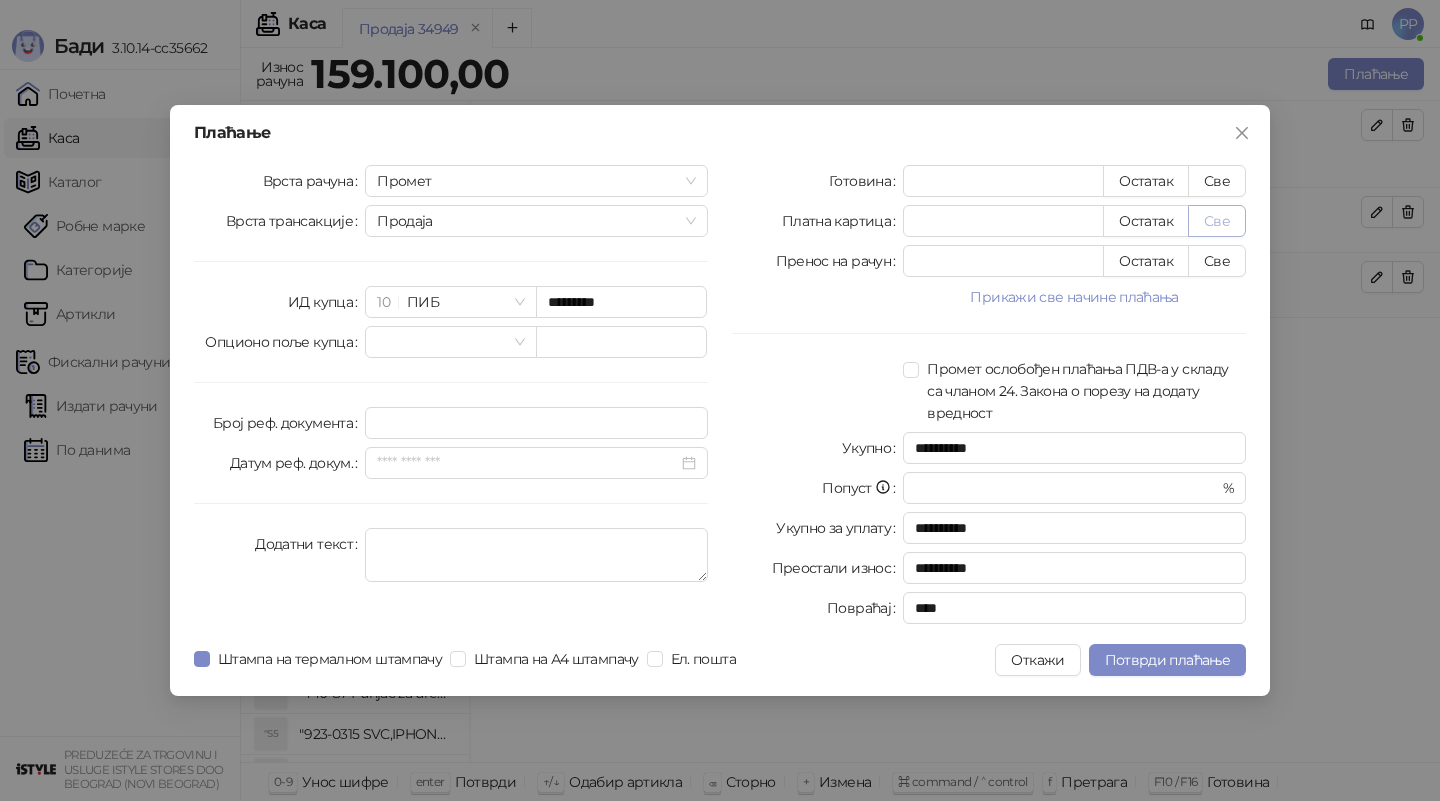 click on "Све" at bounding box center (1217, 221) 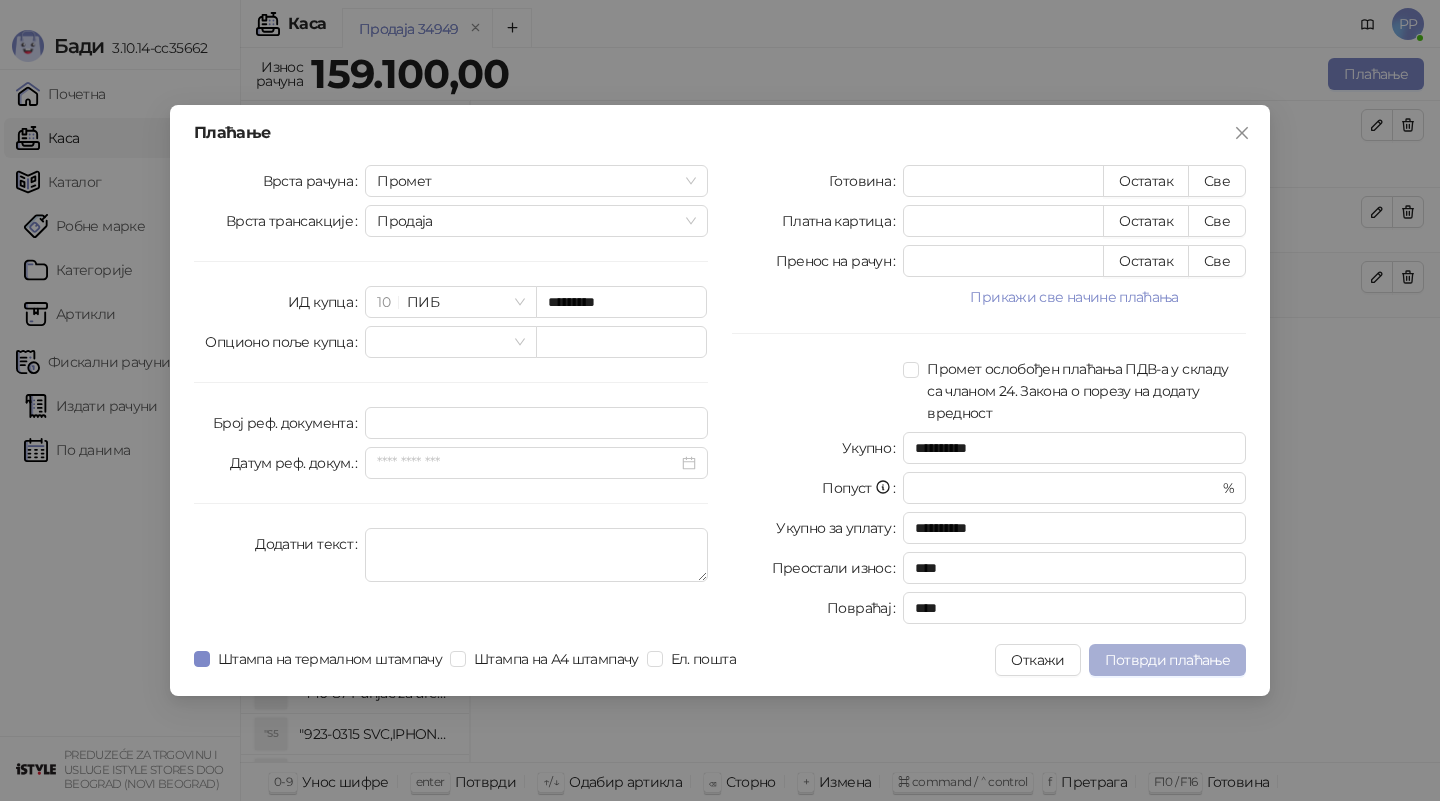 click on "Потврди плаћање" at bounding box center (1167, 660) 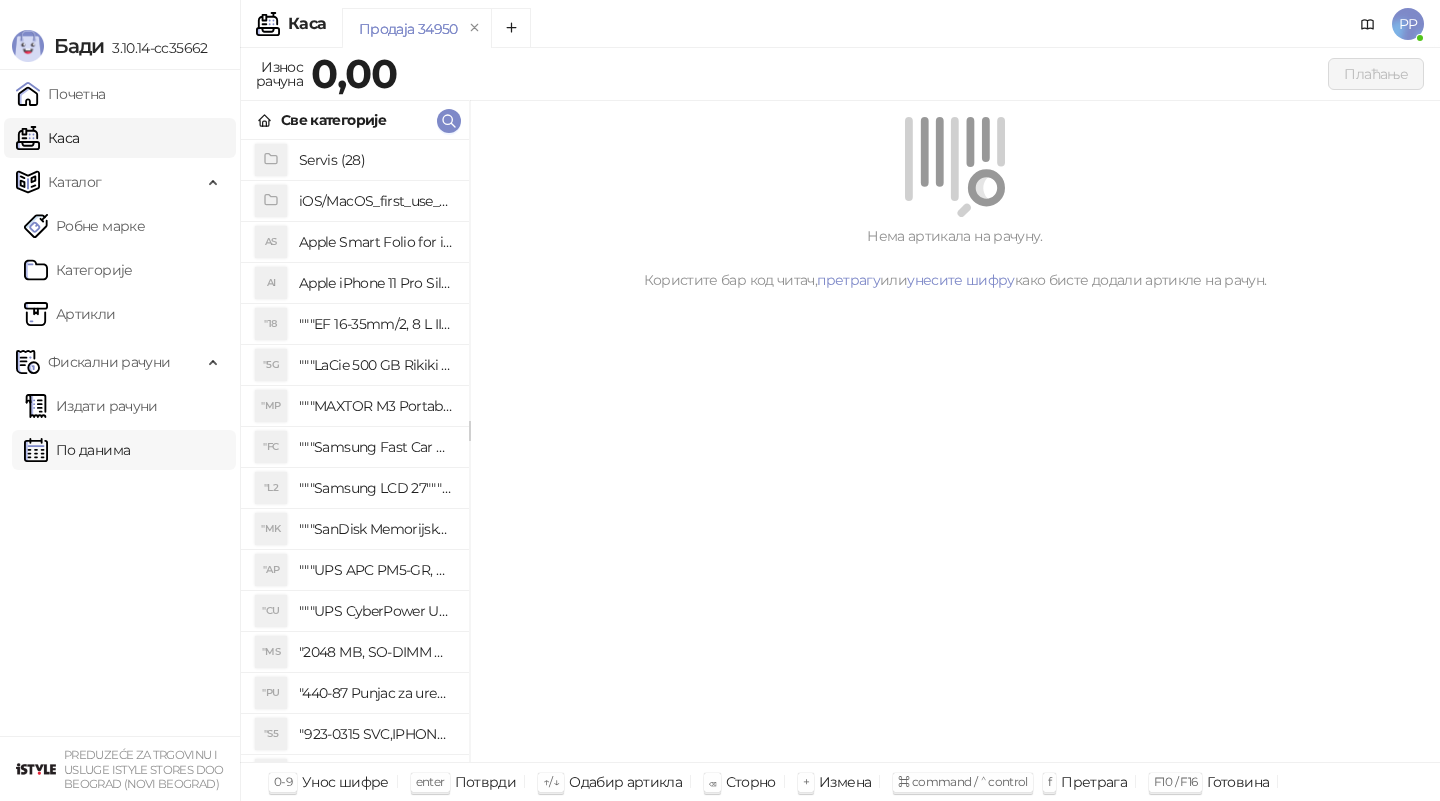 click on "По данима" at bounding box center (77, 450) 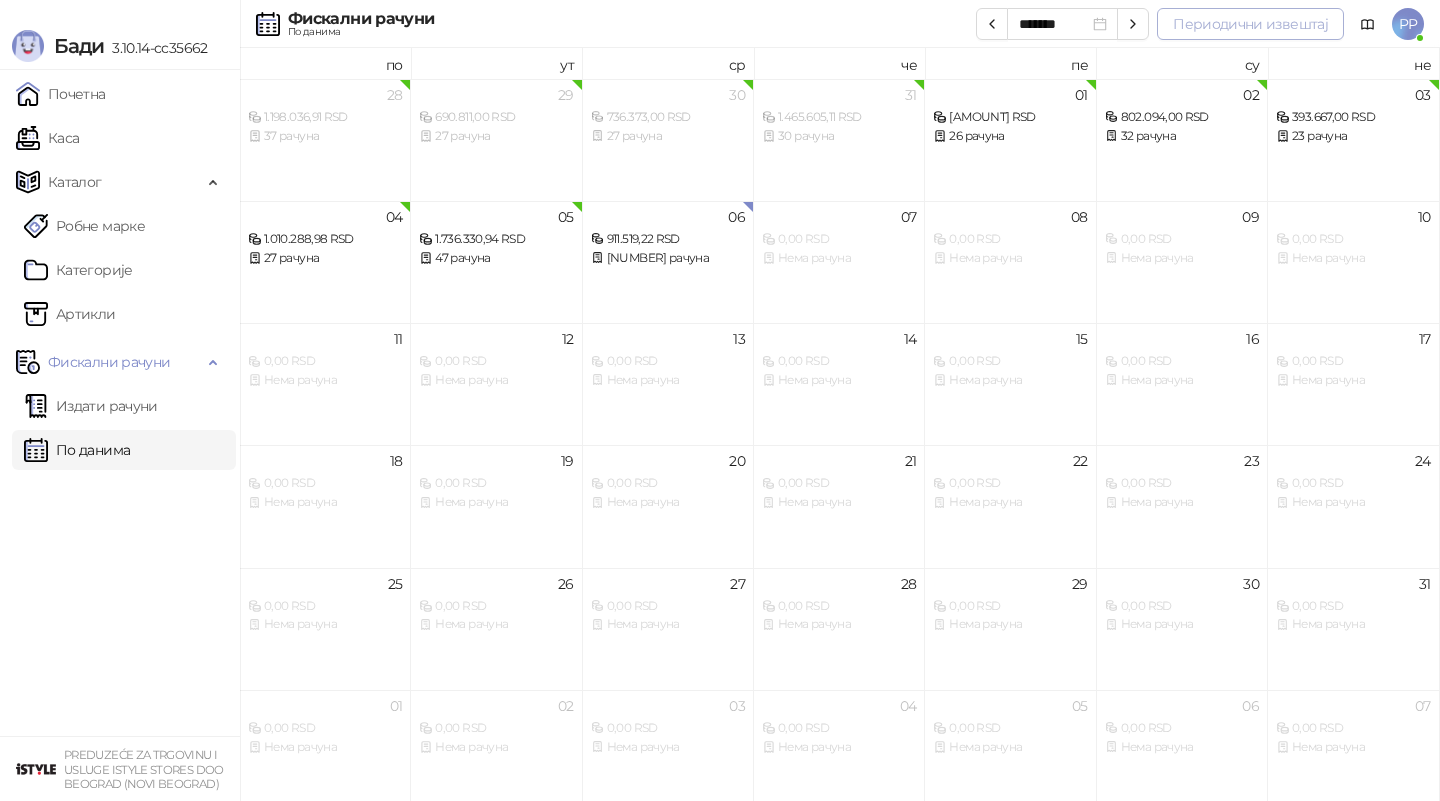 click on "Периодични извештај" at bounding box center (1250, 24) 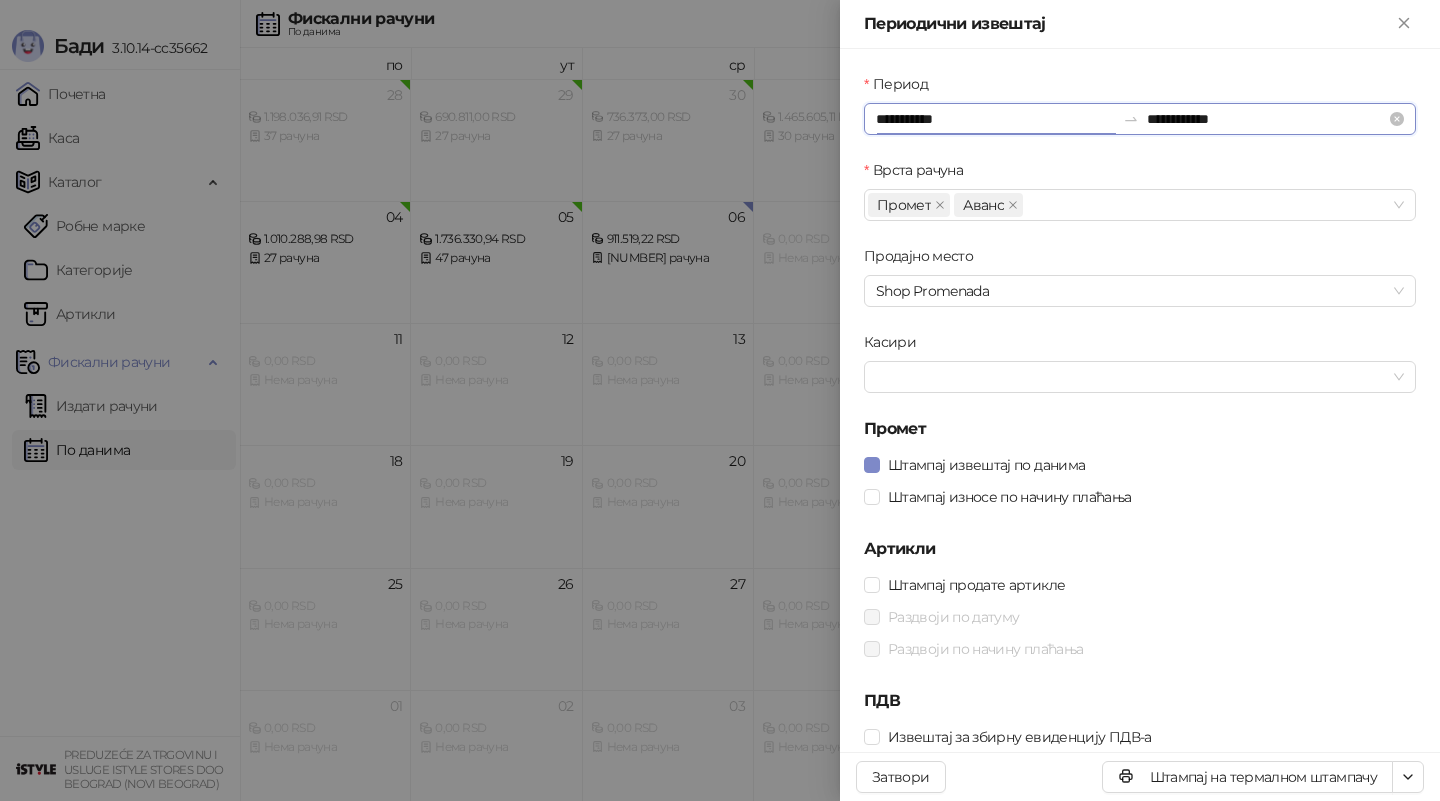 click on "**********" at bounding box center (995, 119) 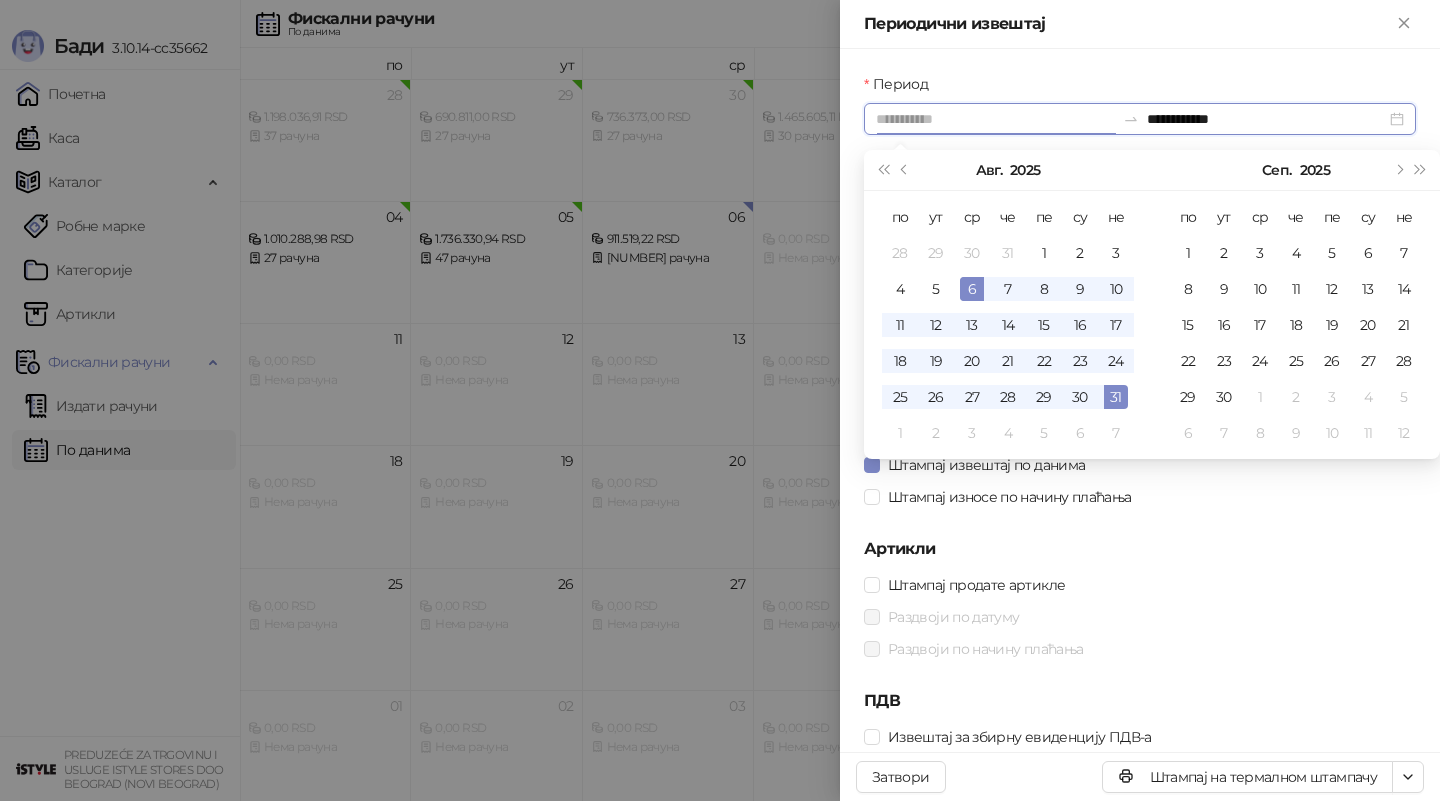 type on "**********" 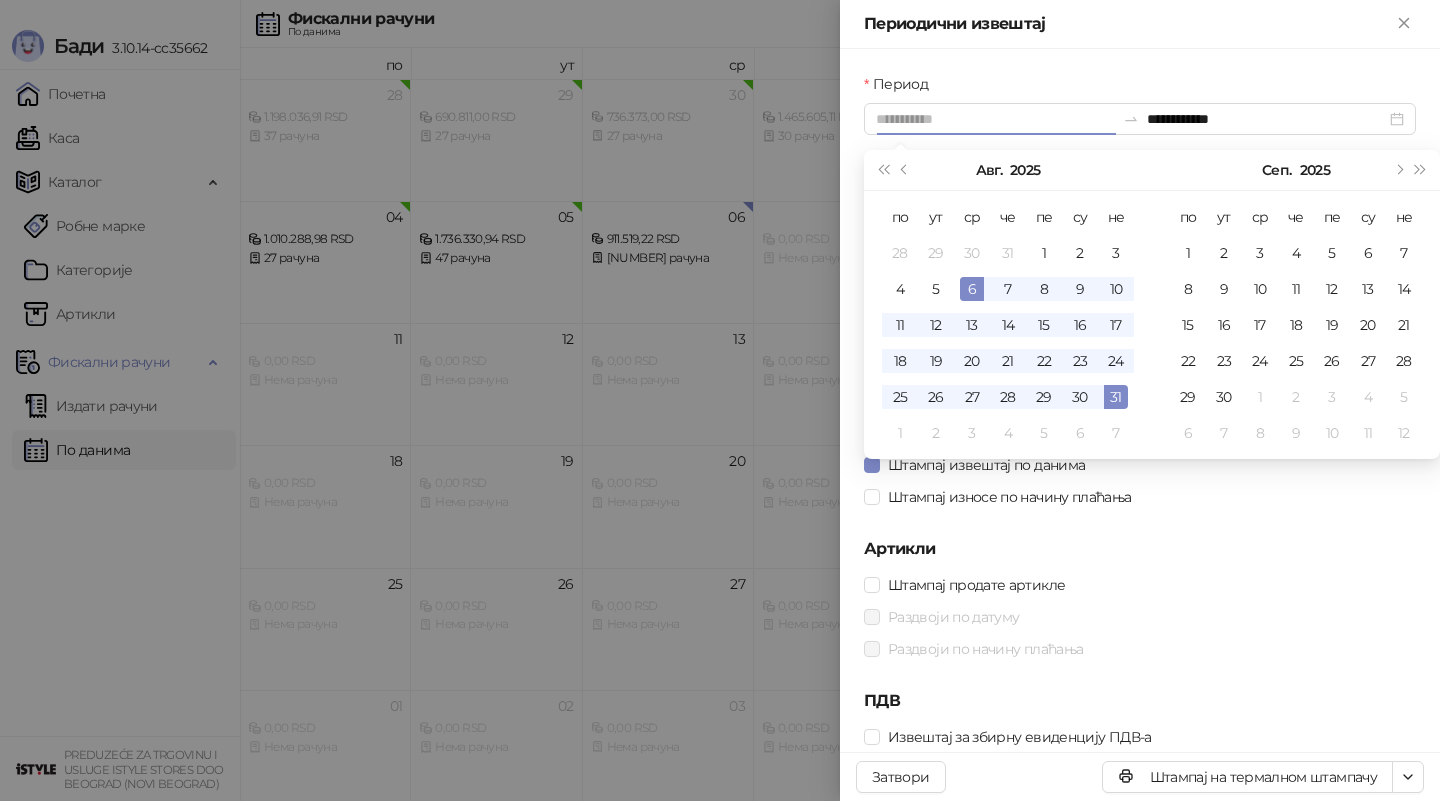 click on "6" at bounding box center (972, 289) 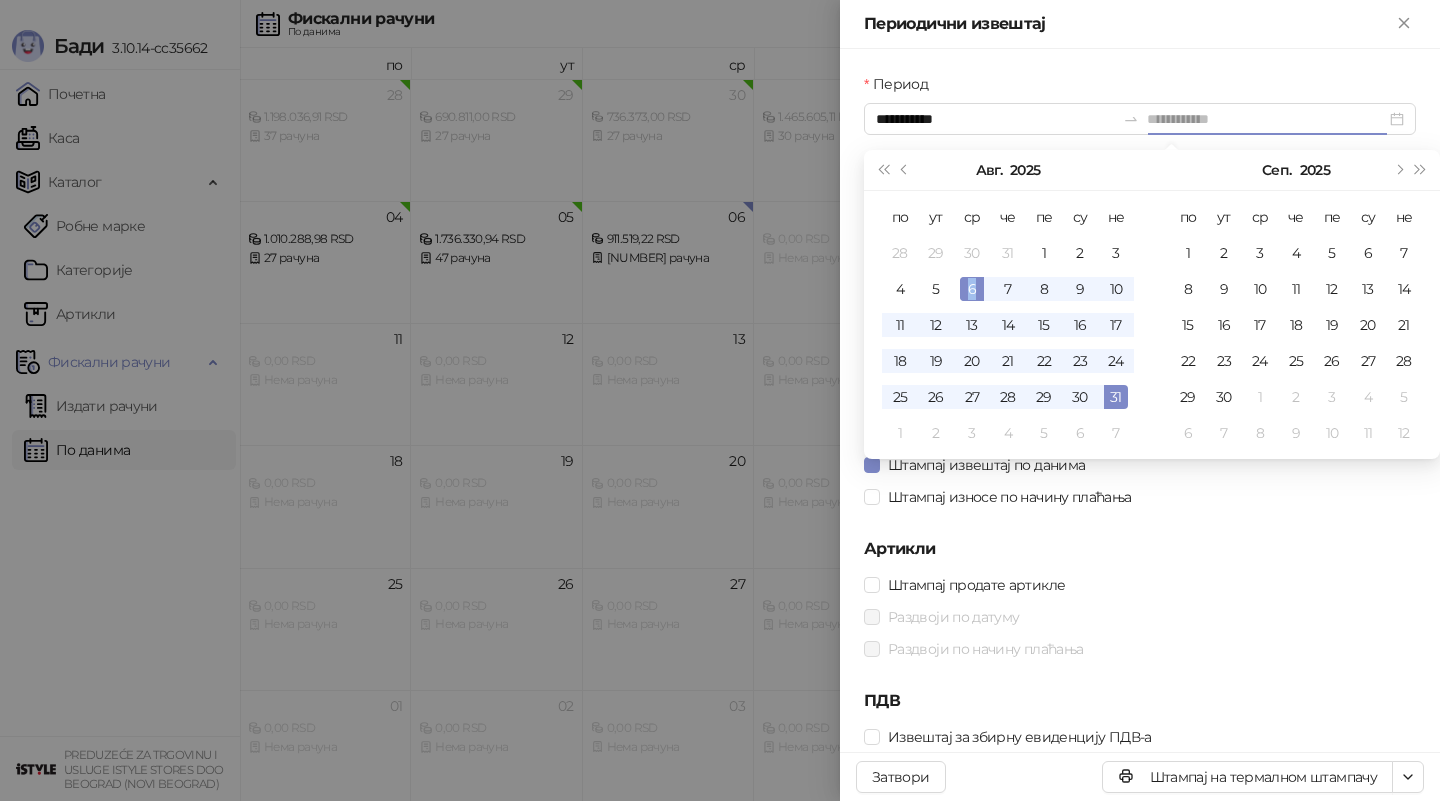 click on "6" at bounding box center (972, 289) 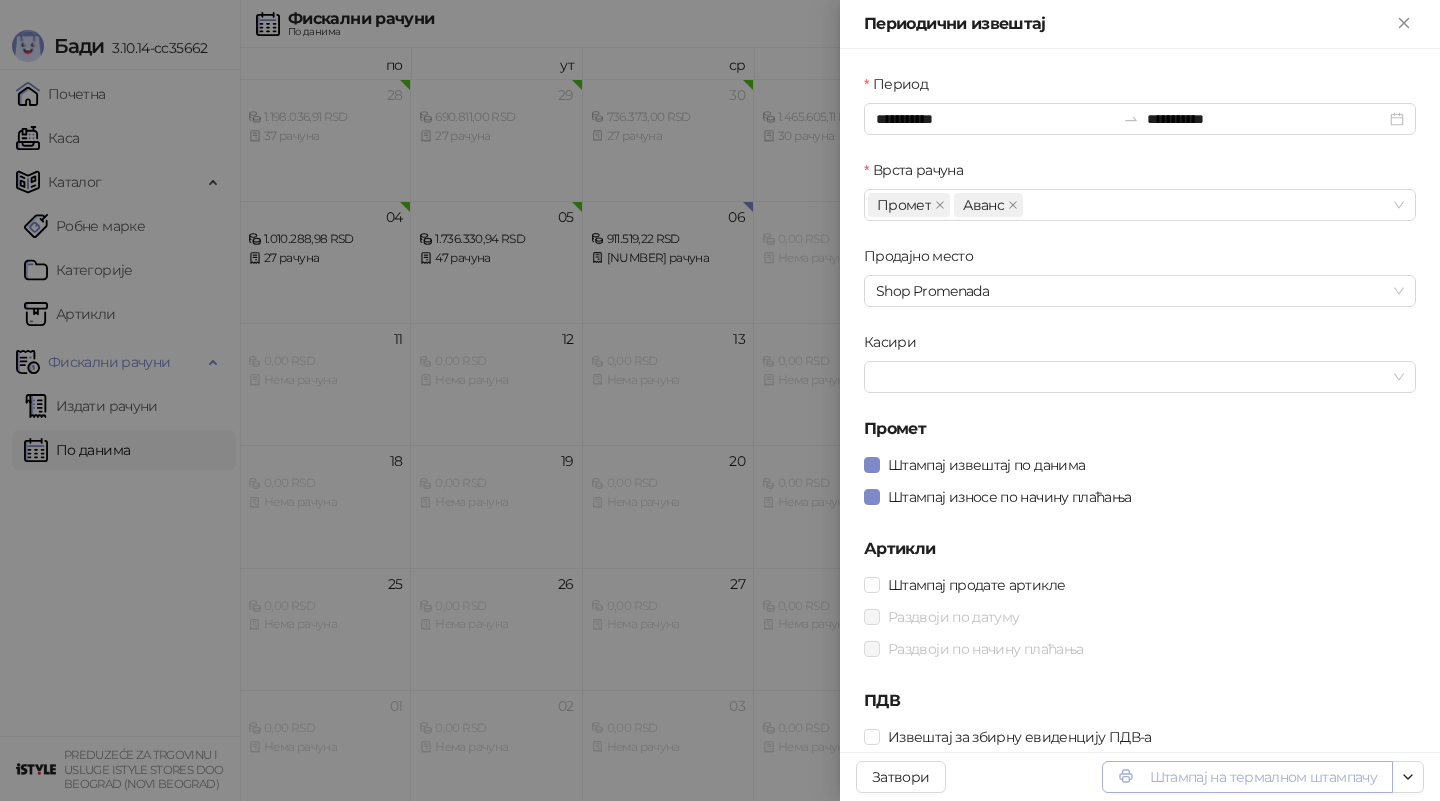 click on "Штампај на термалном штампачу" at bounding box center (1247, 777) 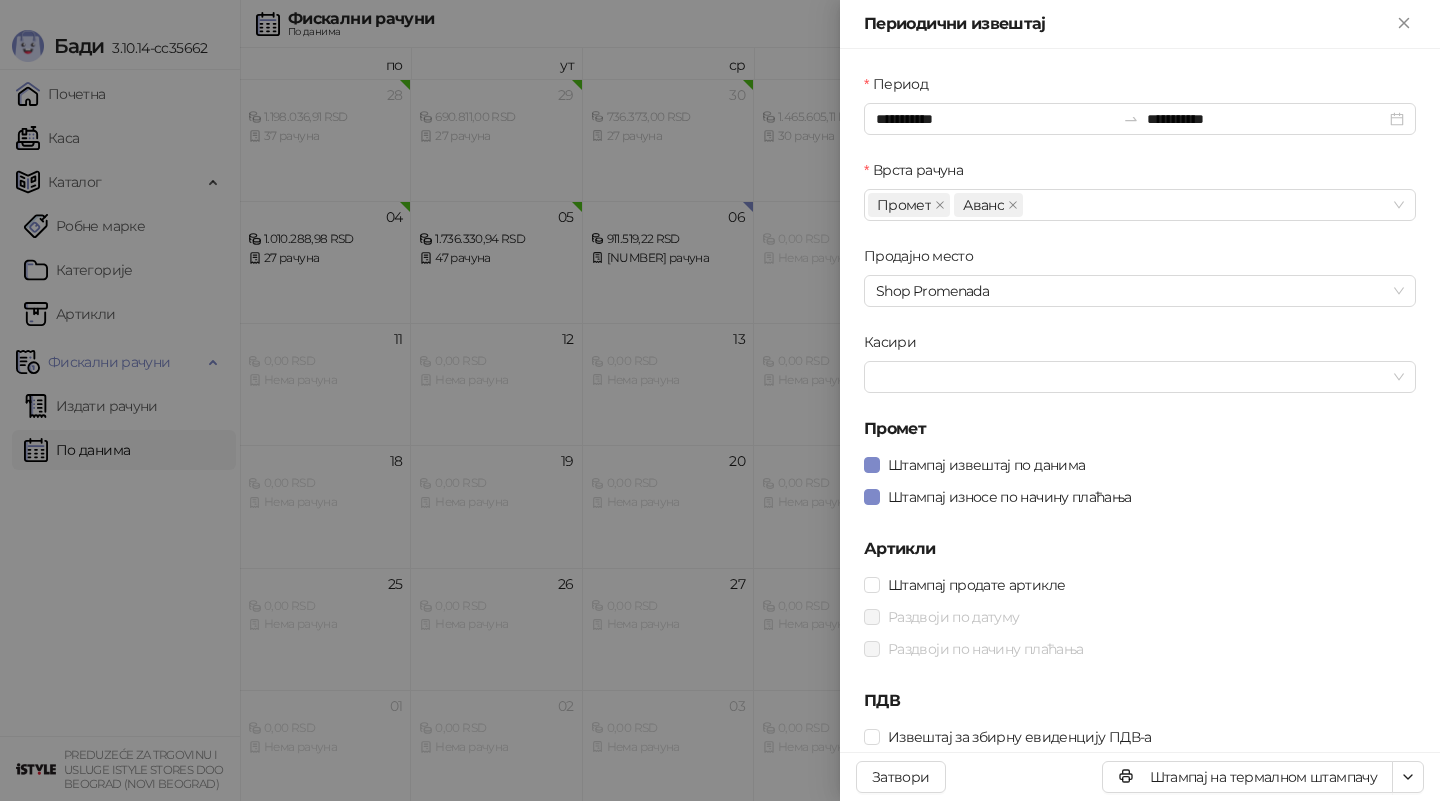 click at bounding box center [720, 400] 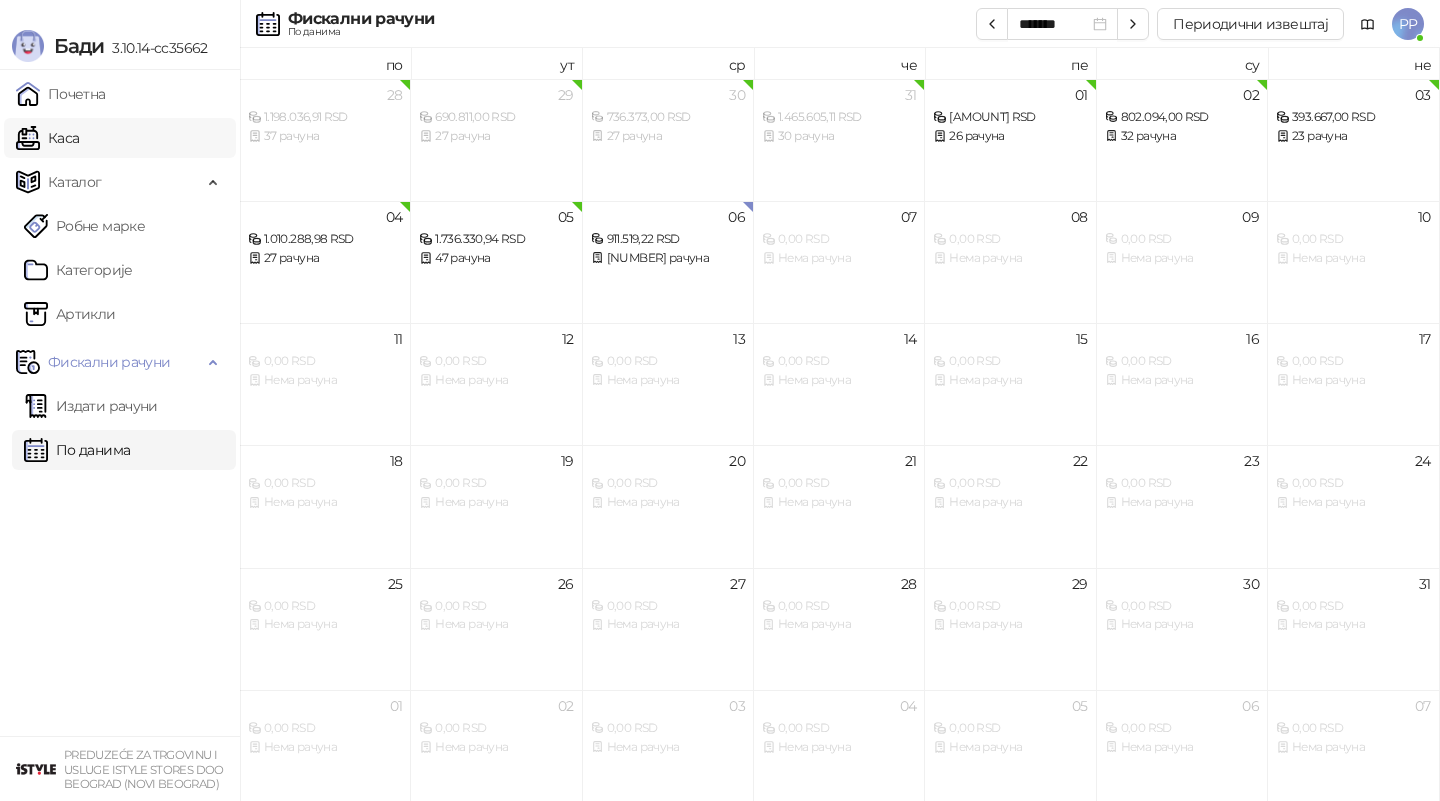 click on "Каса" at bounding box center (47, 138) 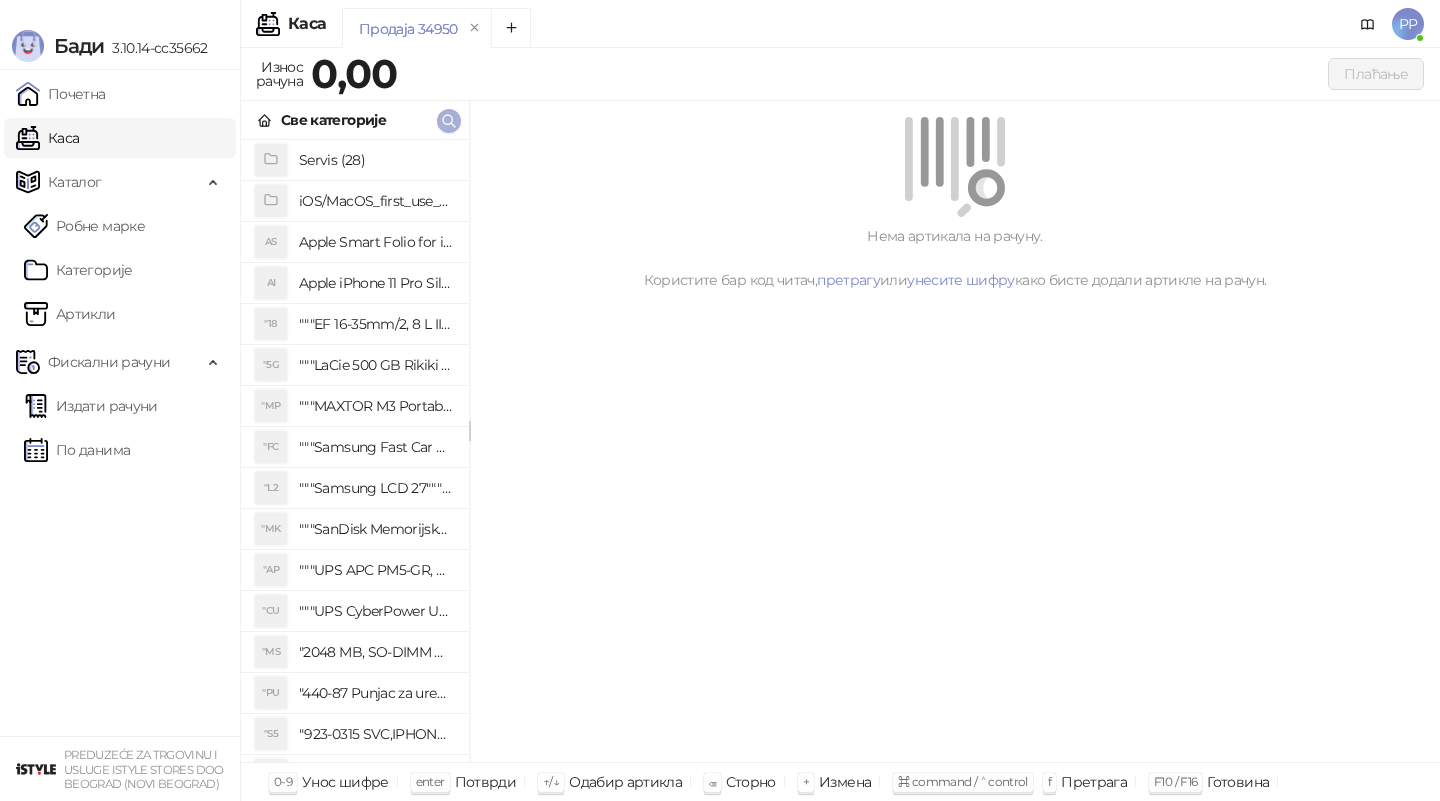 click at bounding box center [449, 121] 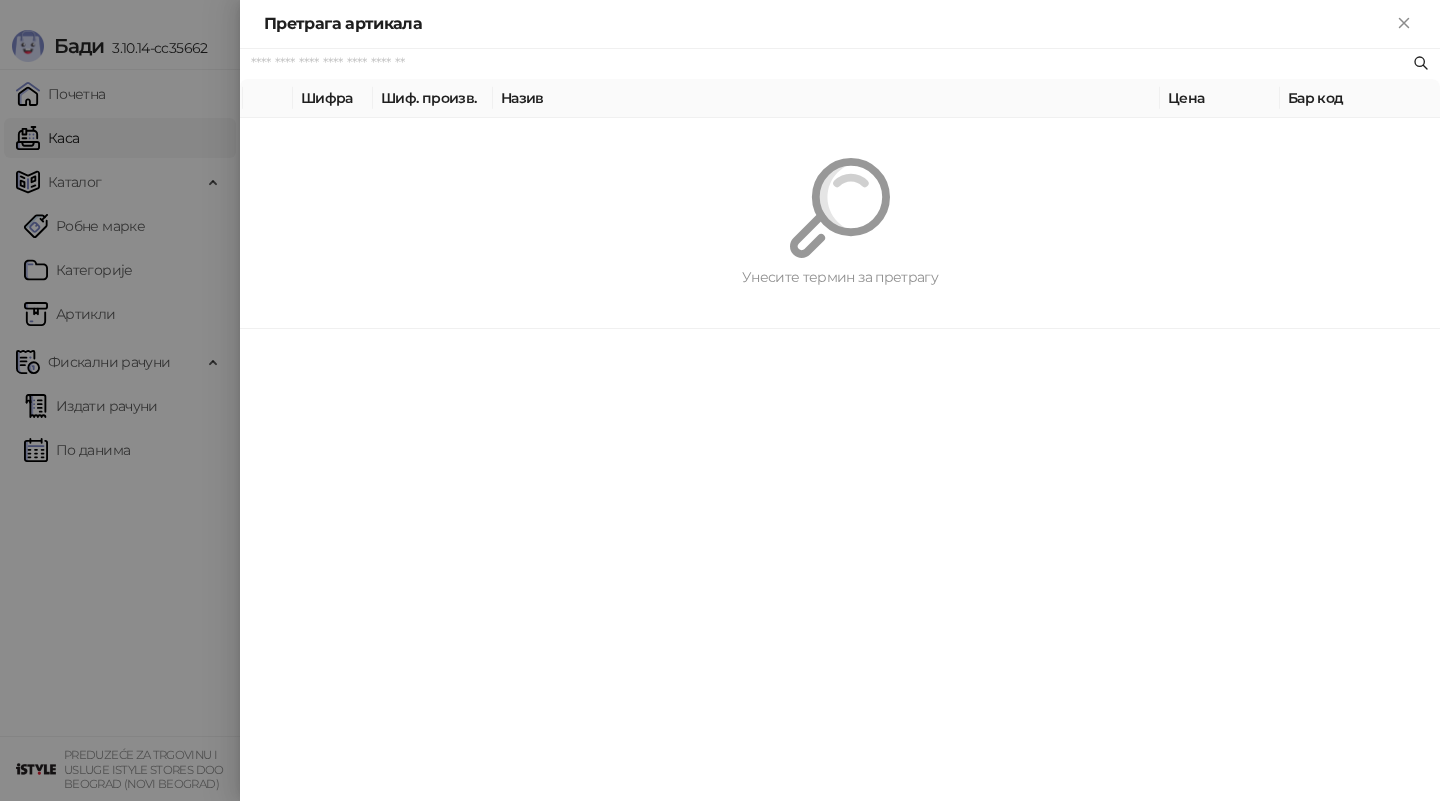paste on "**********" 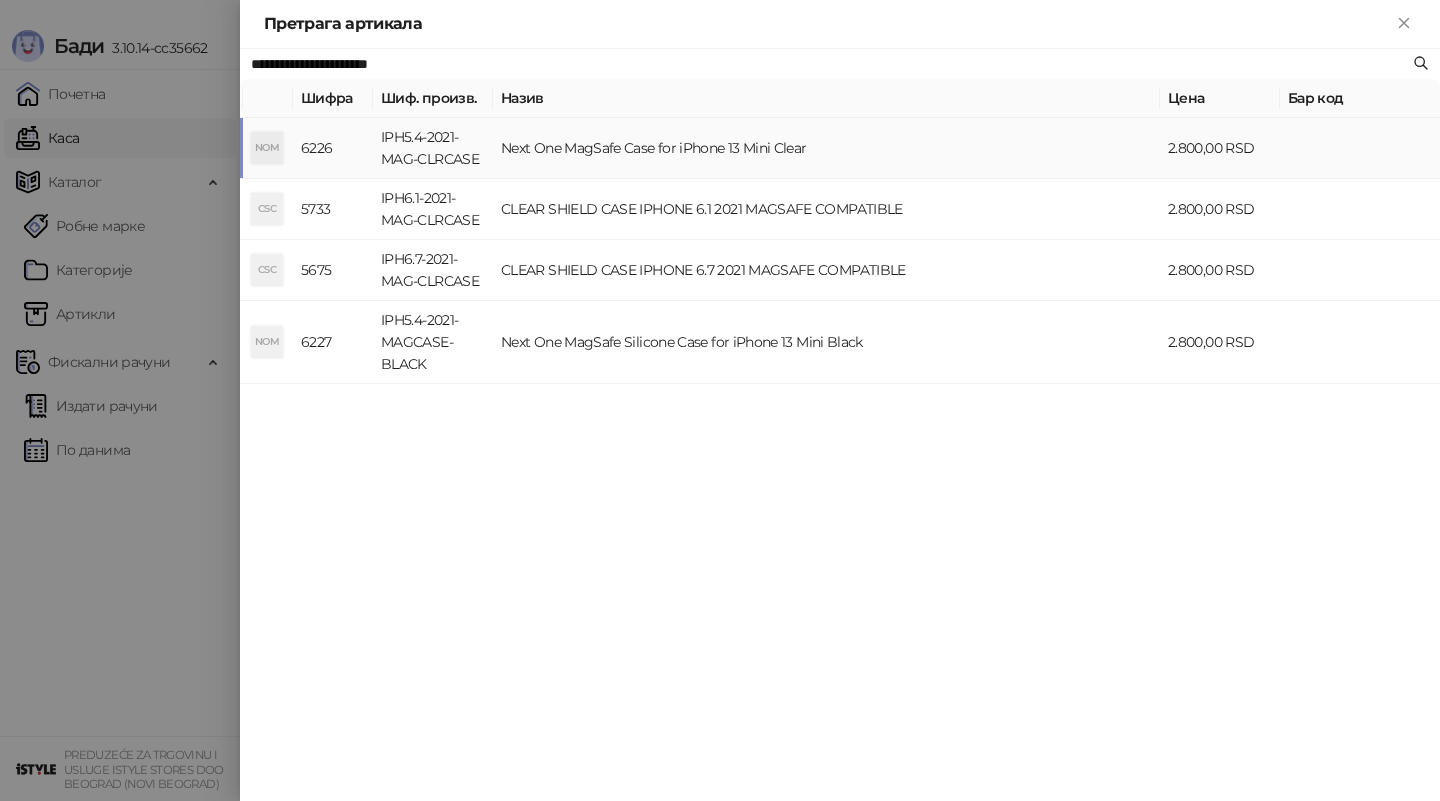 type on "**********" 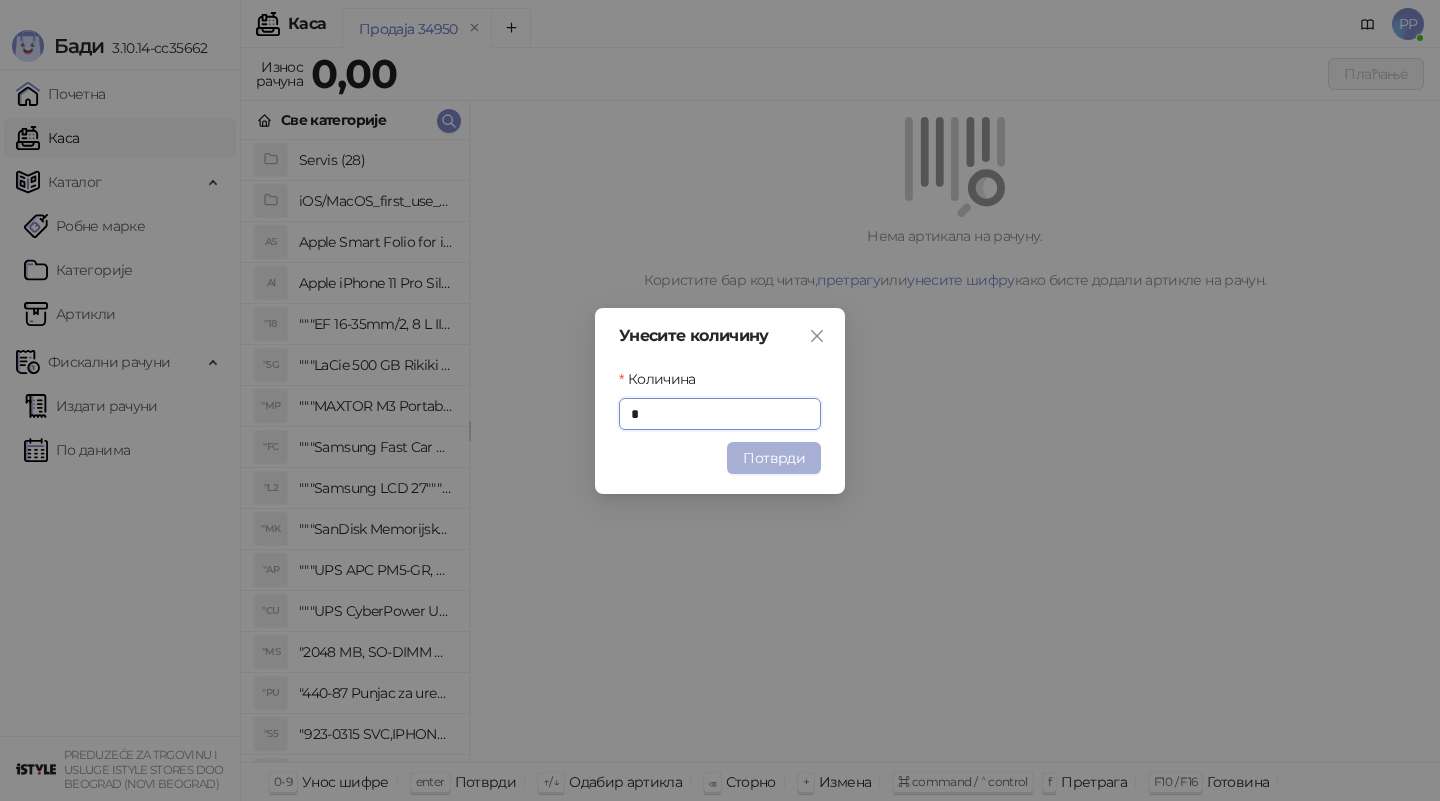 click on "Потврди" at bounding box center (774, 458) 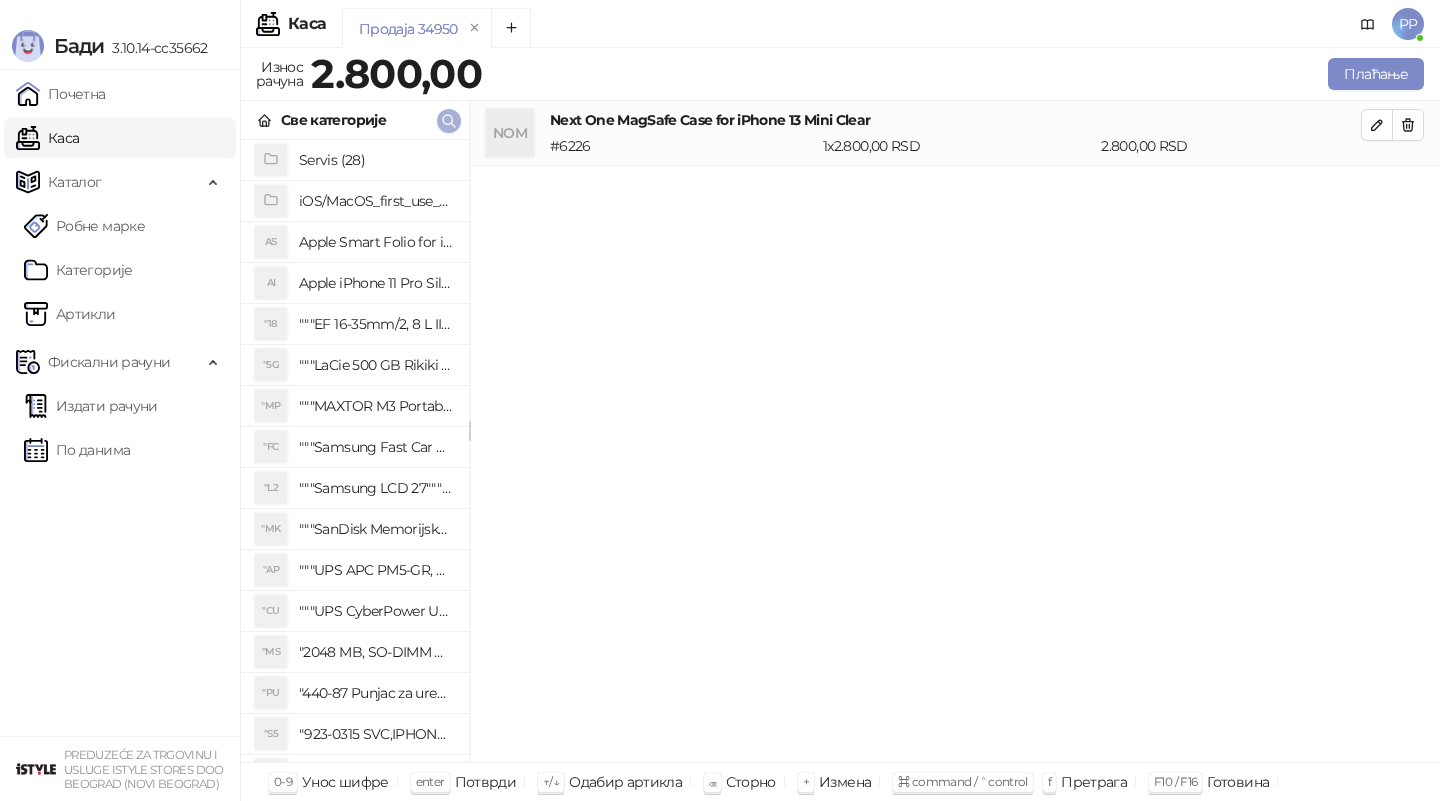 click 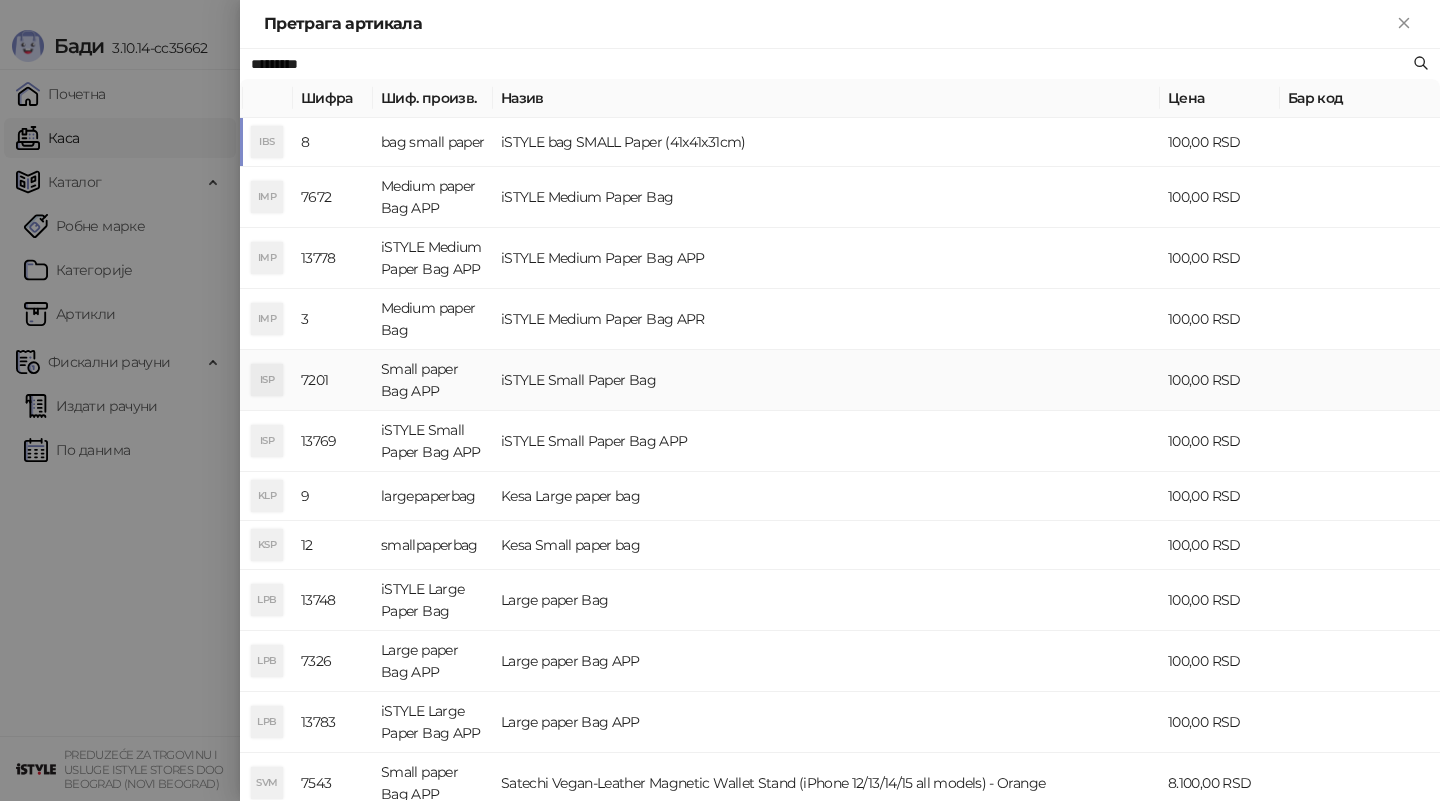 type on "*********" 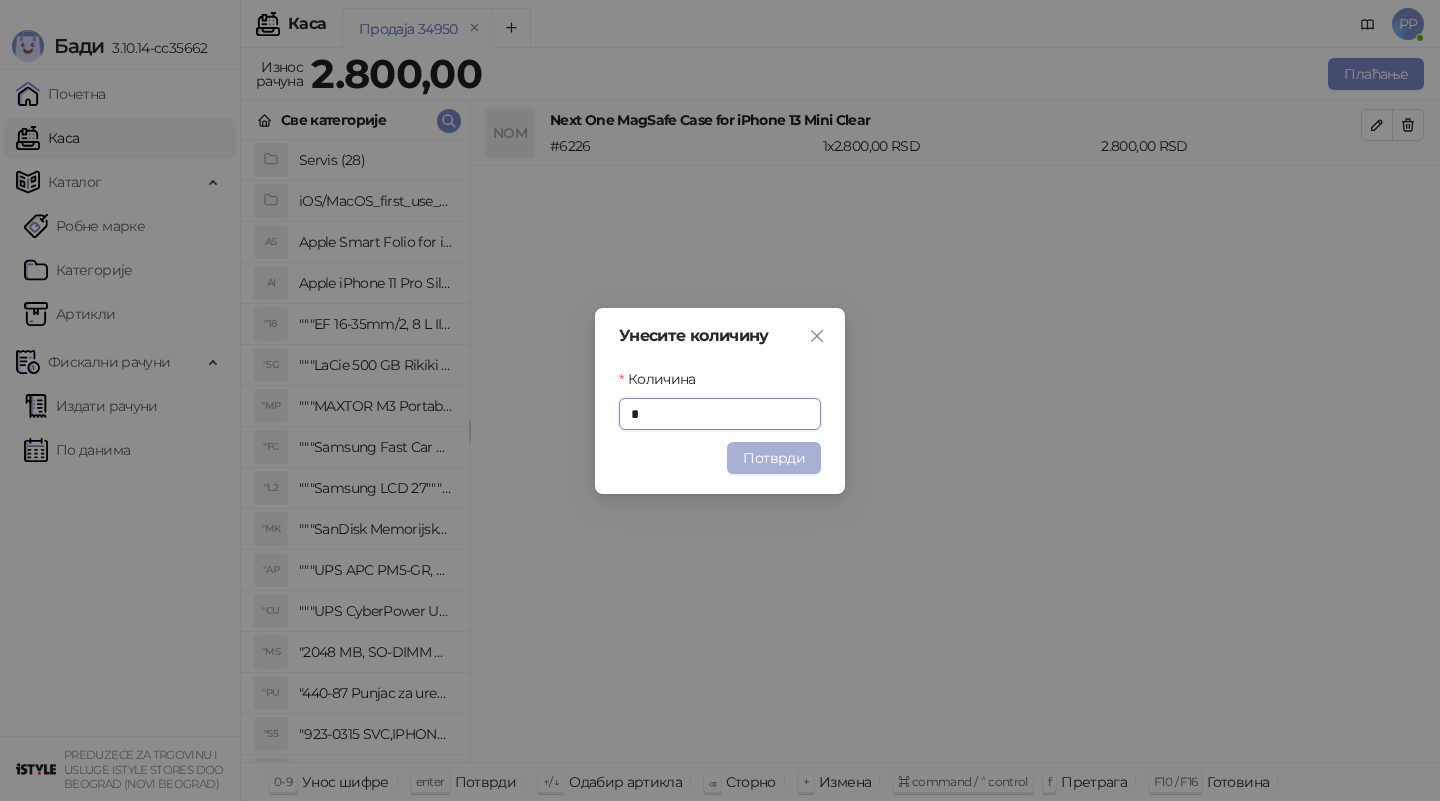 click on "Потврди" at bounding box center [774, 458] 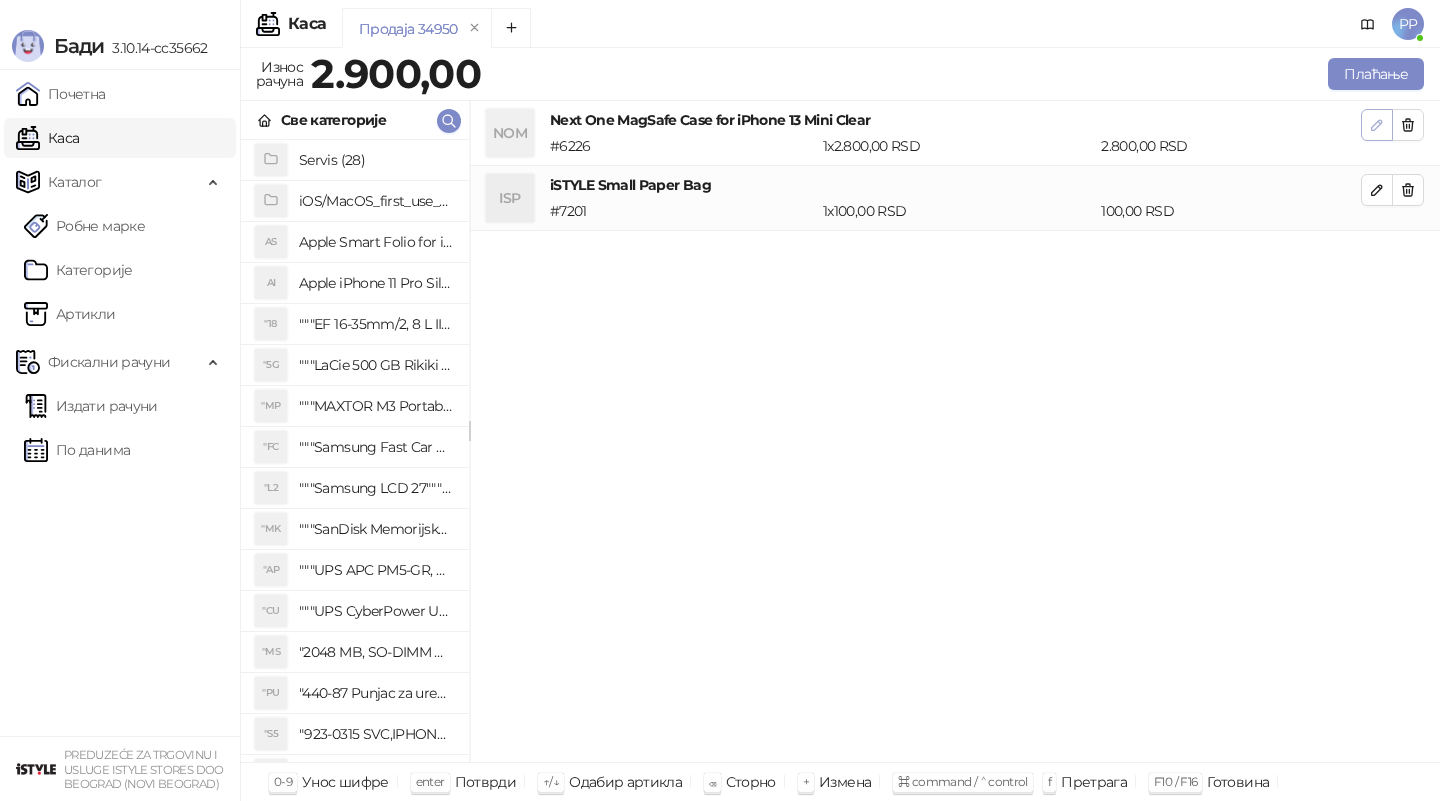 click 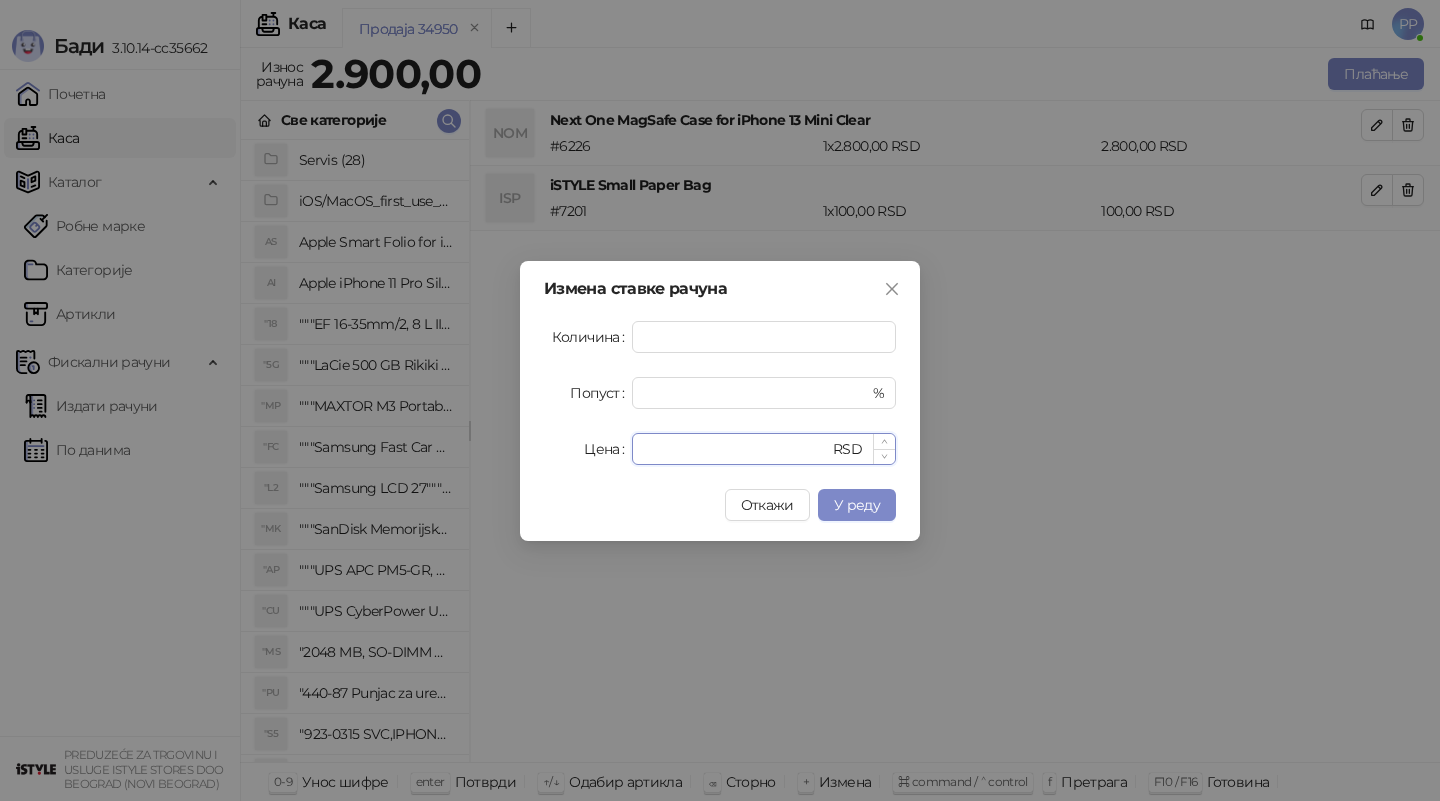 click on "****" at bounding box center [736, 449] 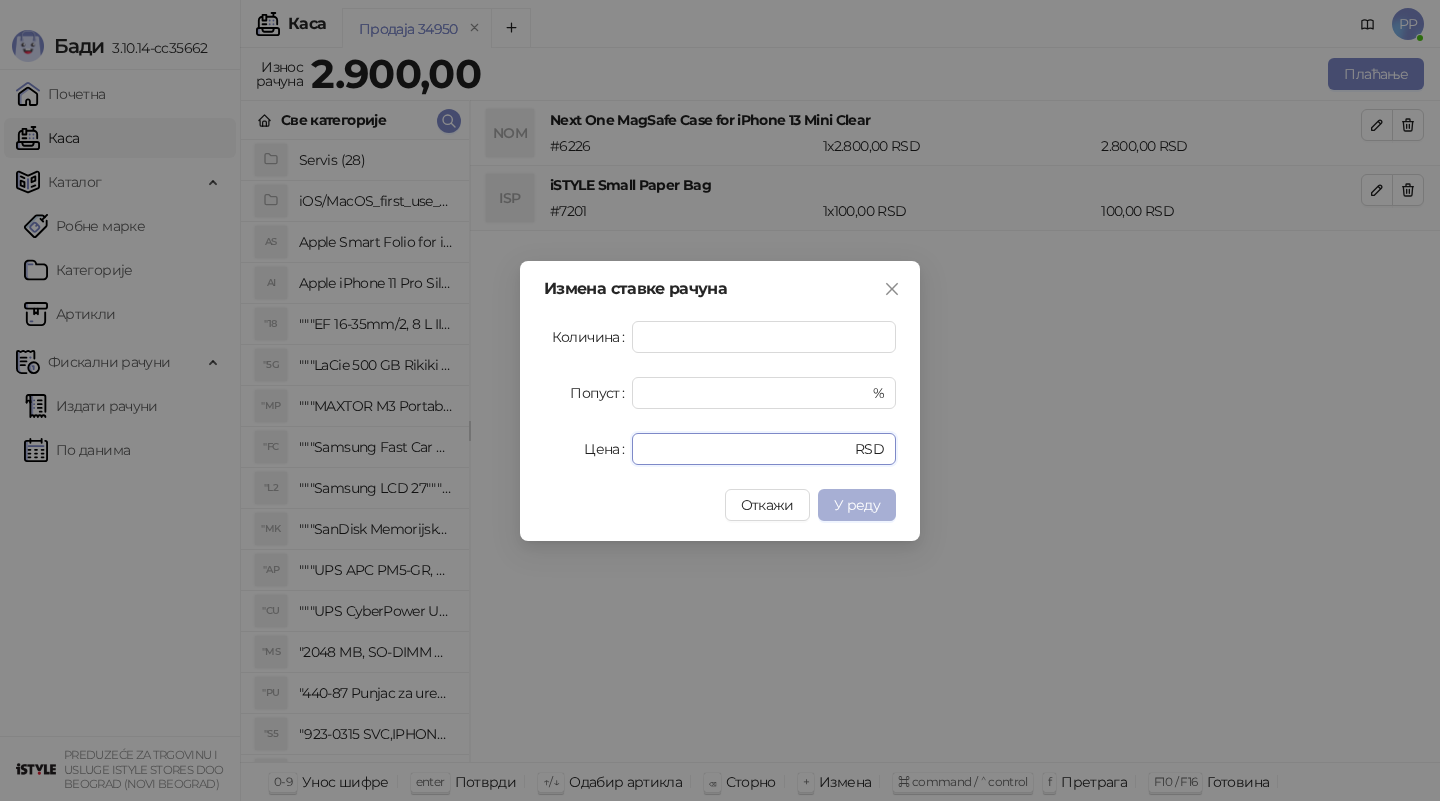 type on "****" 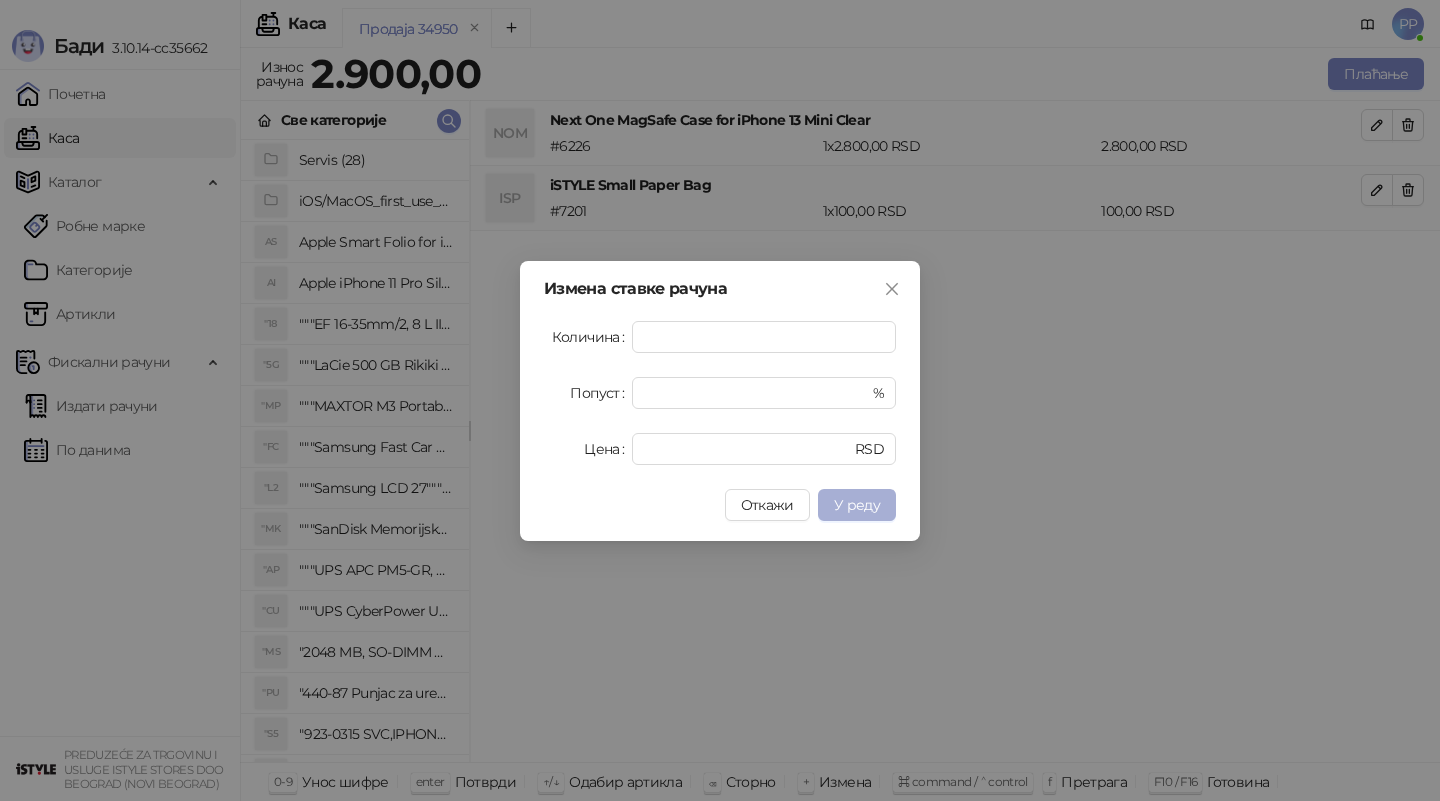 click on "У реду" at bounding box center [857, 505] 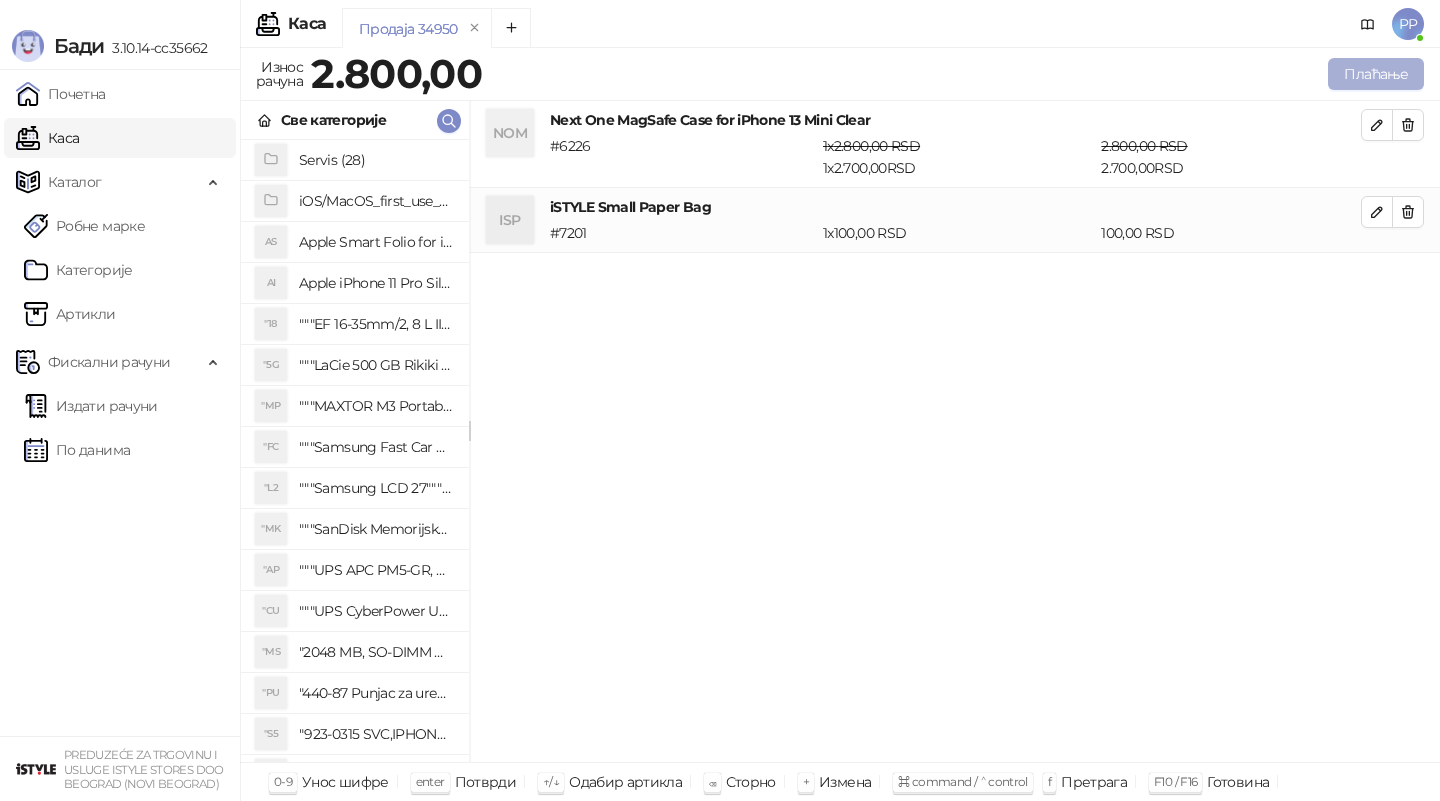click on "Плаћање" at bounding box center (1376, 74) 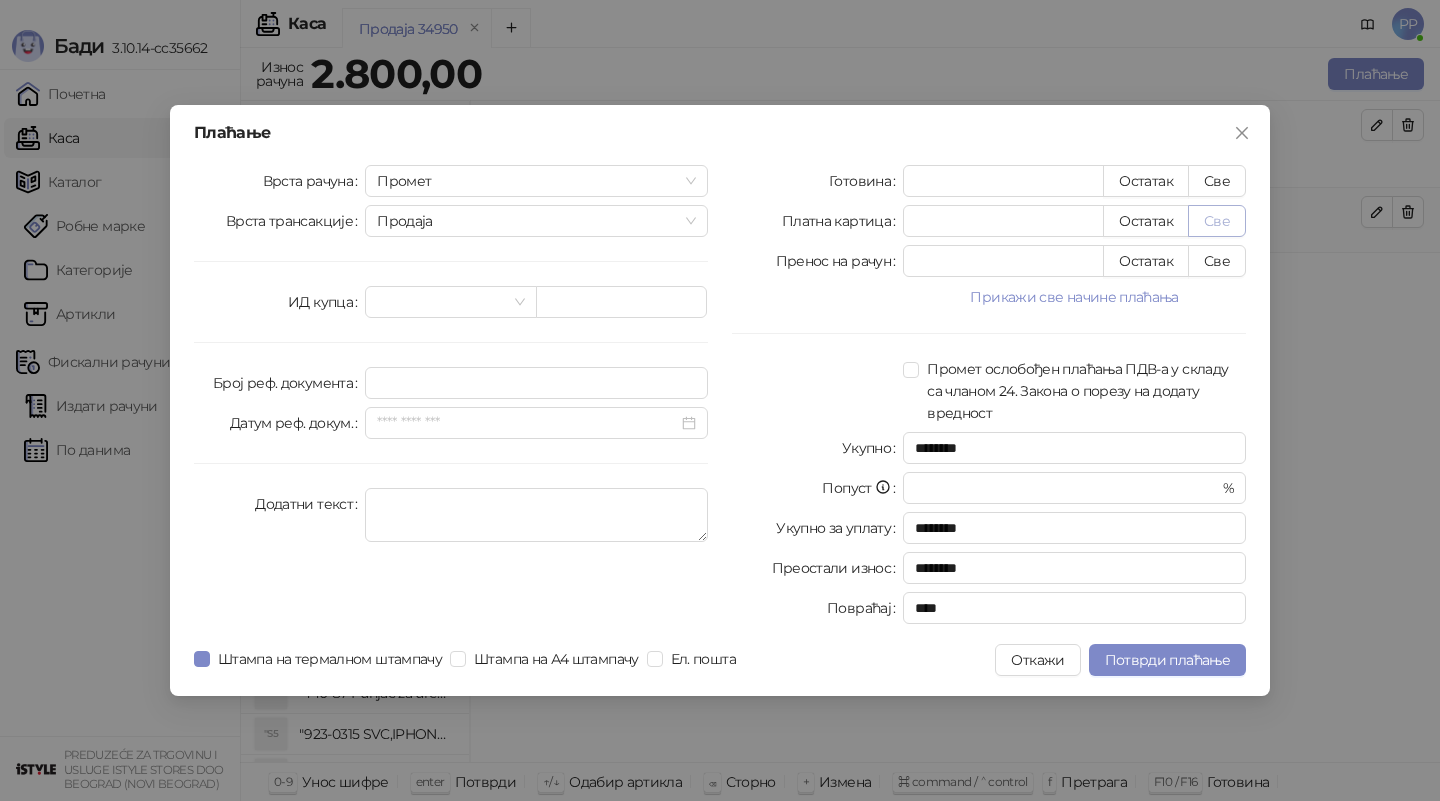 click on "Све" at bounding box center [1217, 221] 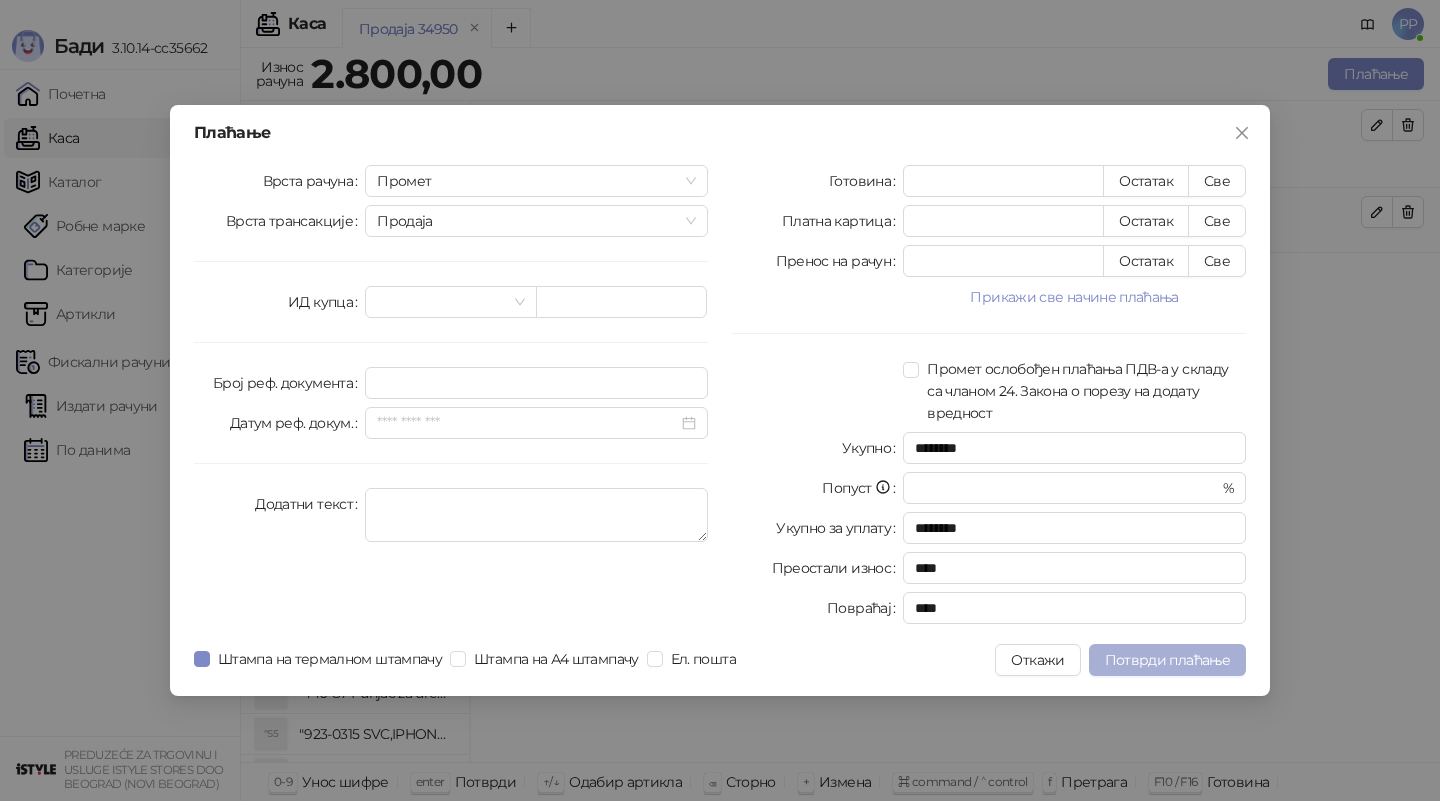 click on "Потврди плаћање" at bounding box center (1167, 660) 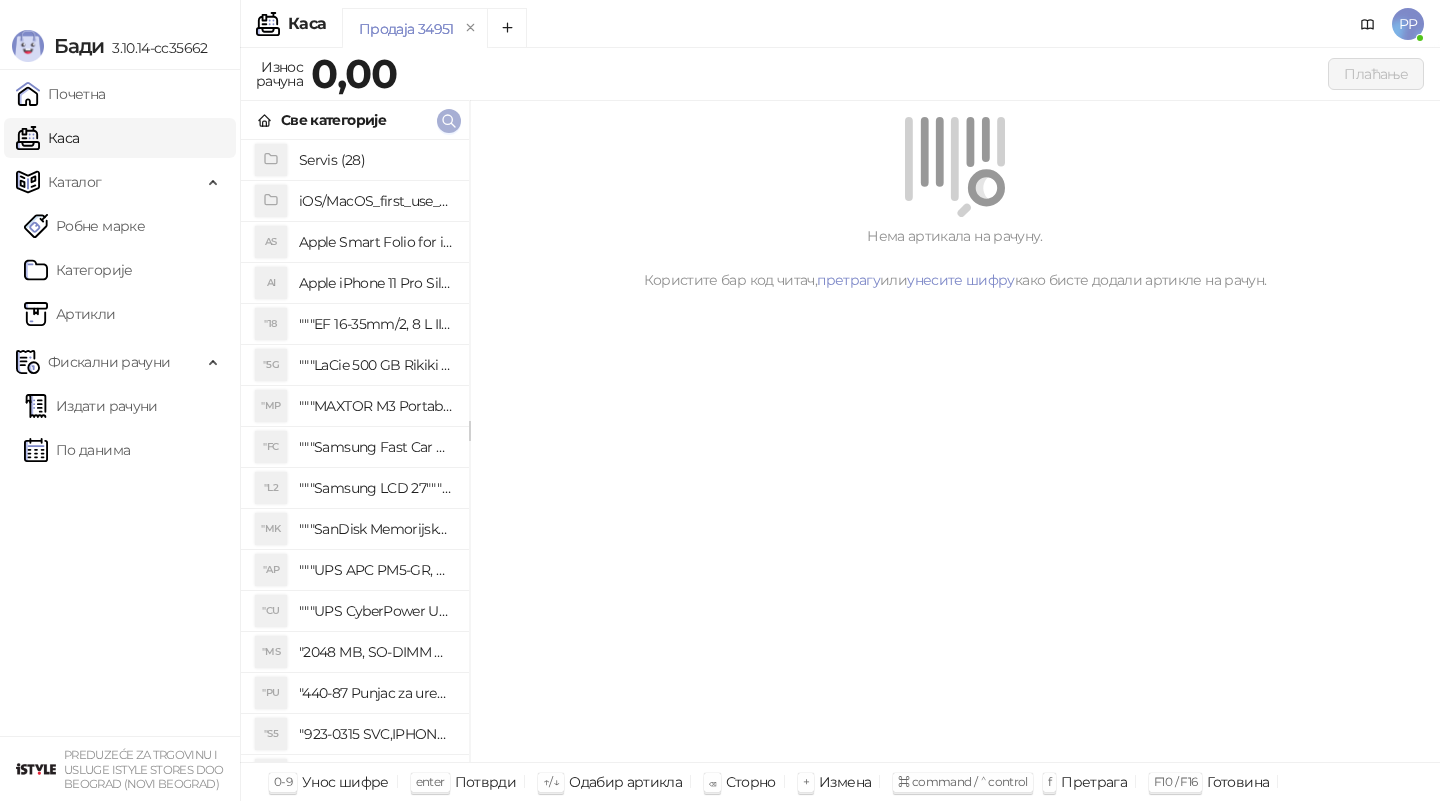 click 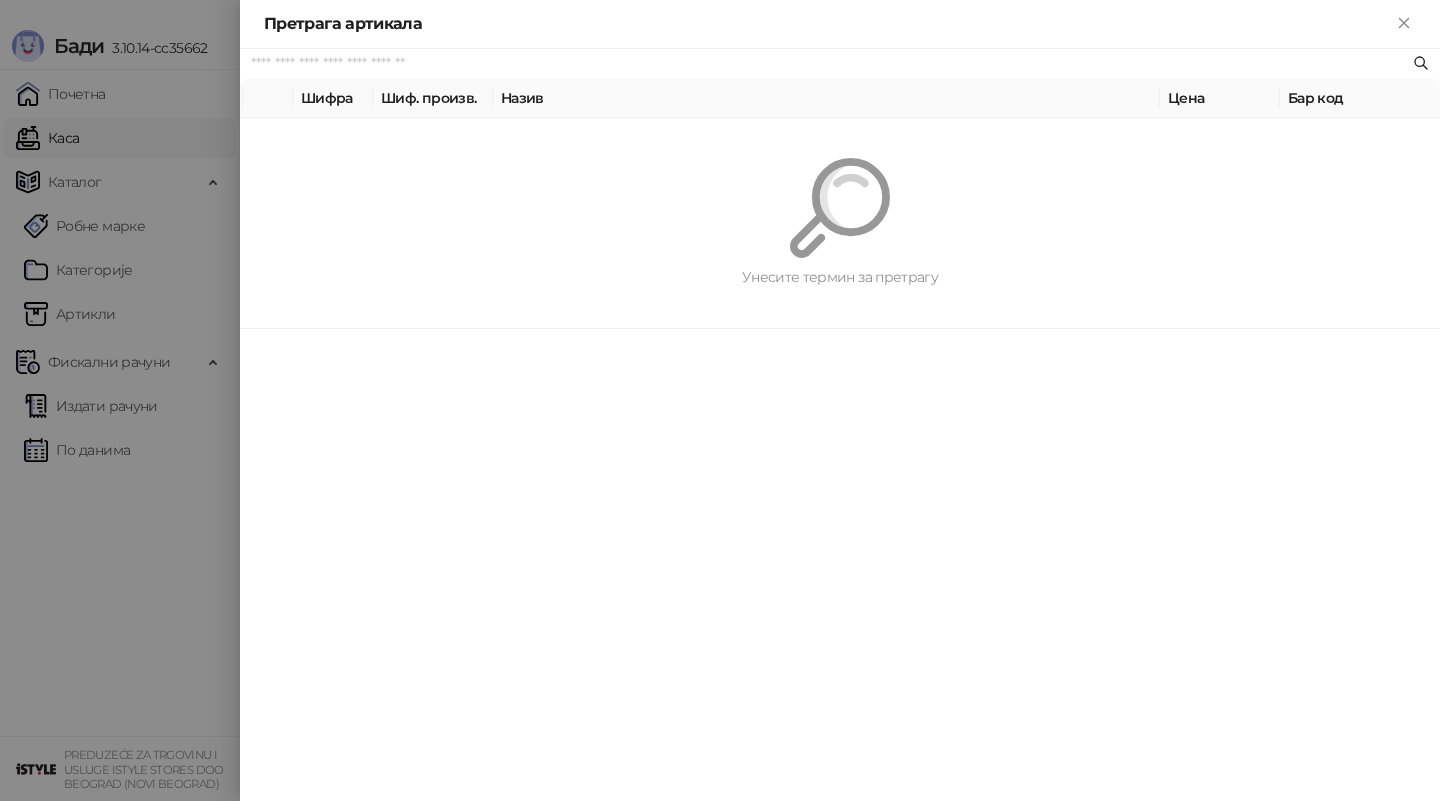 paste on "**********" 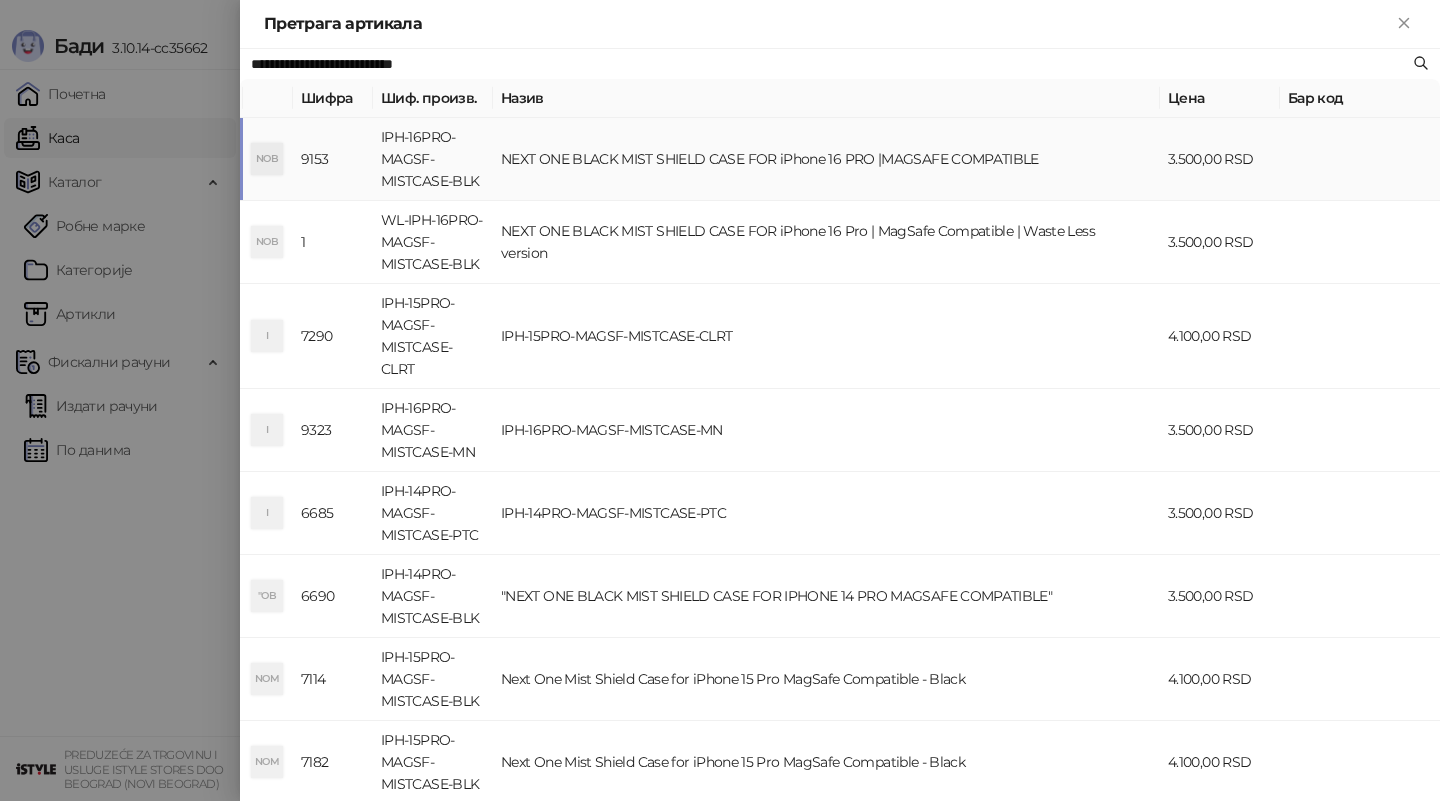 type on "**********" 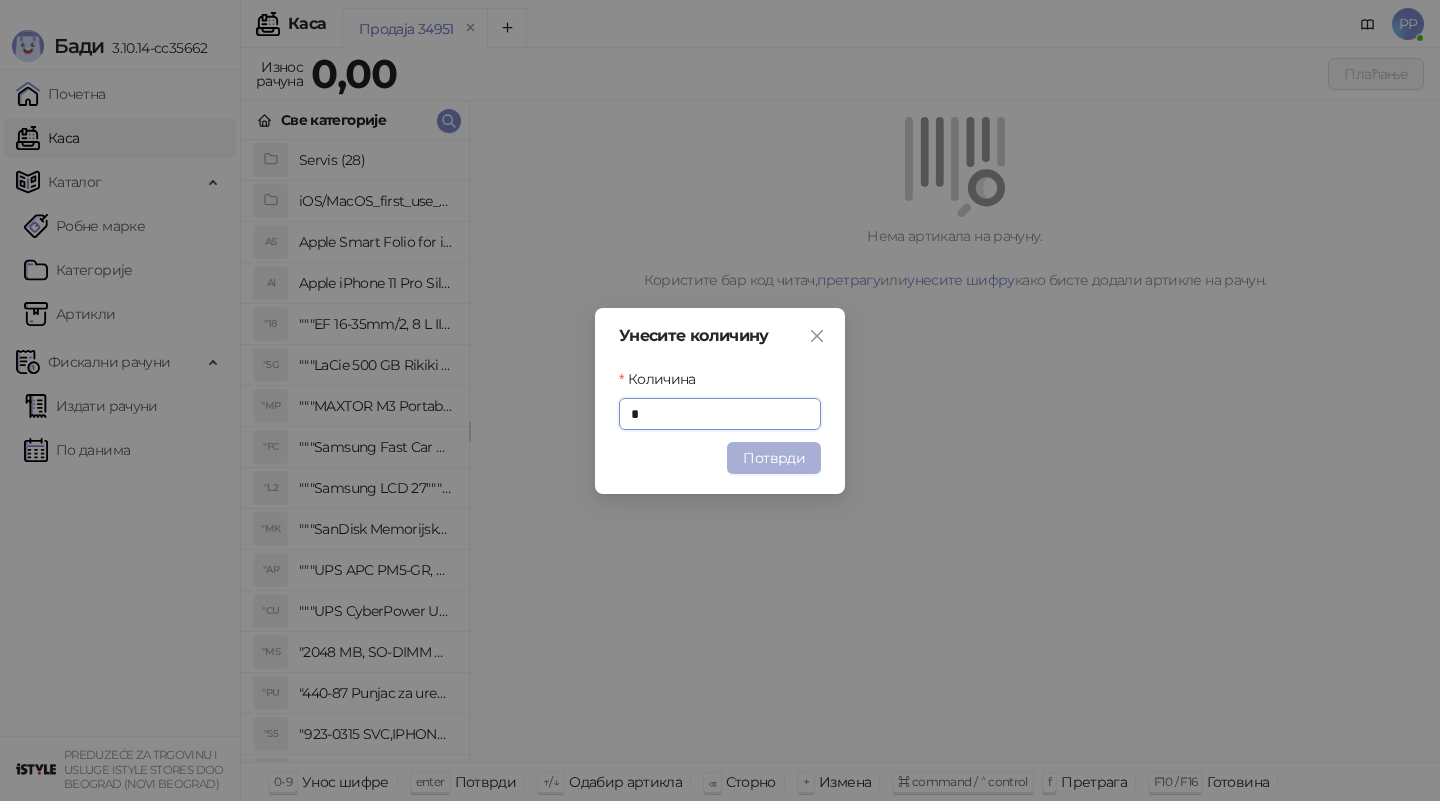 click on "Потврди" at bounding box center [774, 458] 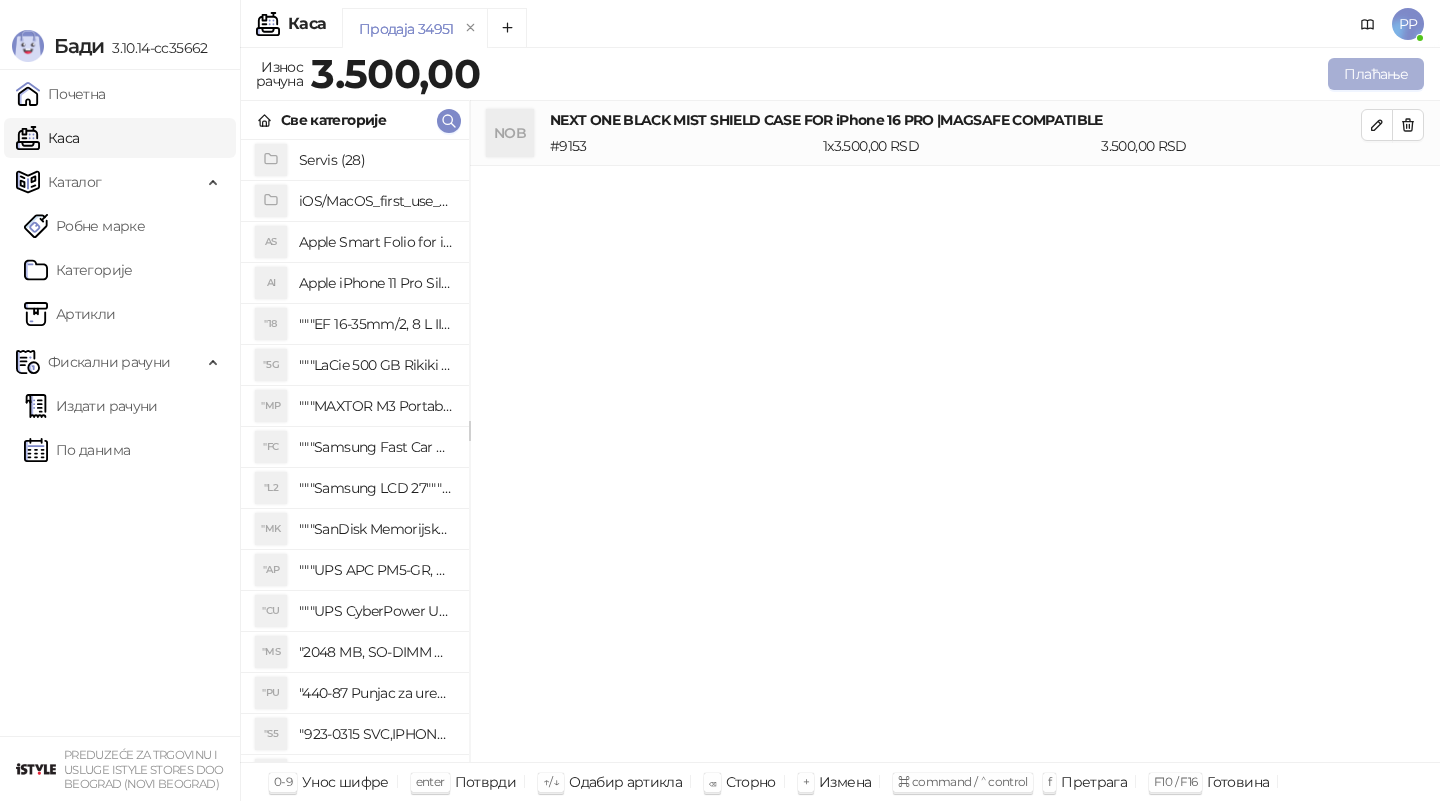 click on "Плаћање" at bounding box center [1376, 74] 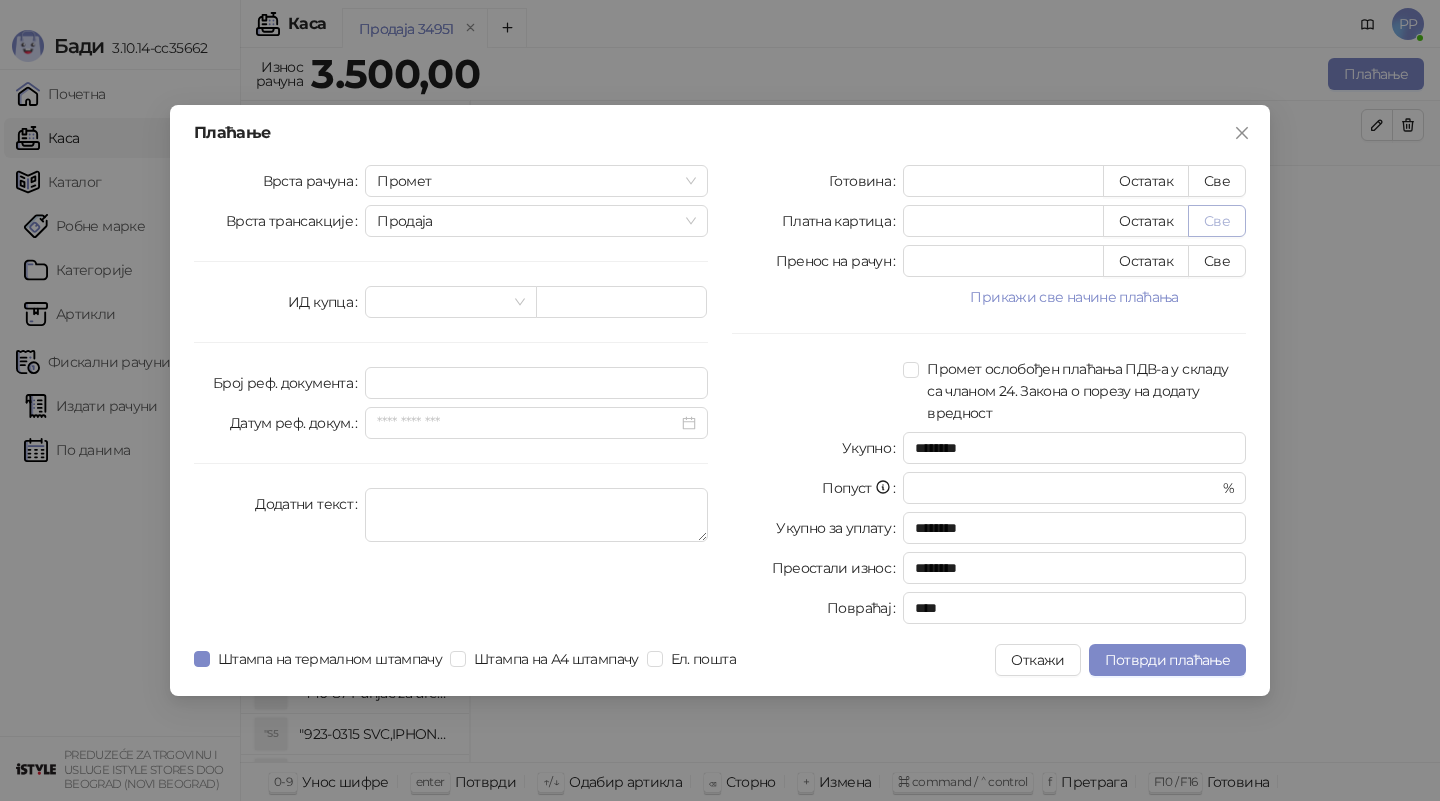 click on "Све" at bounding box center (1217, 221) 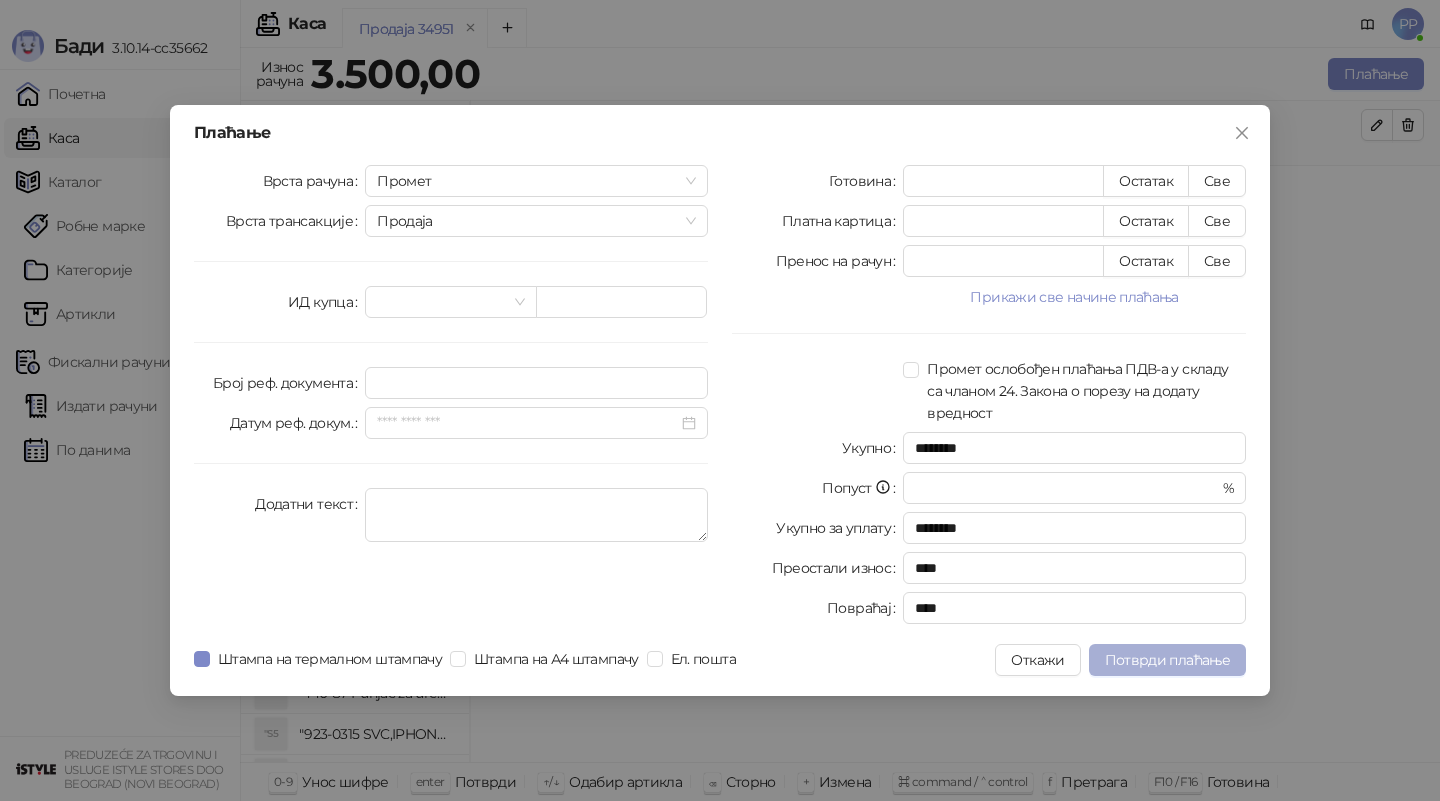 click on "Потврди плаћање" at bounding box center [1167, 660] 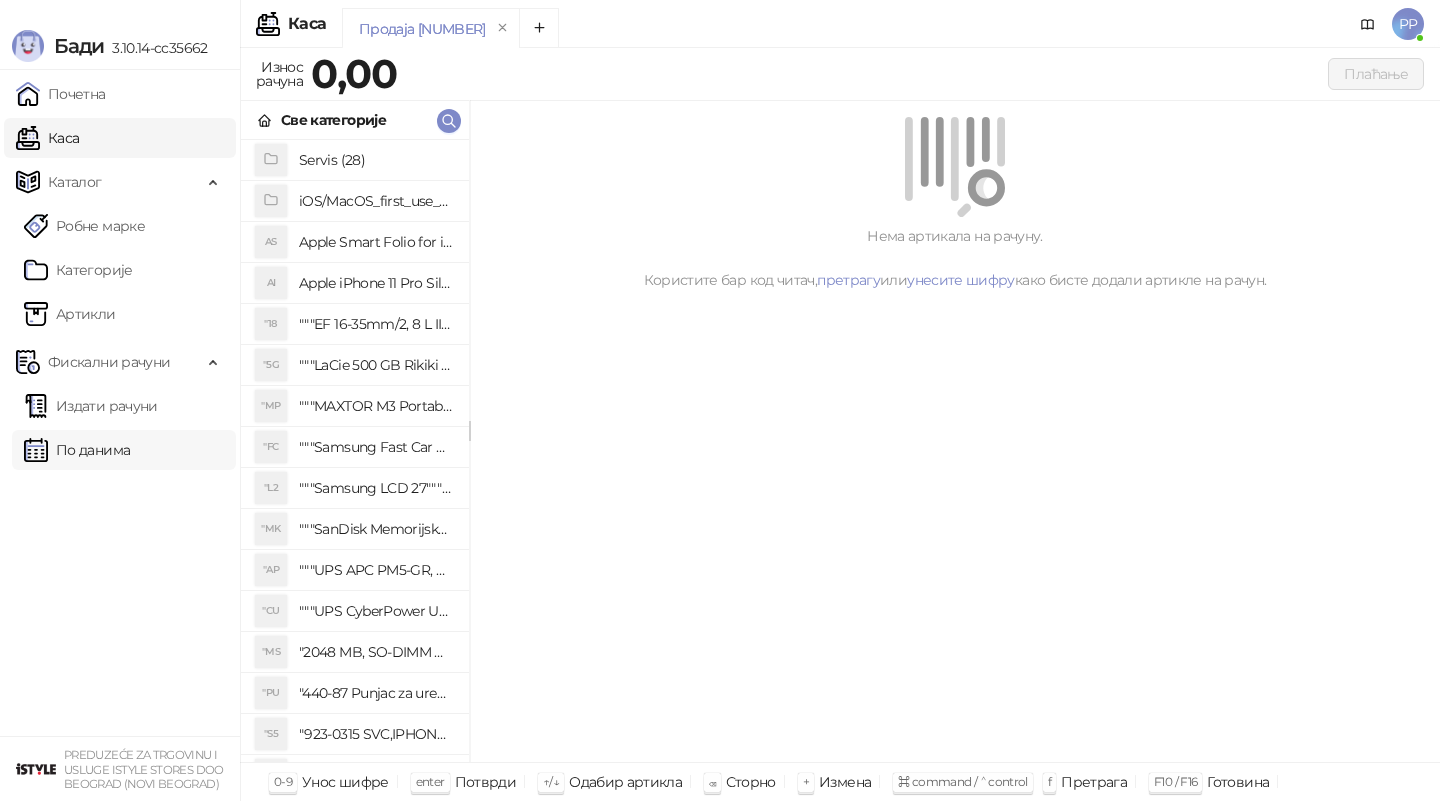 click on "По данима" at bounding box center (77, 450) 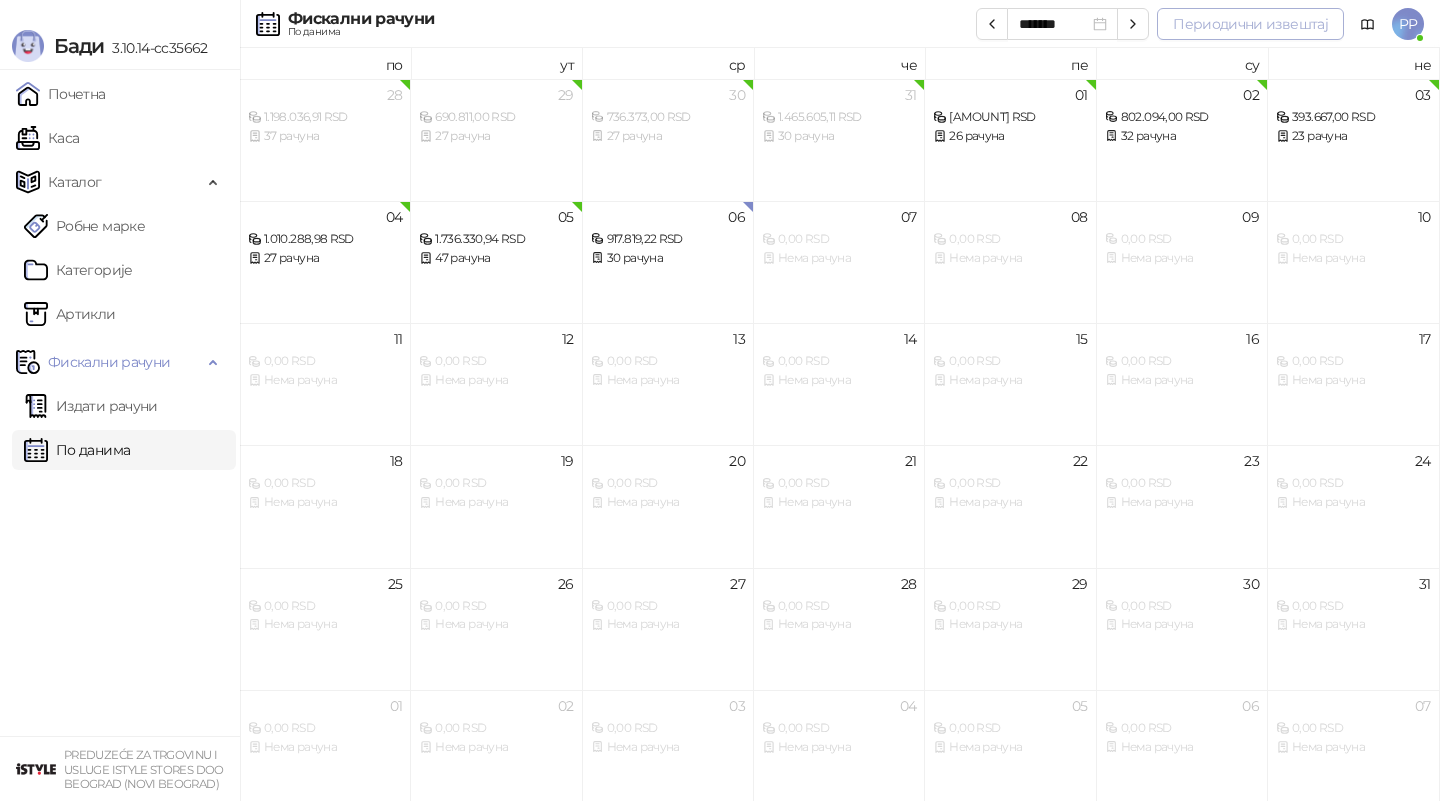 click on "Периодични извештај" at bounding box center (1250, 24) 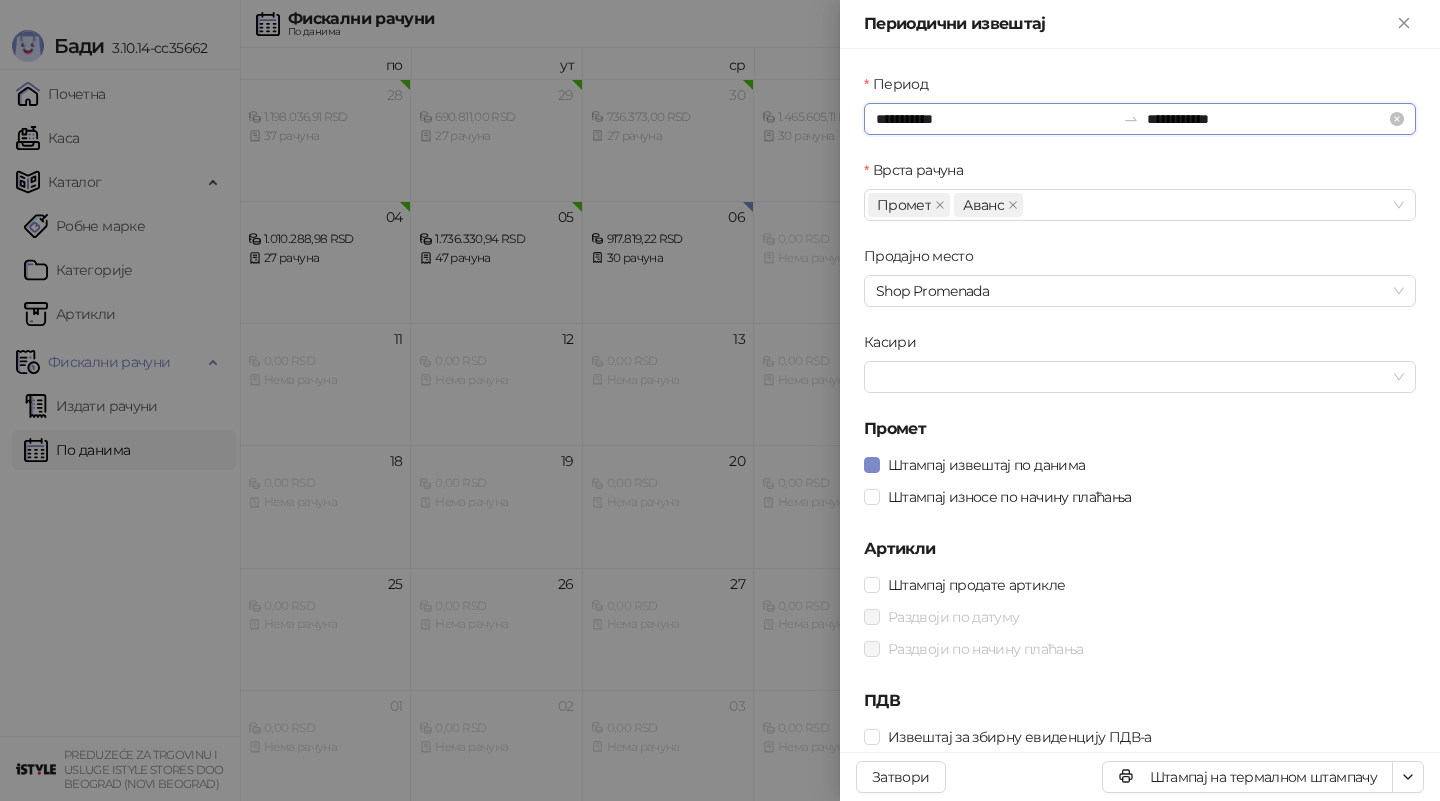 click on "**********" at bounding box center [995, 119] 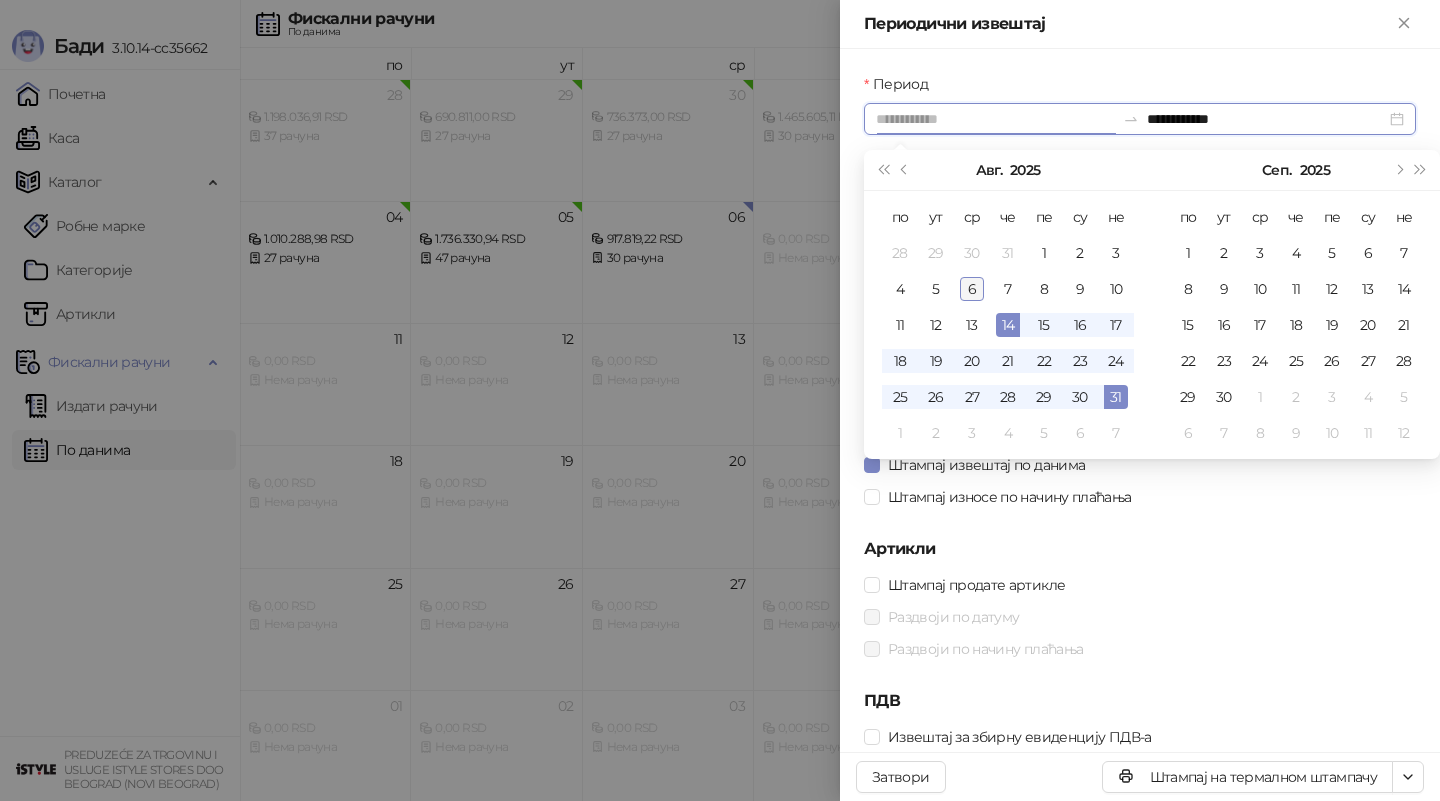 type on "**********" 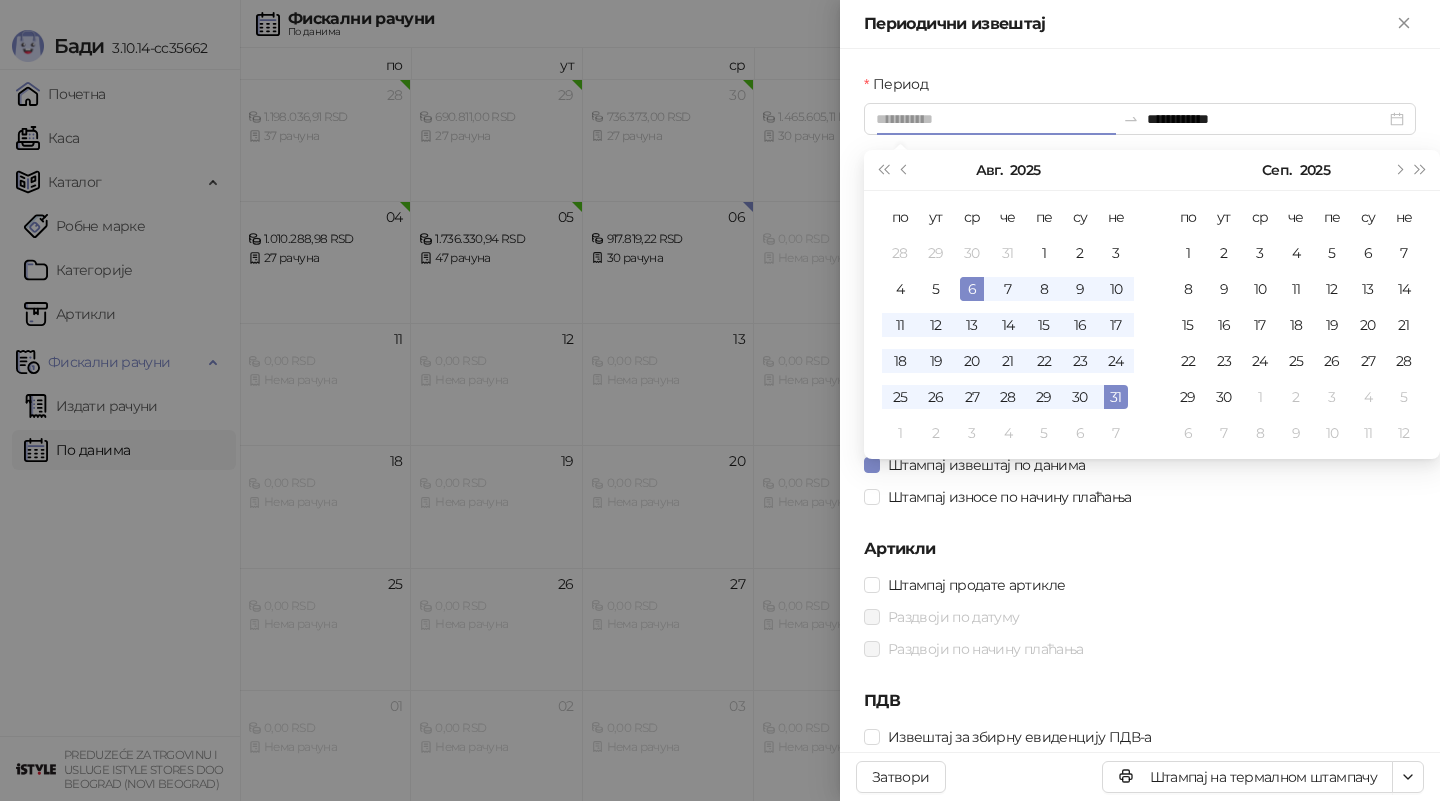 click on "6" at bounding box center (972, 289) 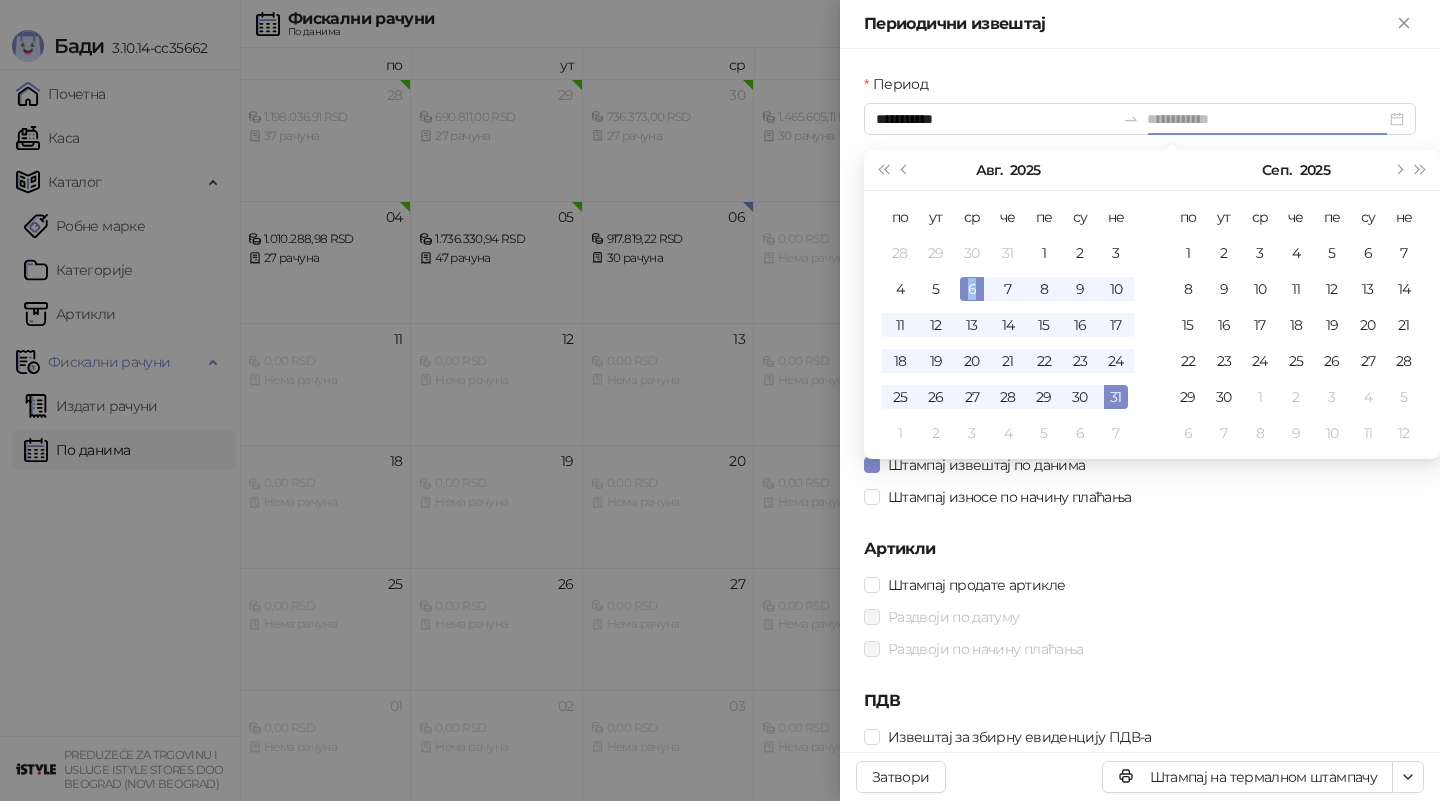 click on "6" at bounding box center (972, 289) 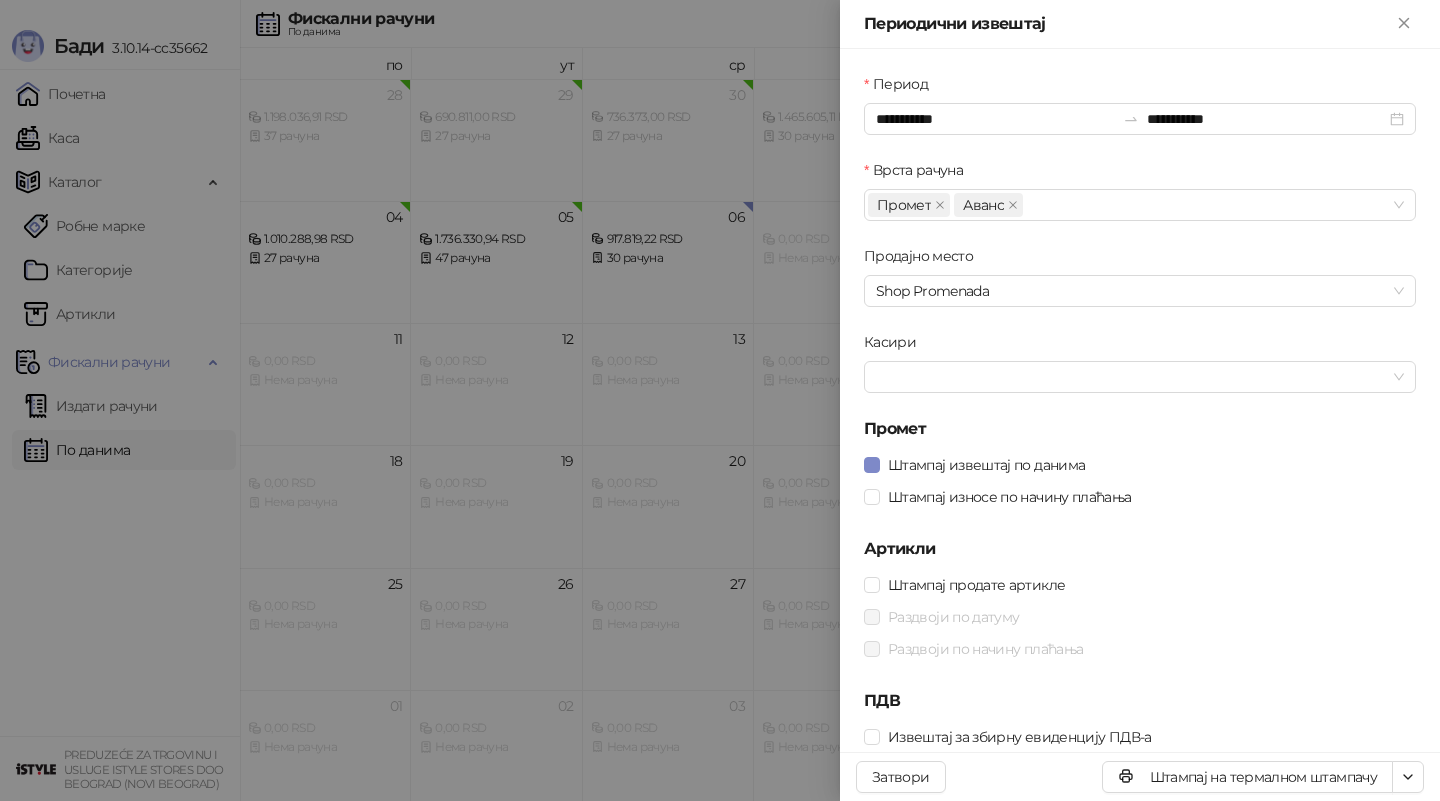click at bounding box center [720, 400] 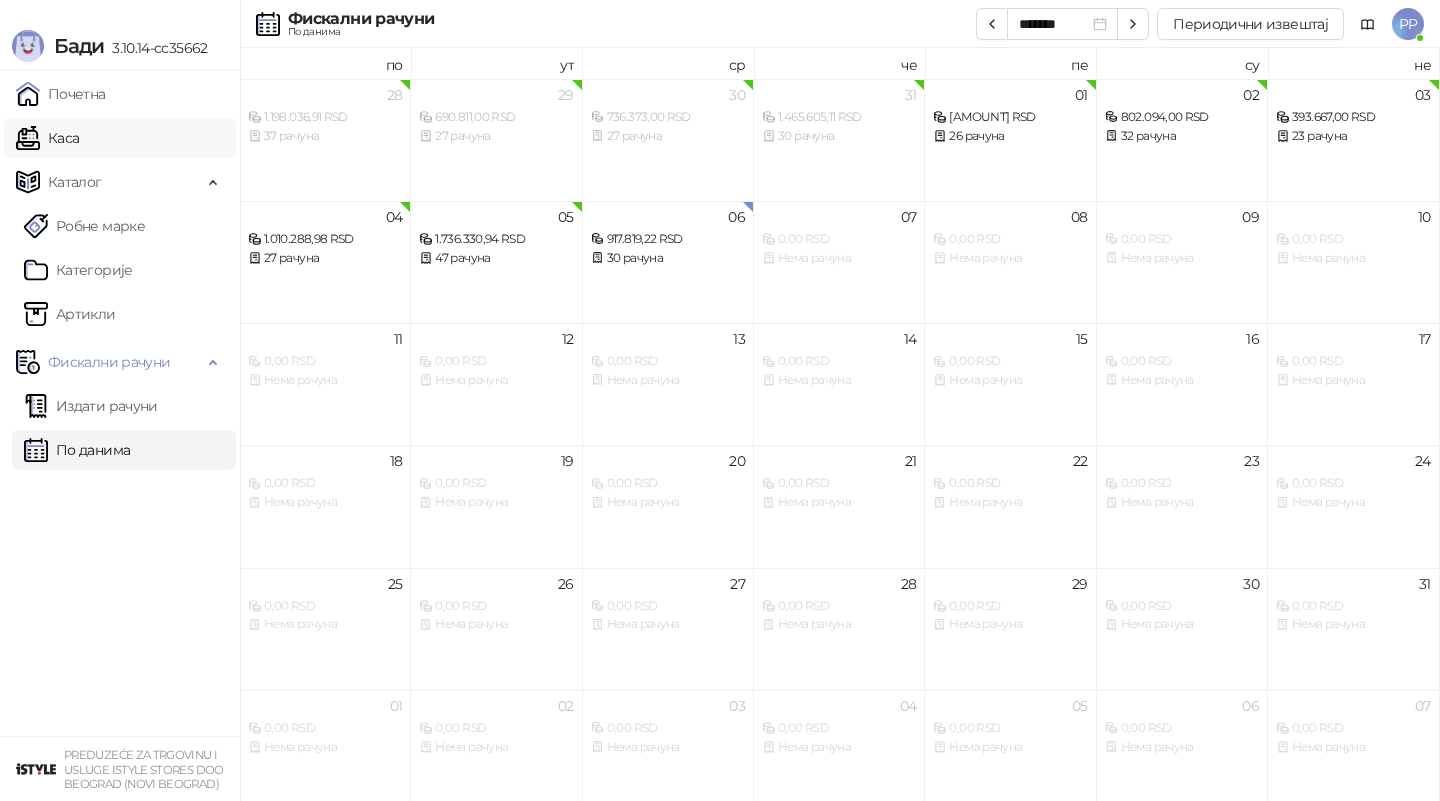click on "Каса" at bounding box center (47, 138) 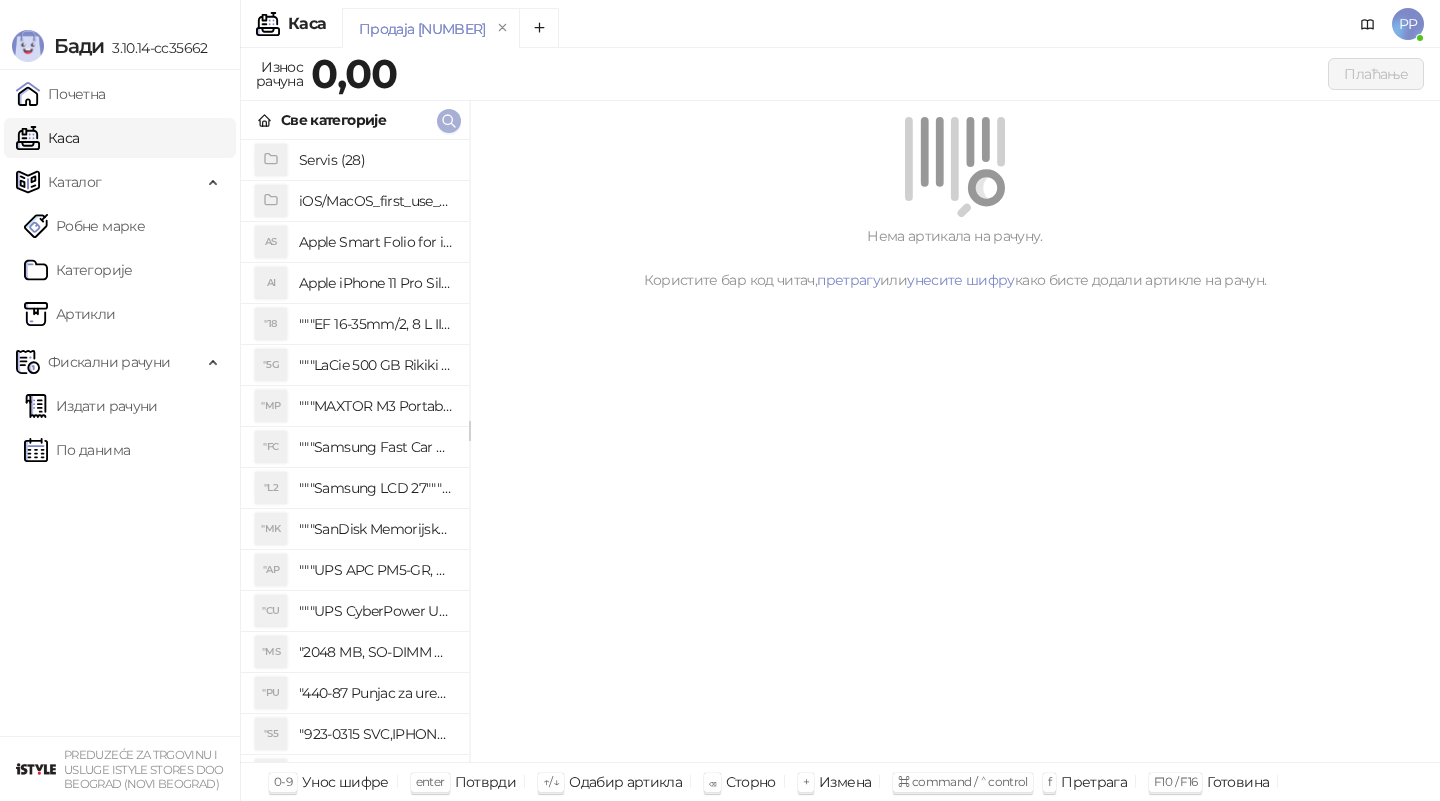 click 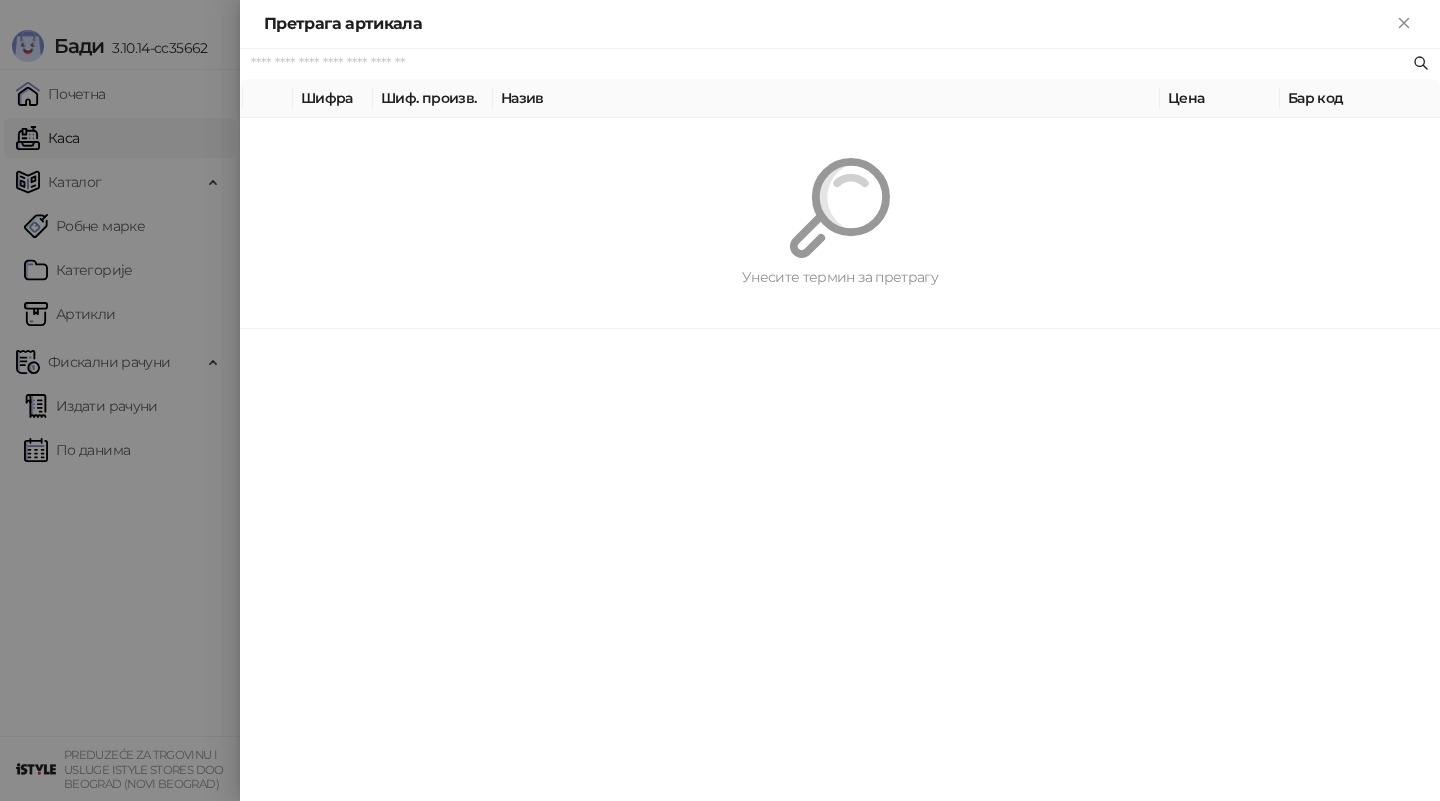 paste on "**********" 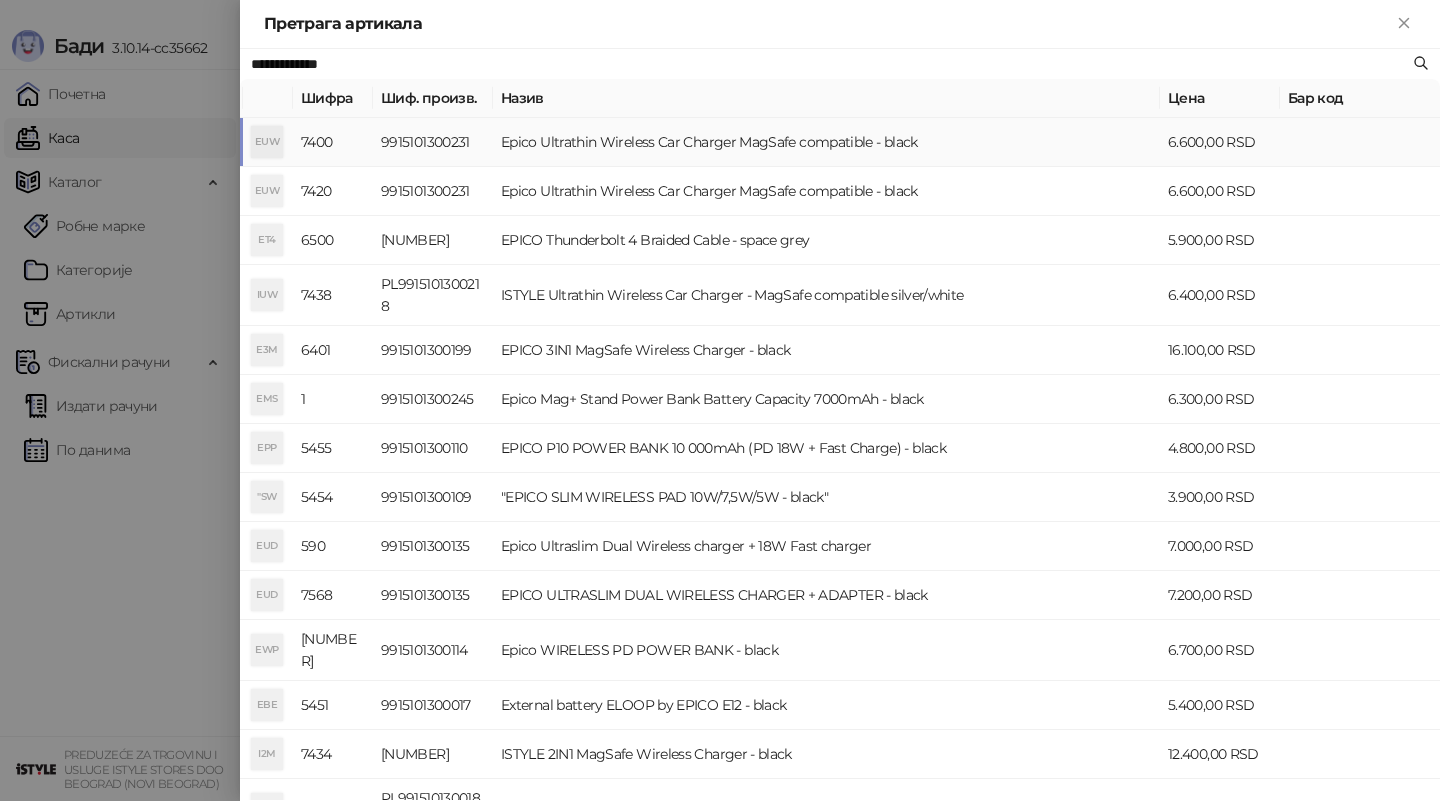 type on "**********" 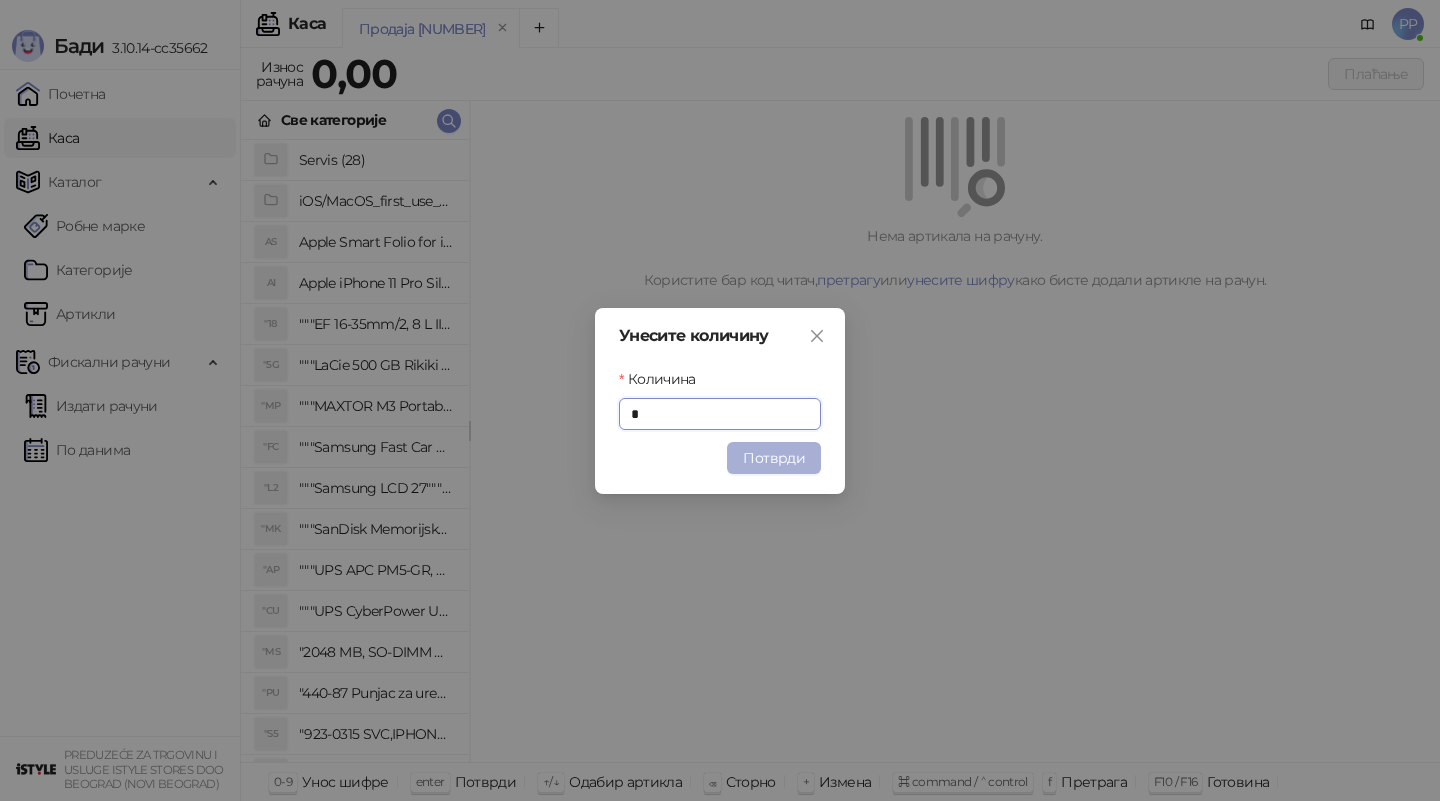 click on "Потврди" at bounding box center [774, 458] 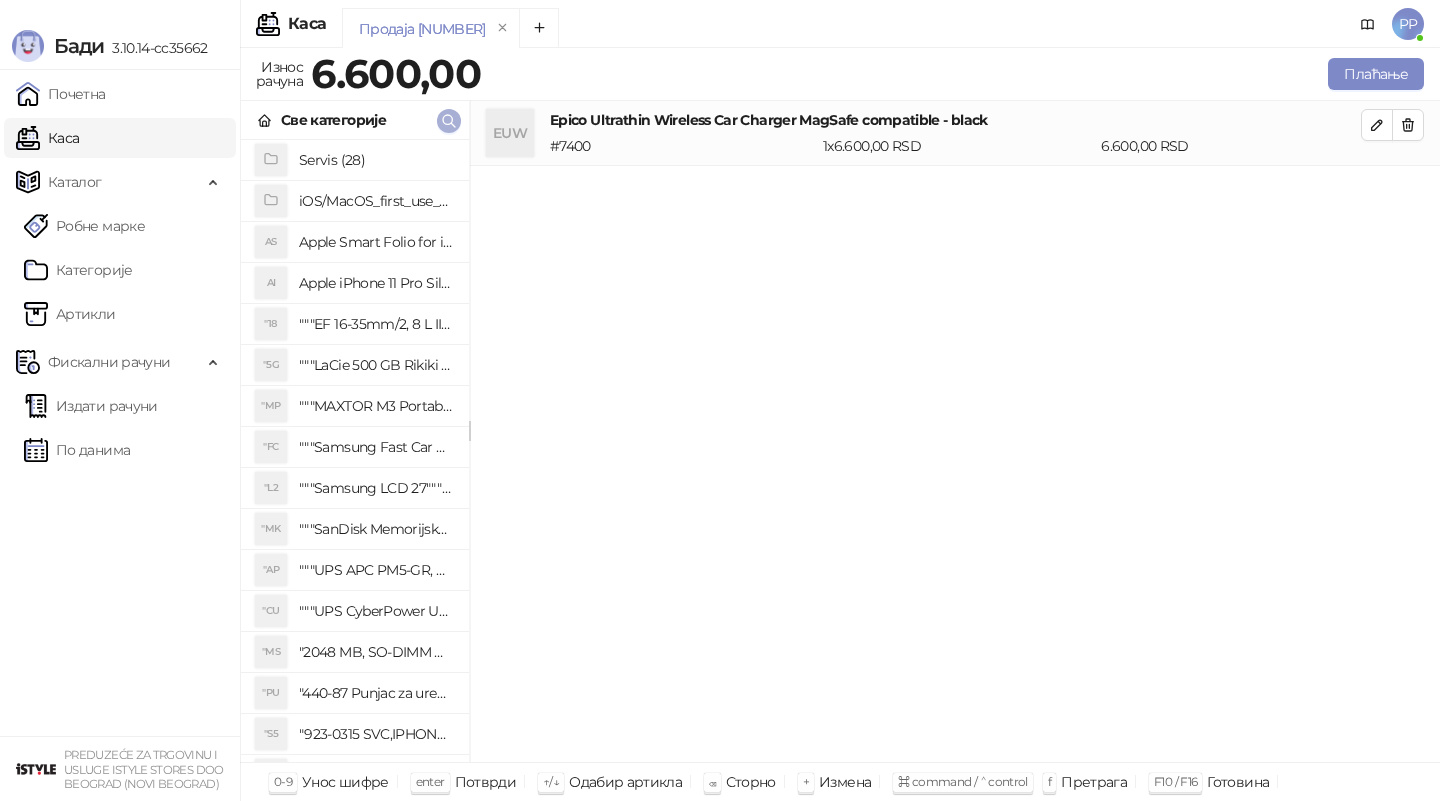 click 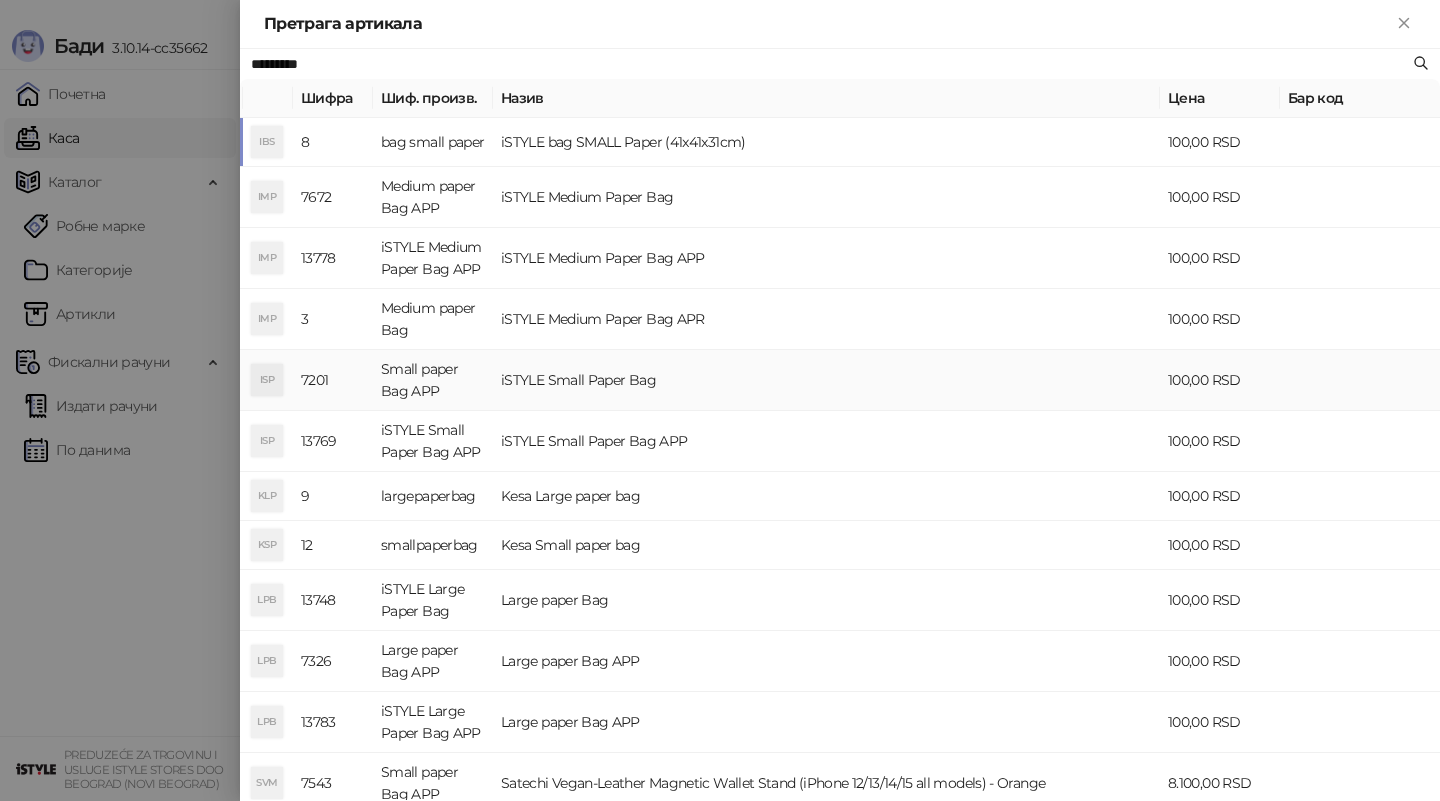 type on "*********" 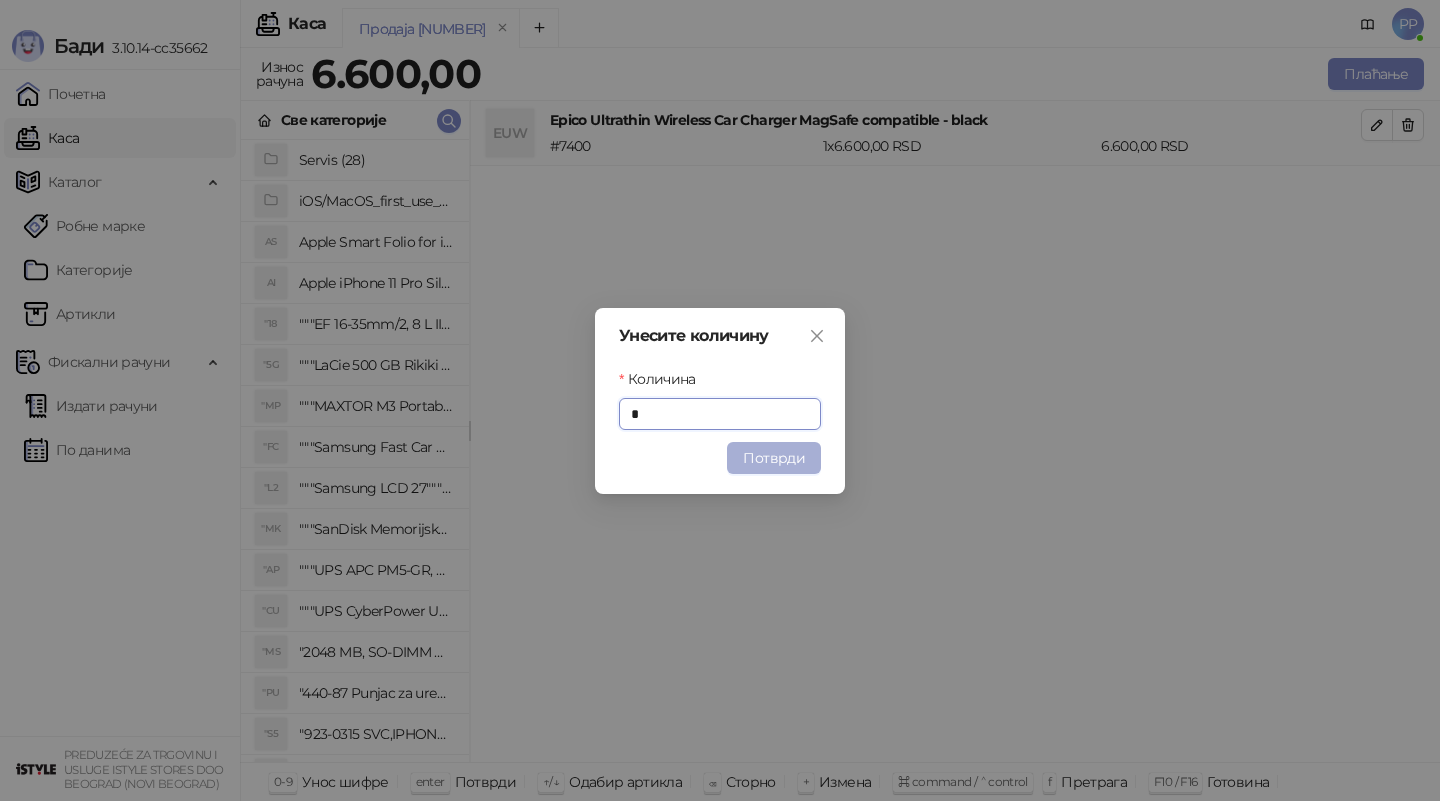 click on "Потврди" at bounding box center (774, 458) 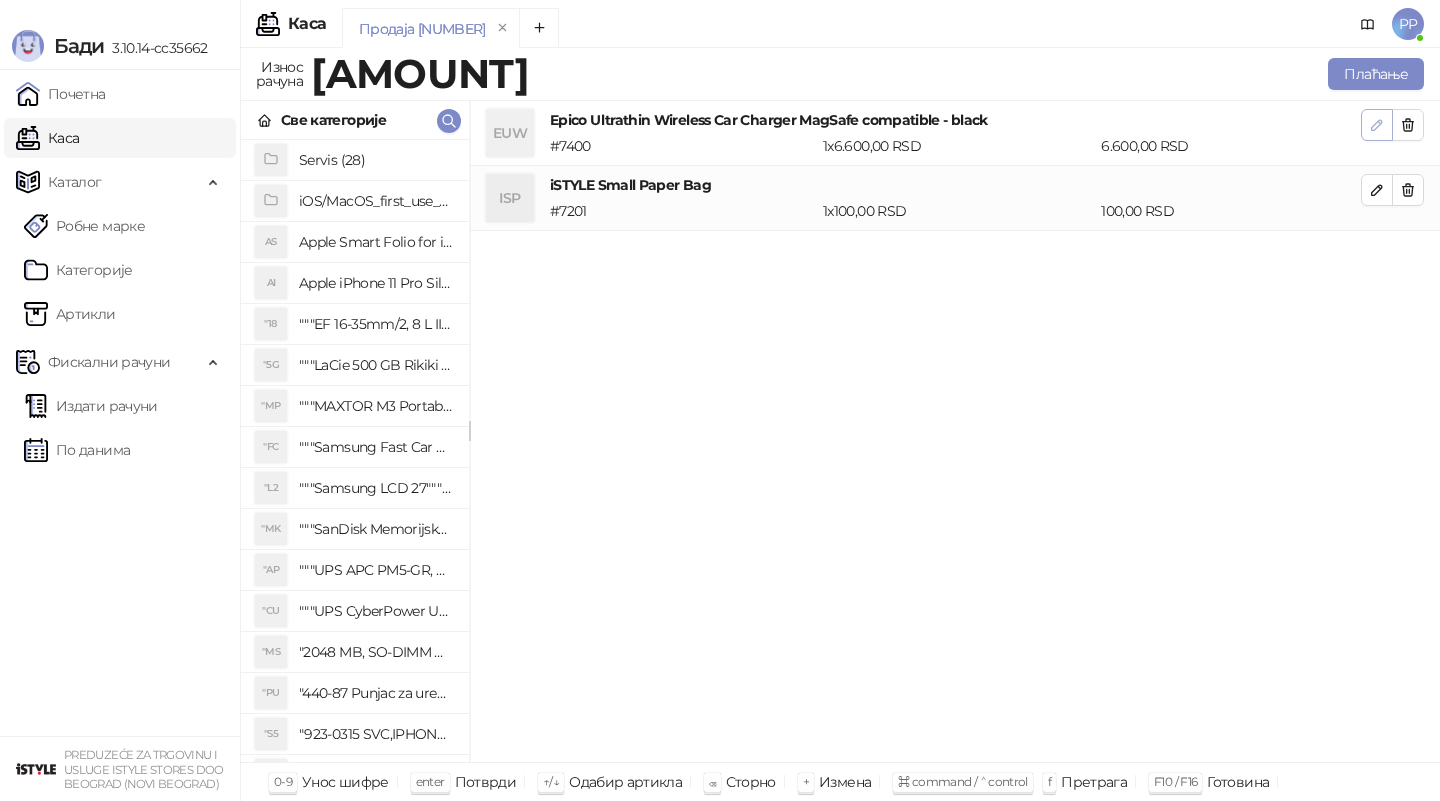 click 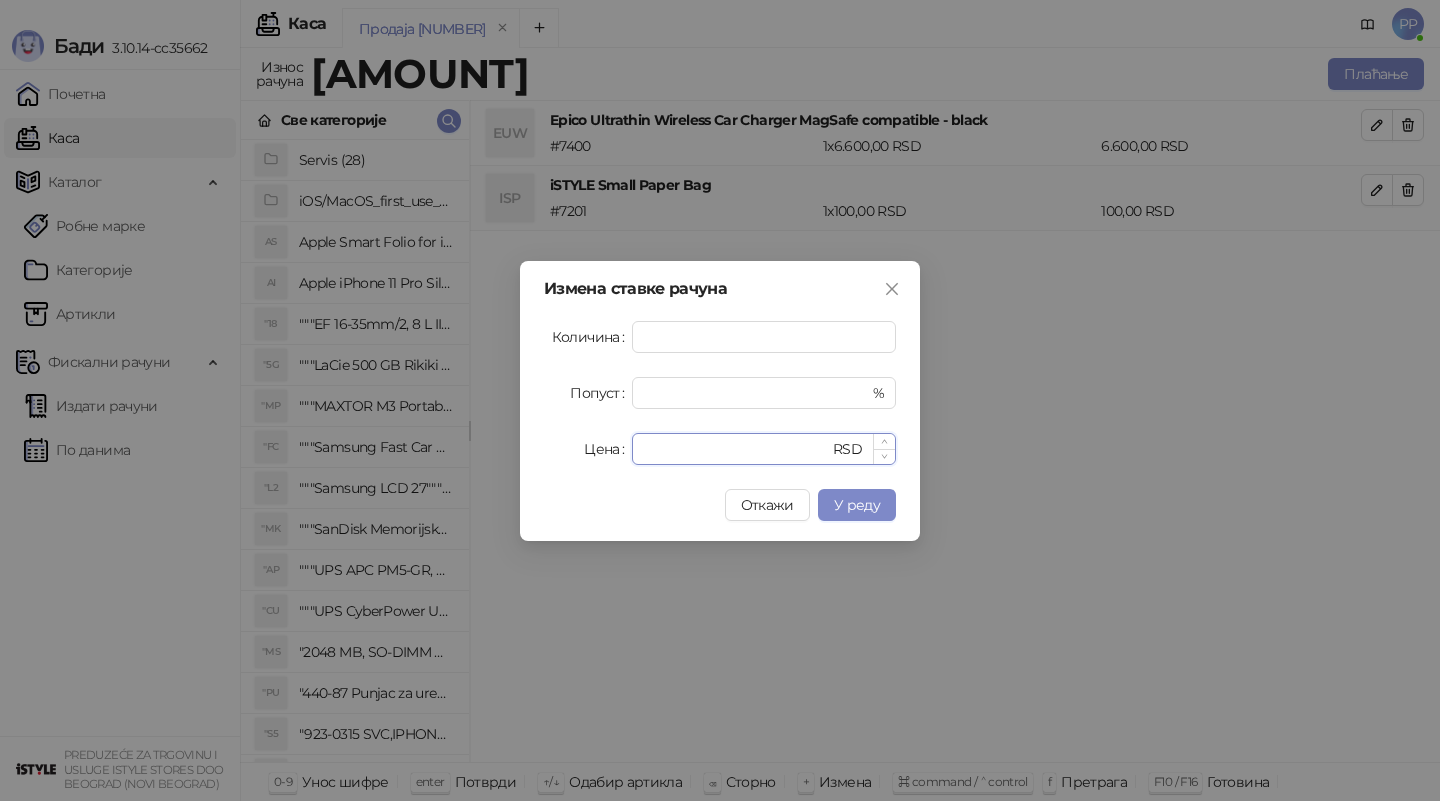 click on "****" at bounding box center [736, 449] 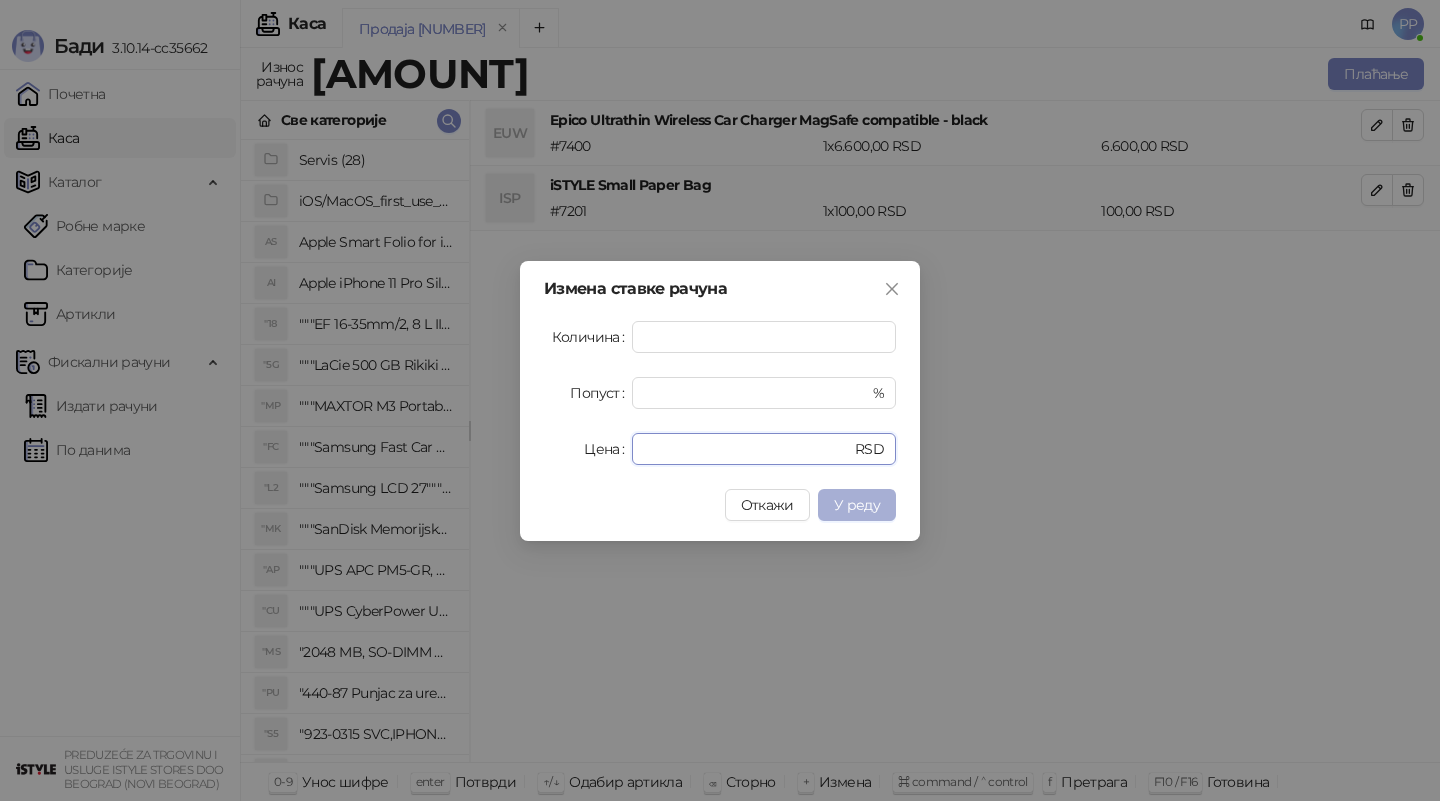 type on "****" 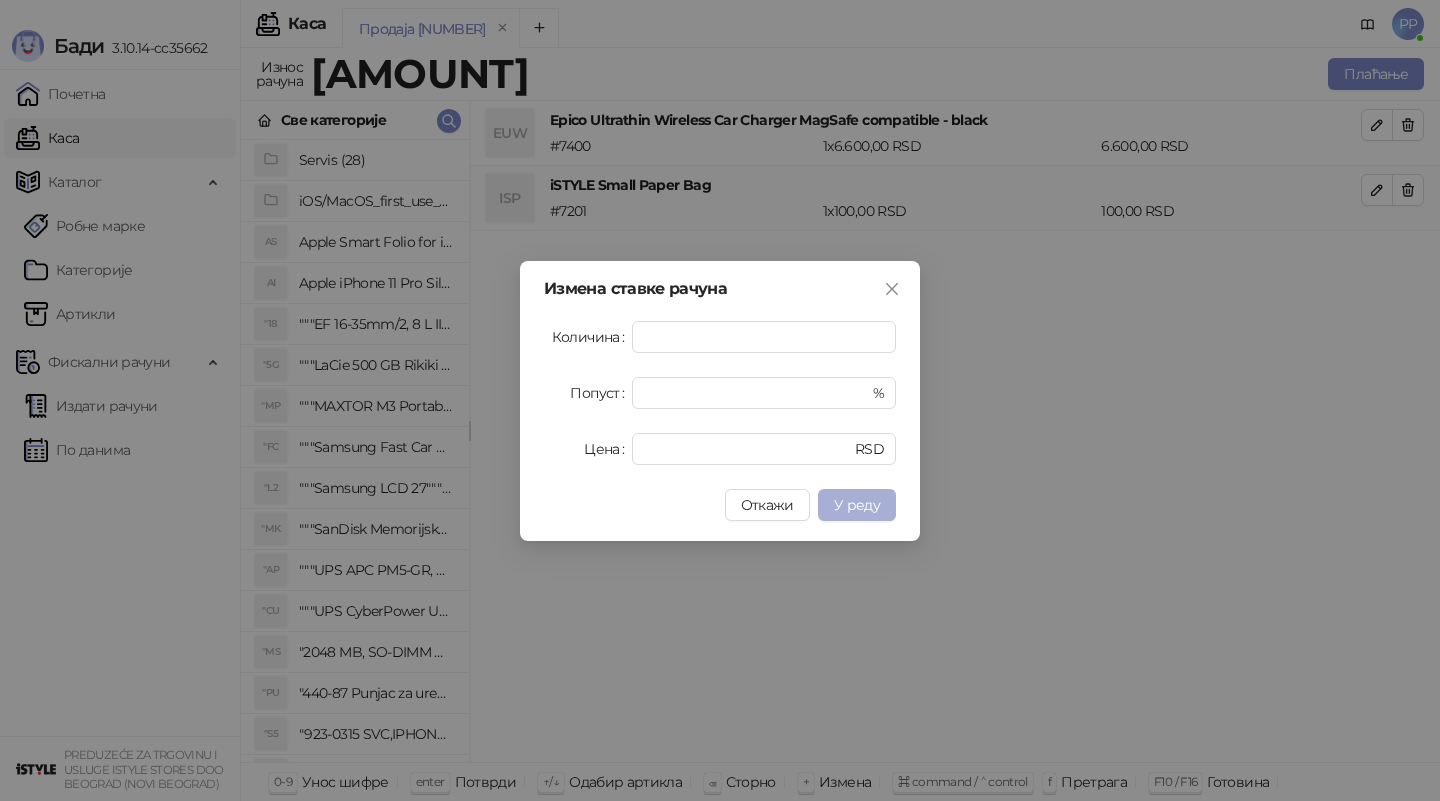 click on "У реду" at bounding box center [857, 505] 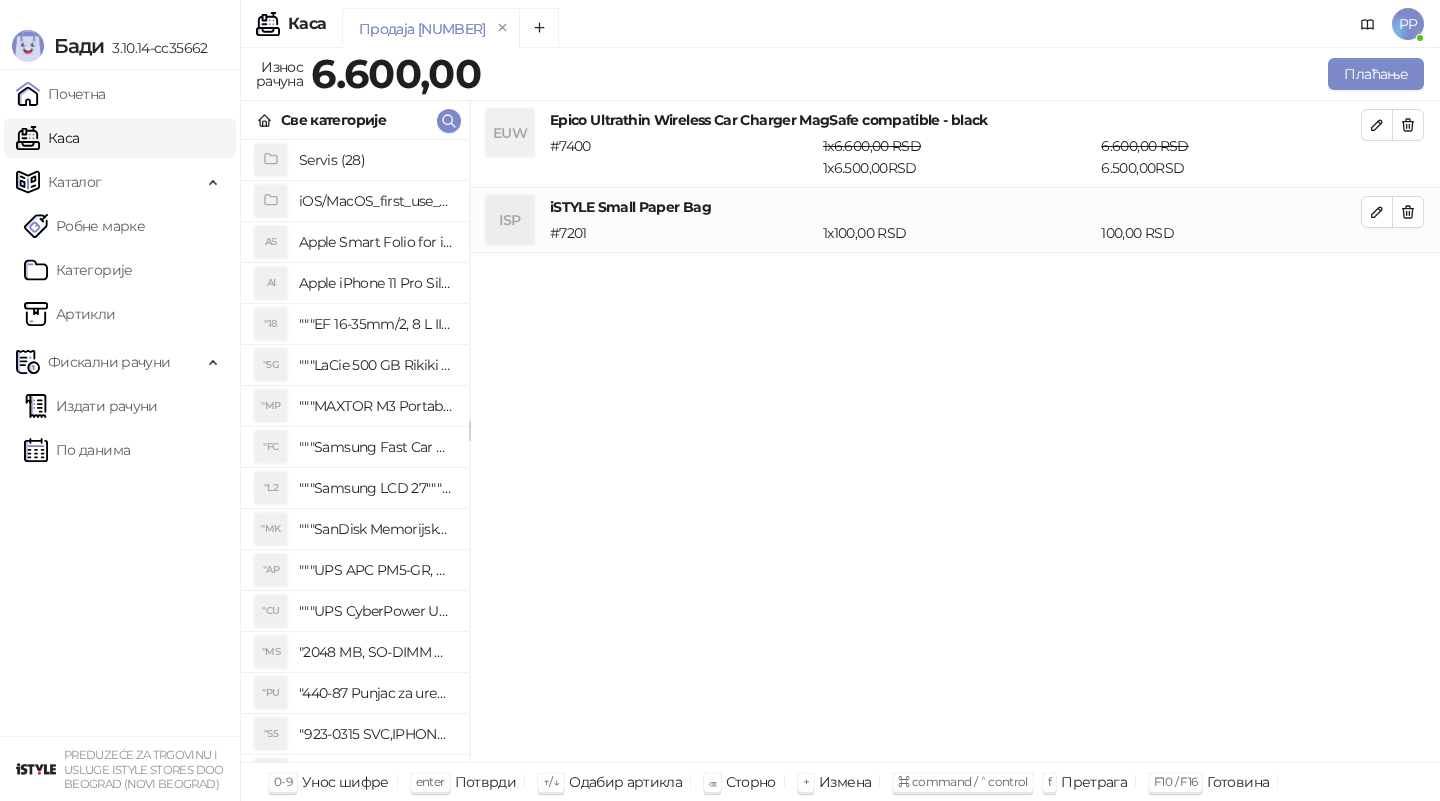 click on "[PRODUCT] [PRODUCT] [PRICE] RSD [PRODUCT] [PRICE] RSD [PRICE] RSD [PRICE] RSD [PRODUCT] [PRODUCT] [PRICE] RSD [PRICE] RSD" at bounding box center [955, 432] 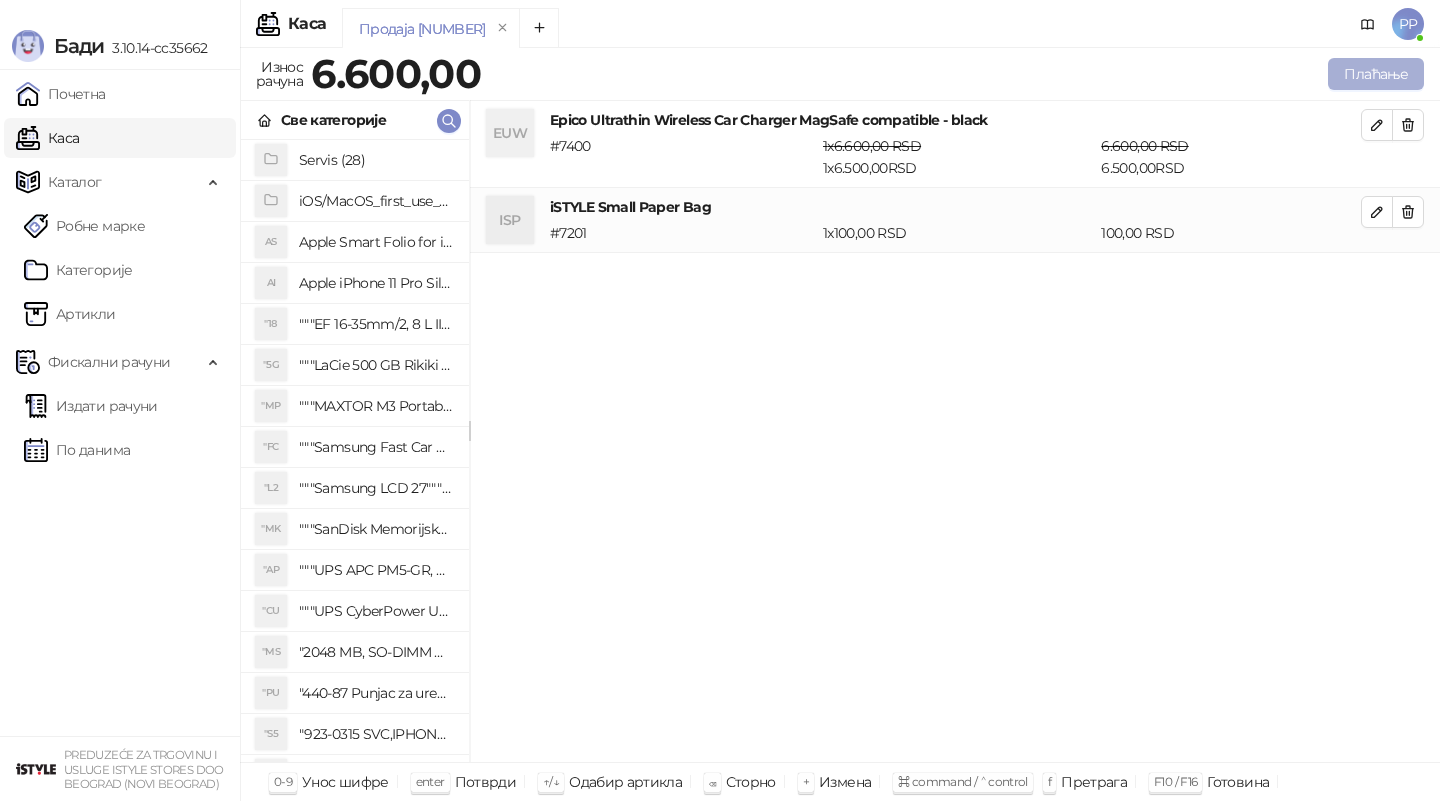click on "Плаћање" at bounding box center (1376, 74) 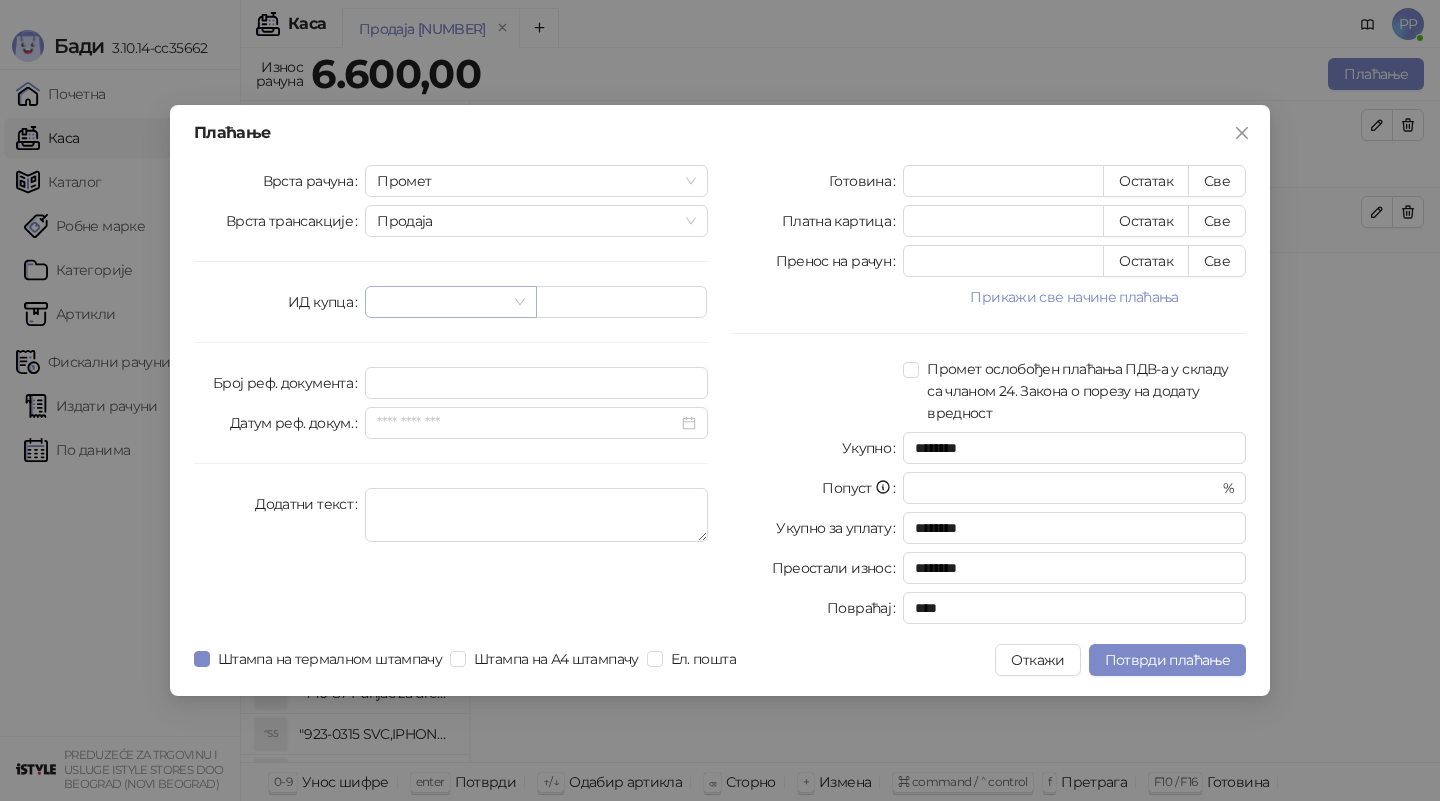 click at bounding box center (441, 302) 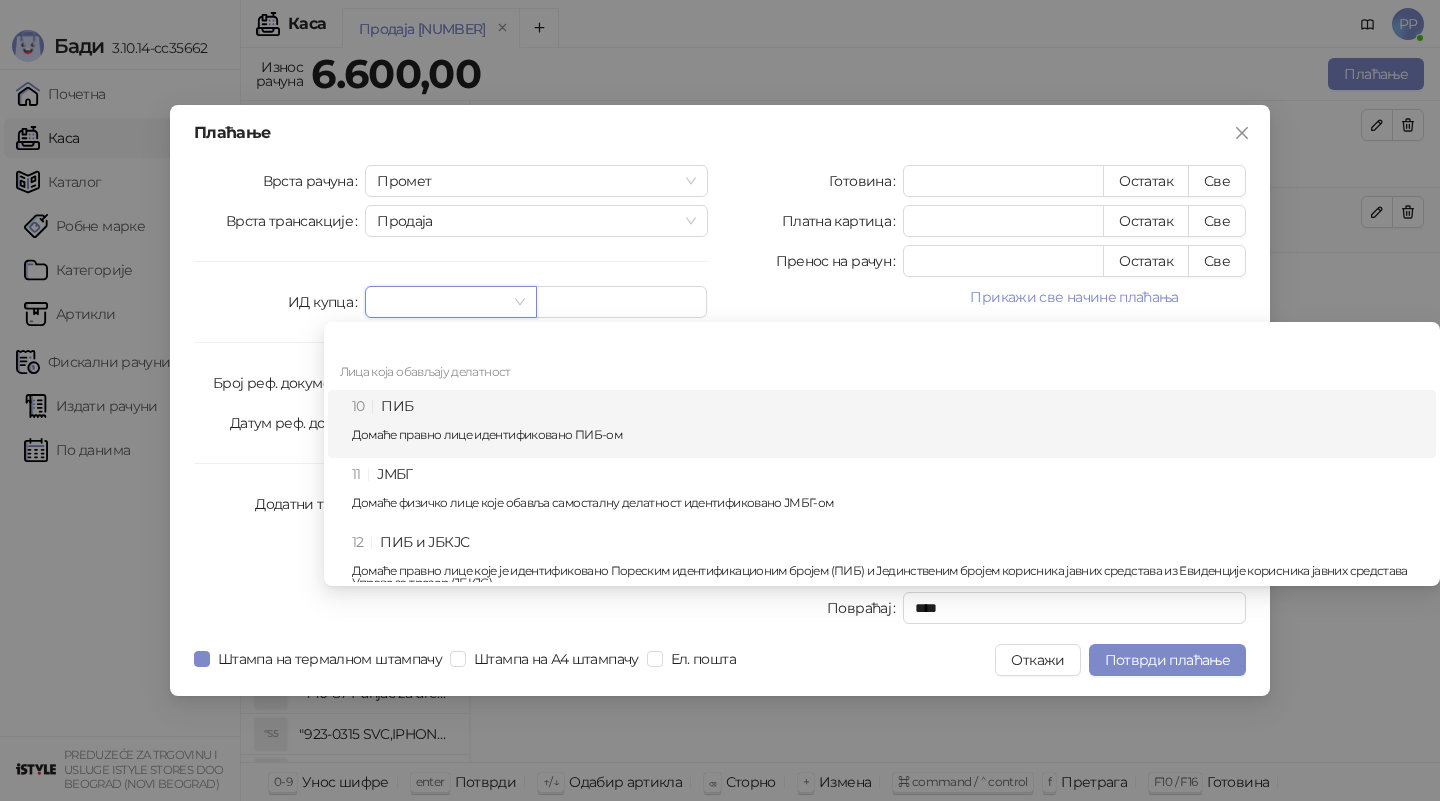 click on "10 ПИБ Домаће правно лице идентификовано ПИБ-ом" at bounding box center [888, 424] 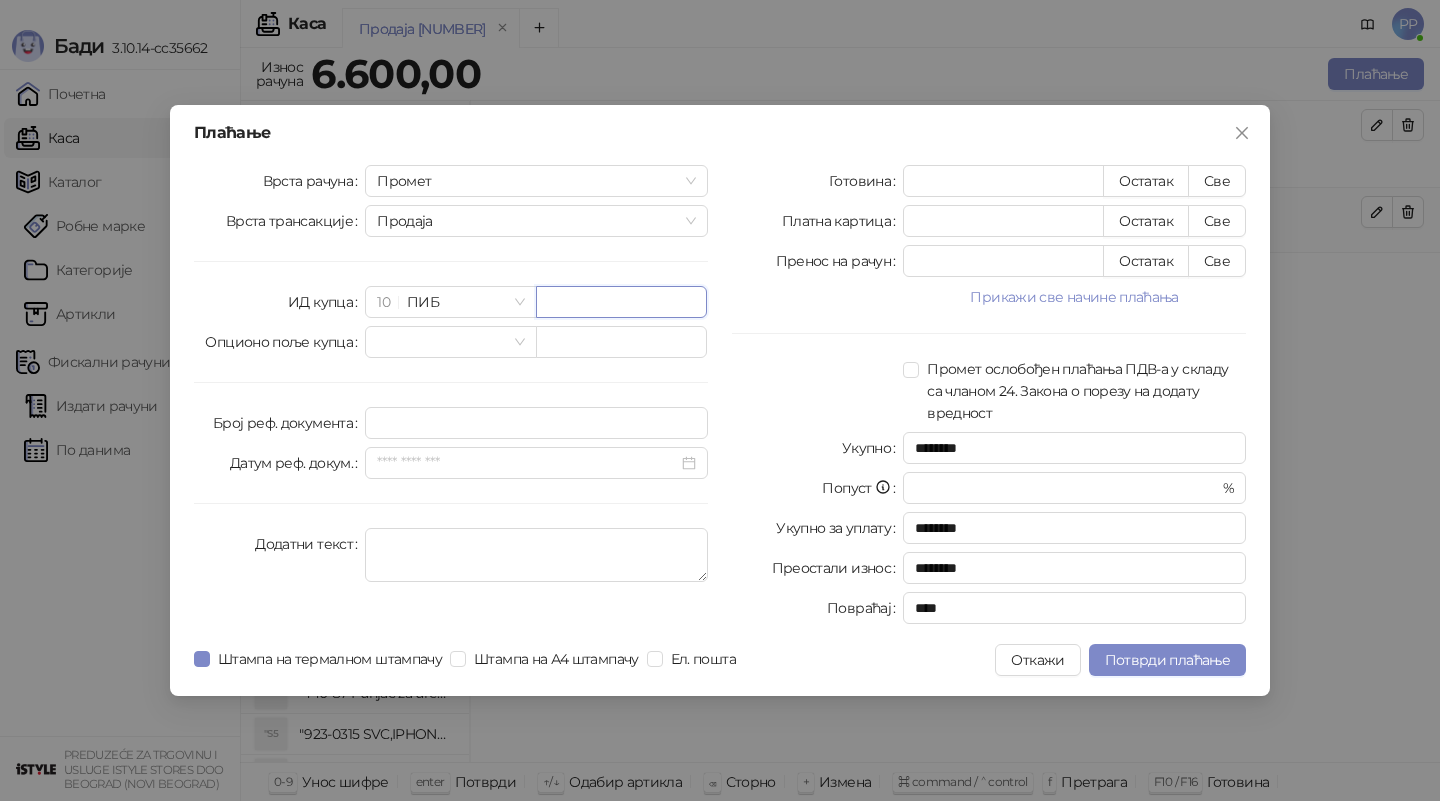 click at bounding box center (621, 302) 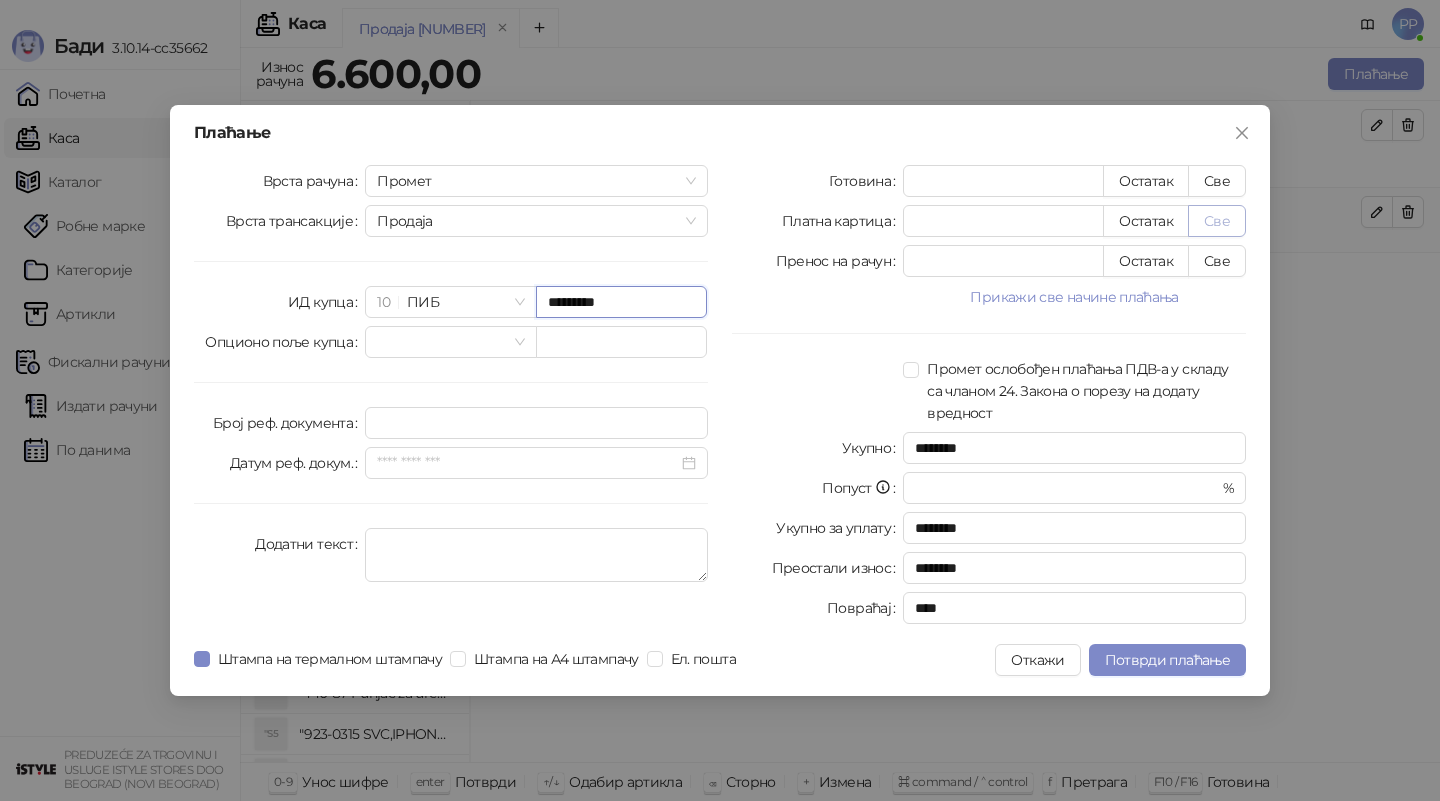 type on "*********" 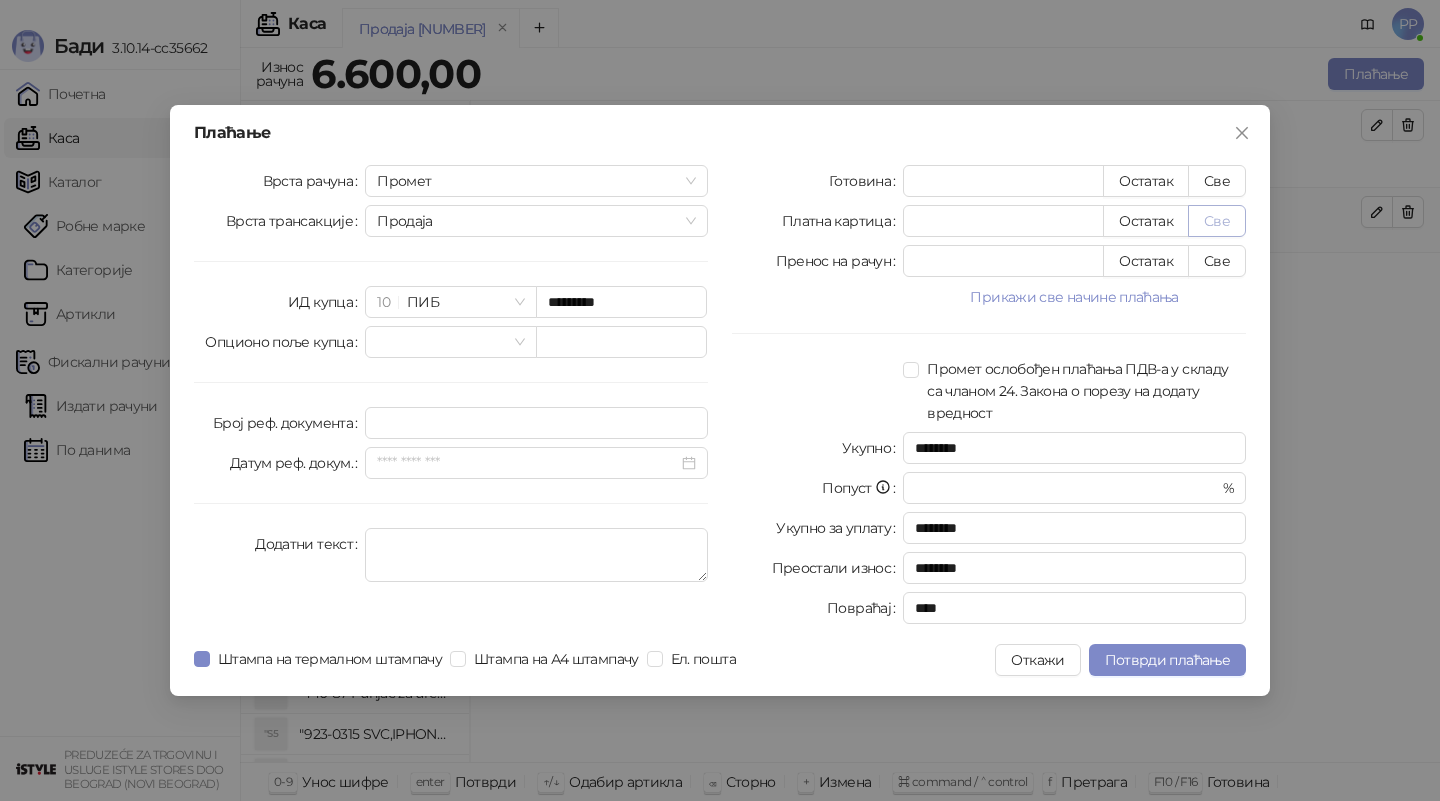 click on "Све" at bounding box center (1217, 221) 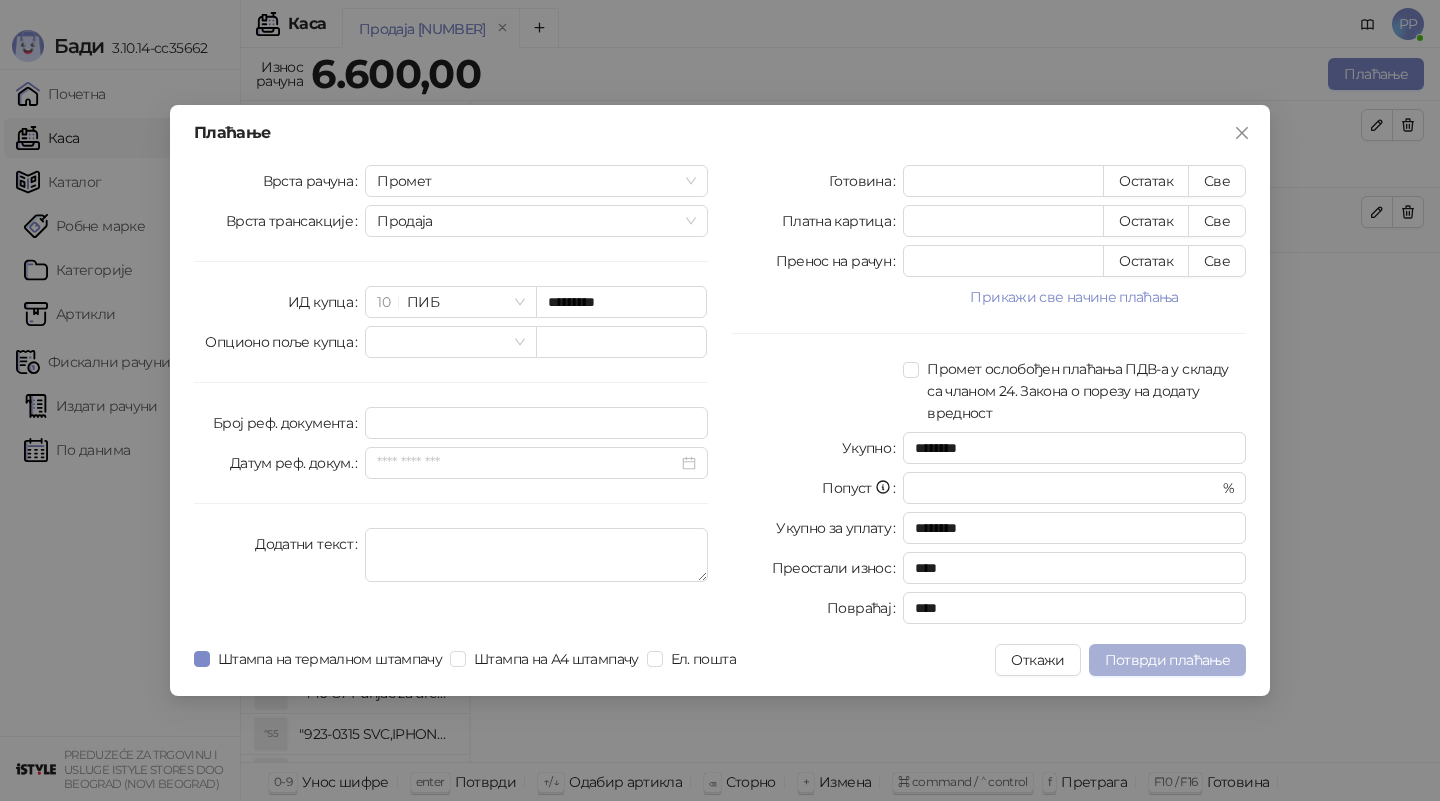 click on "Потврди плаћање" at bounding box center (1167, 660) 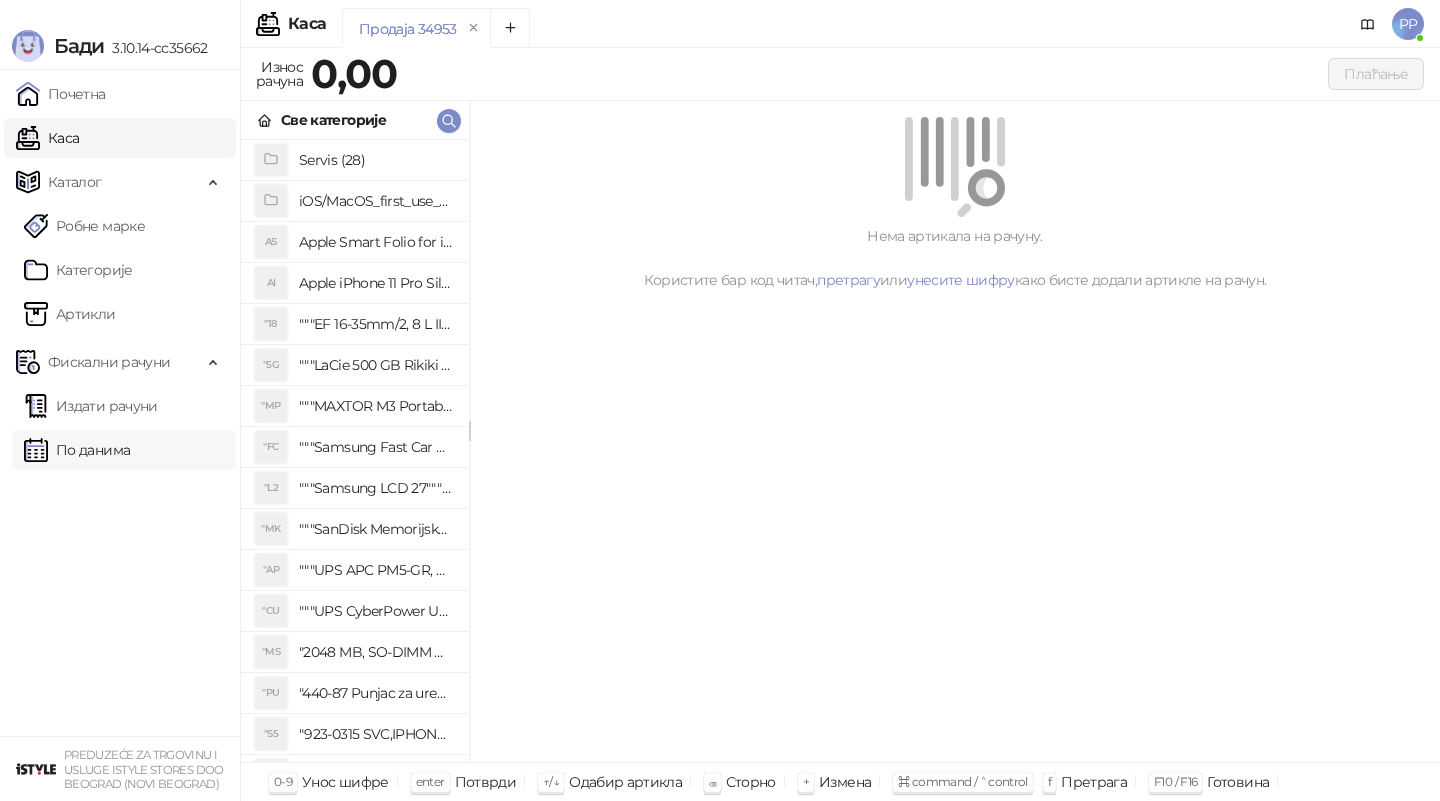 click on "По данима" at bounding box center (77, 450) 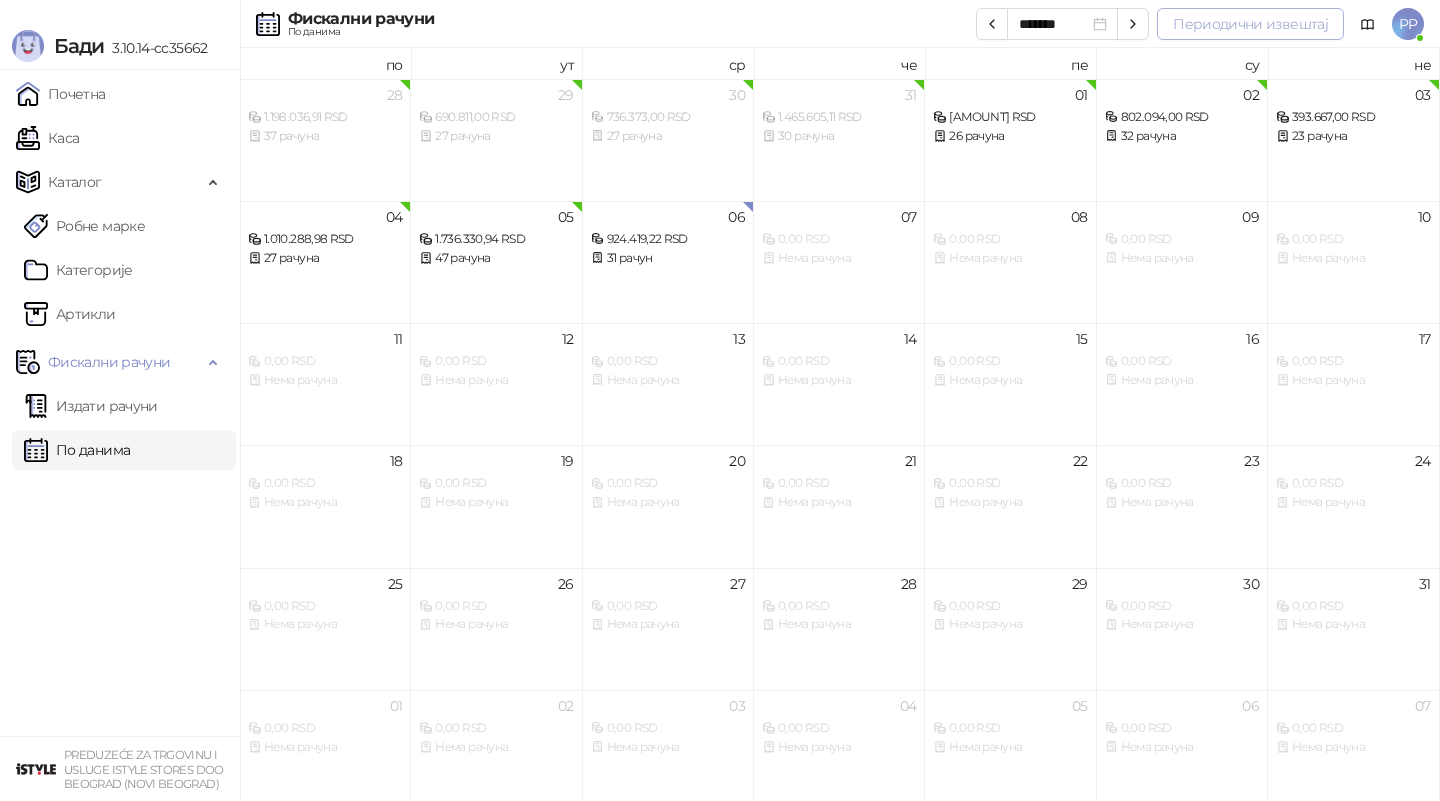 click on "Периодични извештај" at bounding box center [1250, 24] 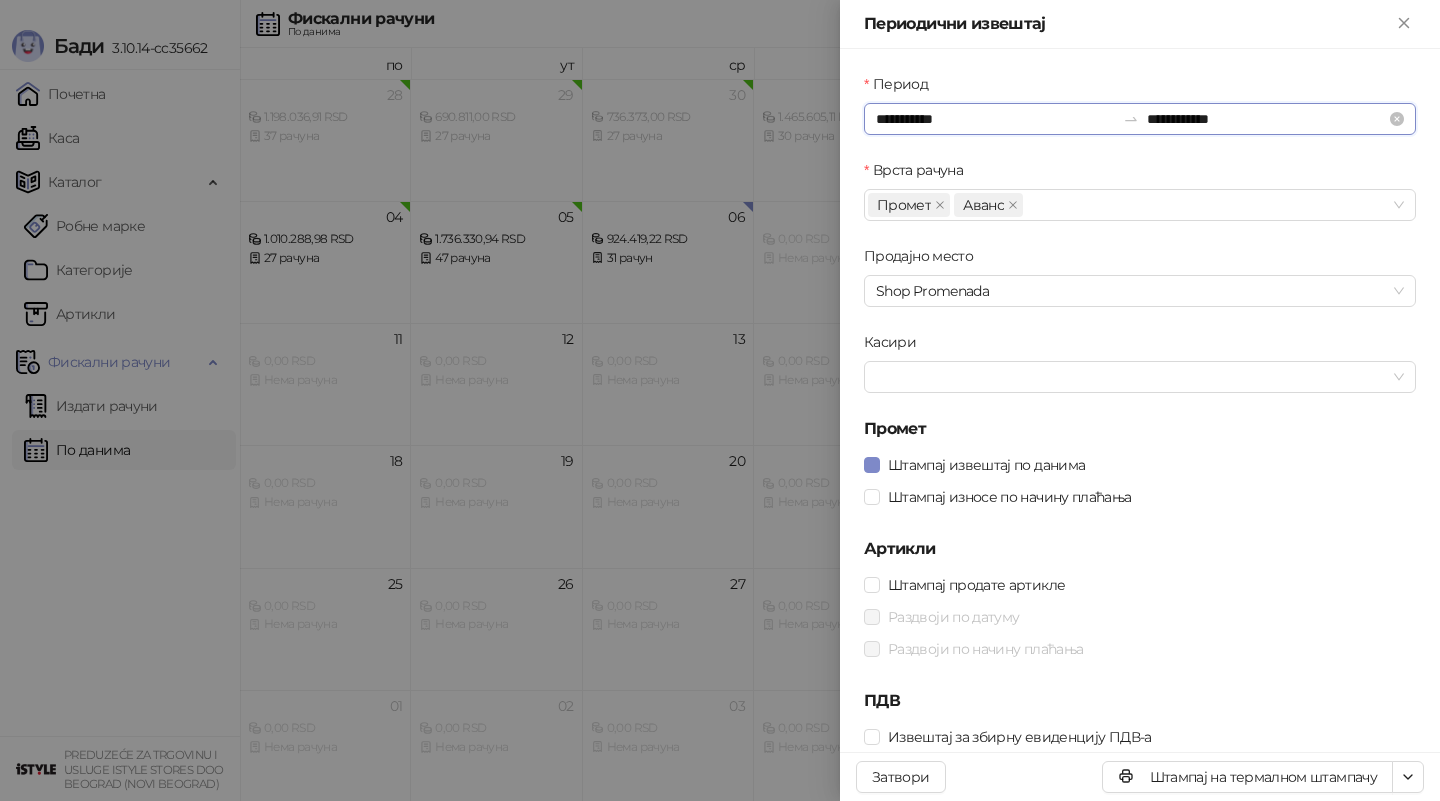 click on "**********" at bounding box center [995, 119] 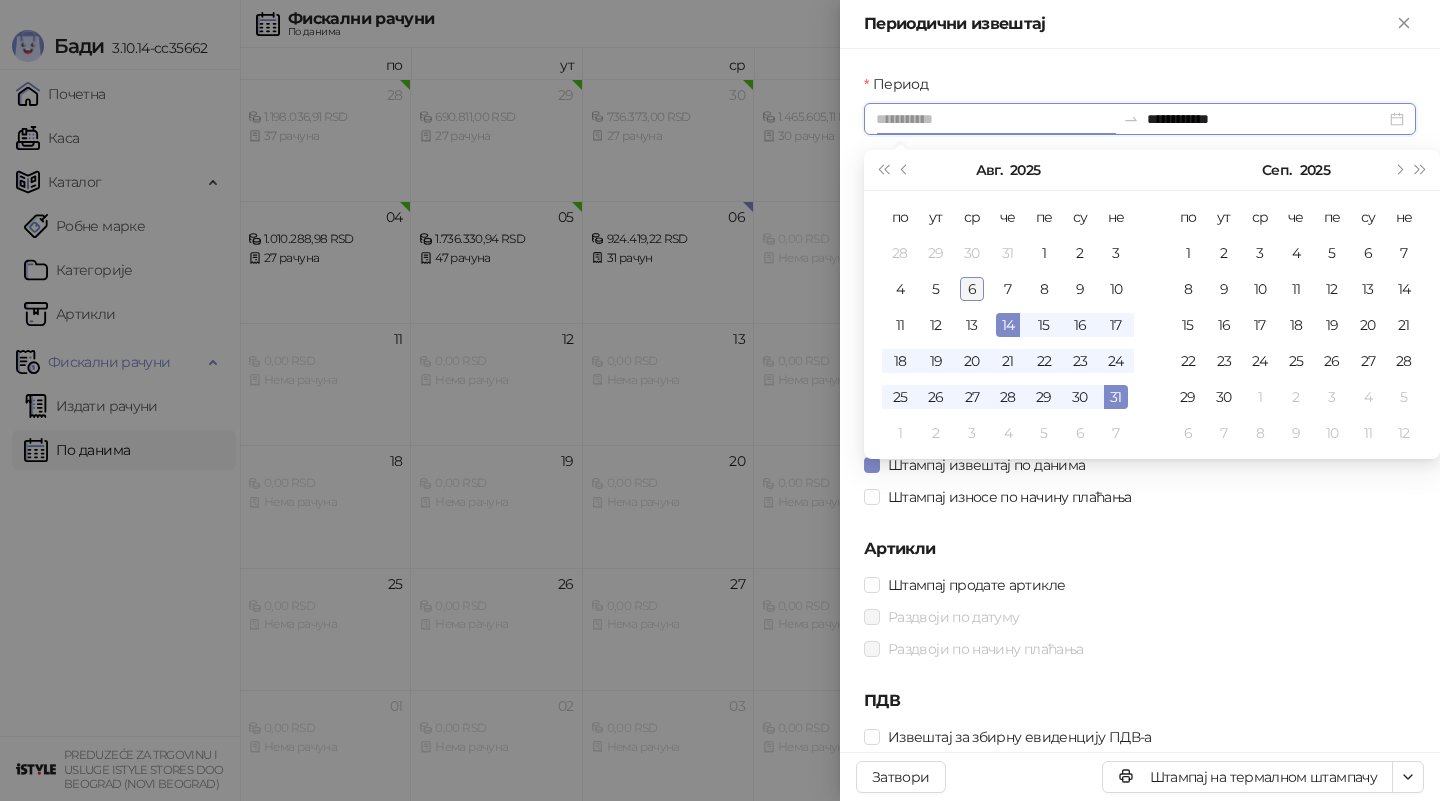 type on "**********" 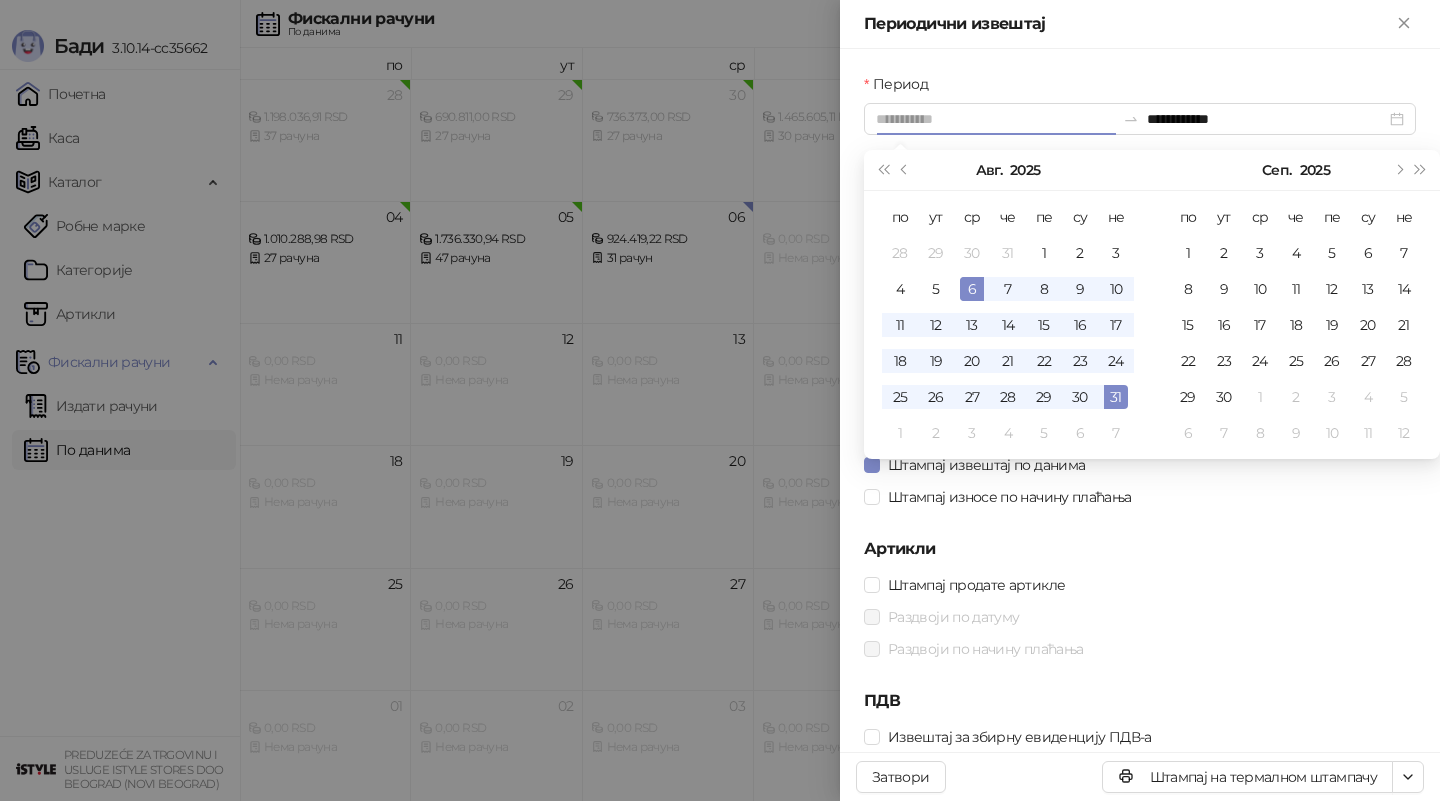 click on "6" at bounding box center (972, 289) 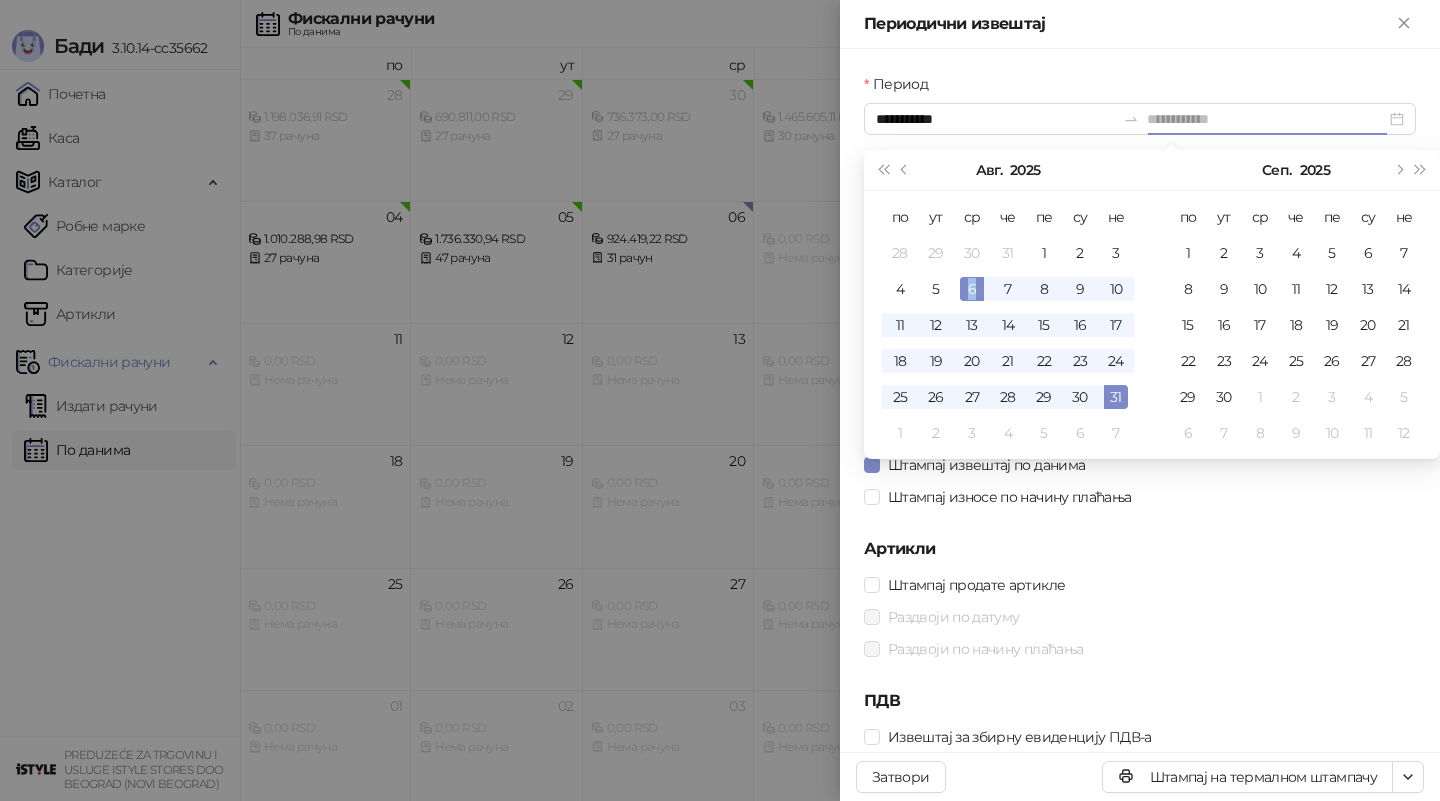 click on "6" at bounding box center [972, 289] 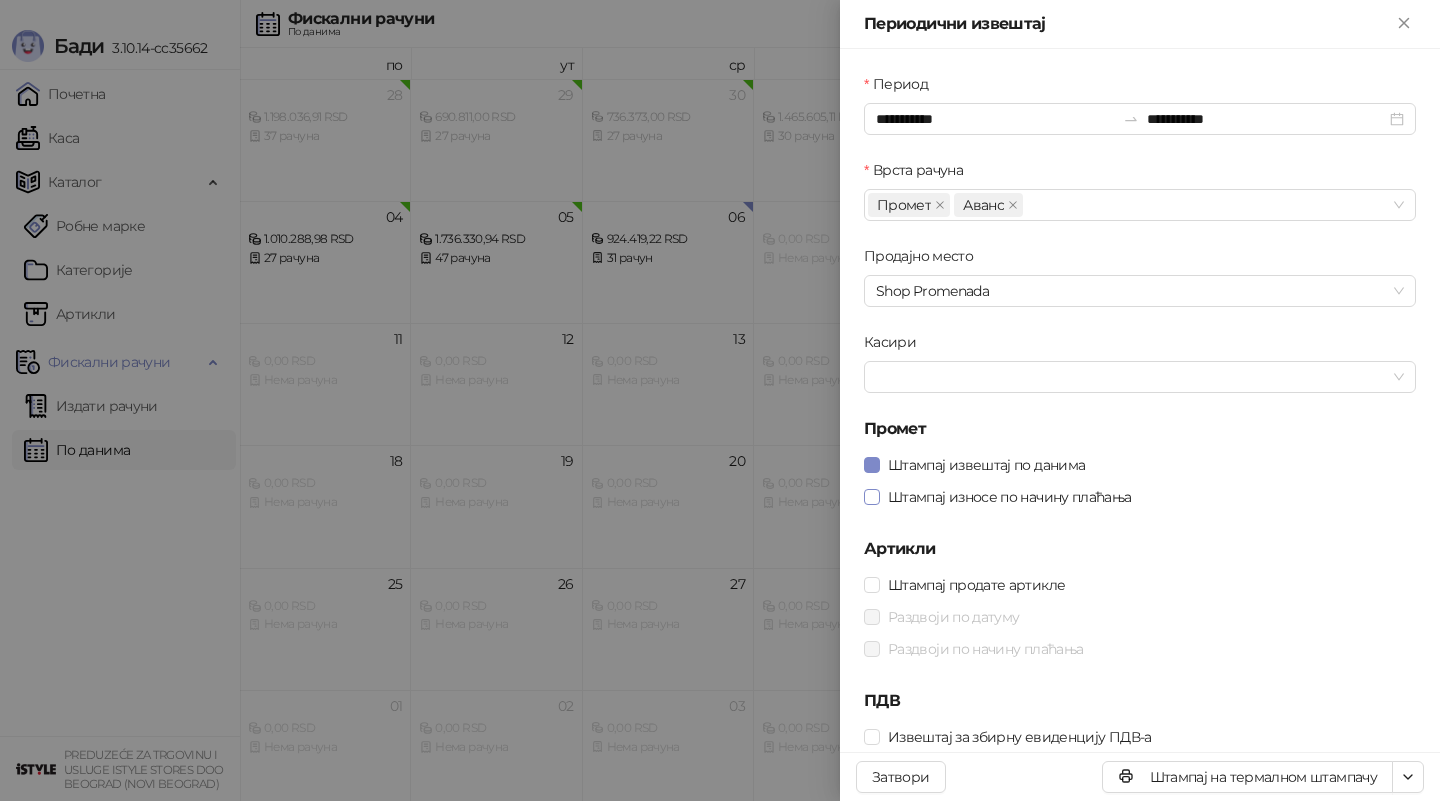 click on "Штампај износе по начину плаћања" at bounding box center [1010, 497] 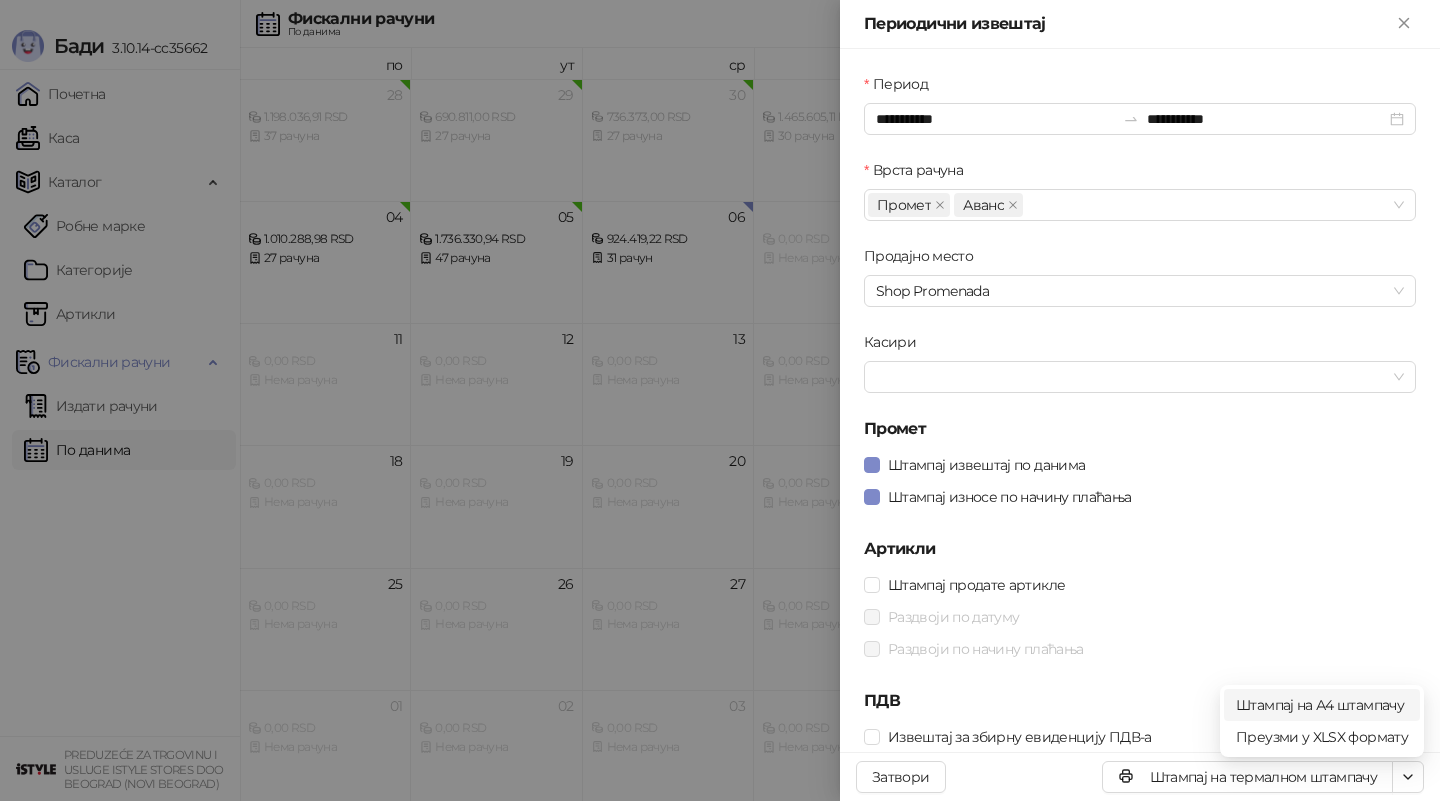click on "Штампај на А4 штампачу" at bounding box center [1322, 705] 